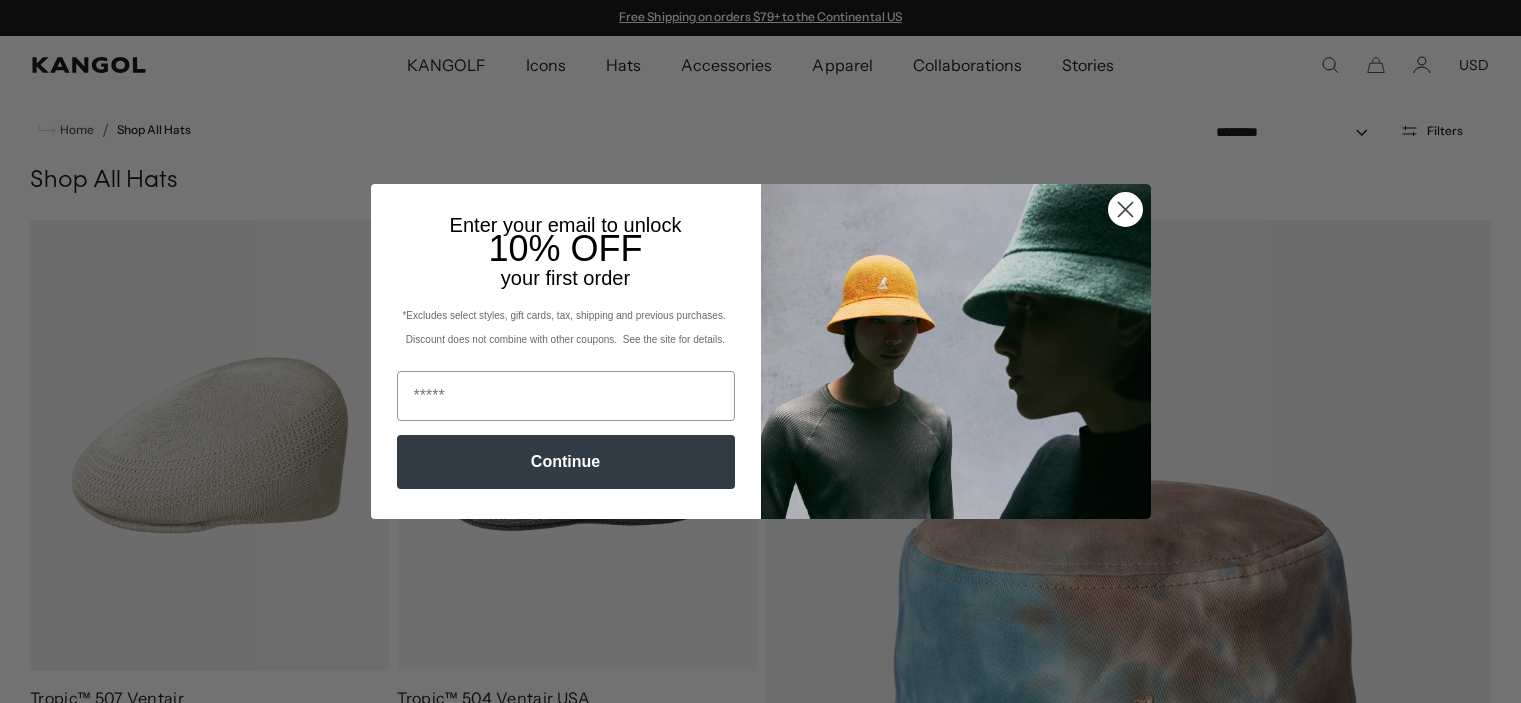 scroll, scrollTop: 0, scrollLeft: 0, axis: both 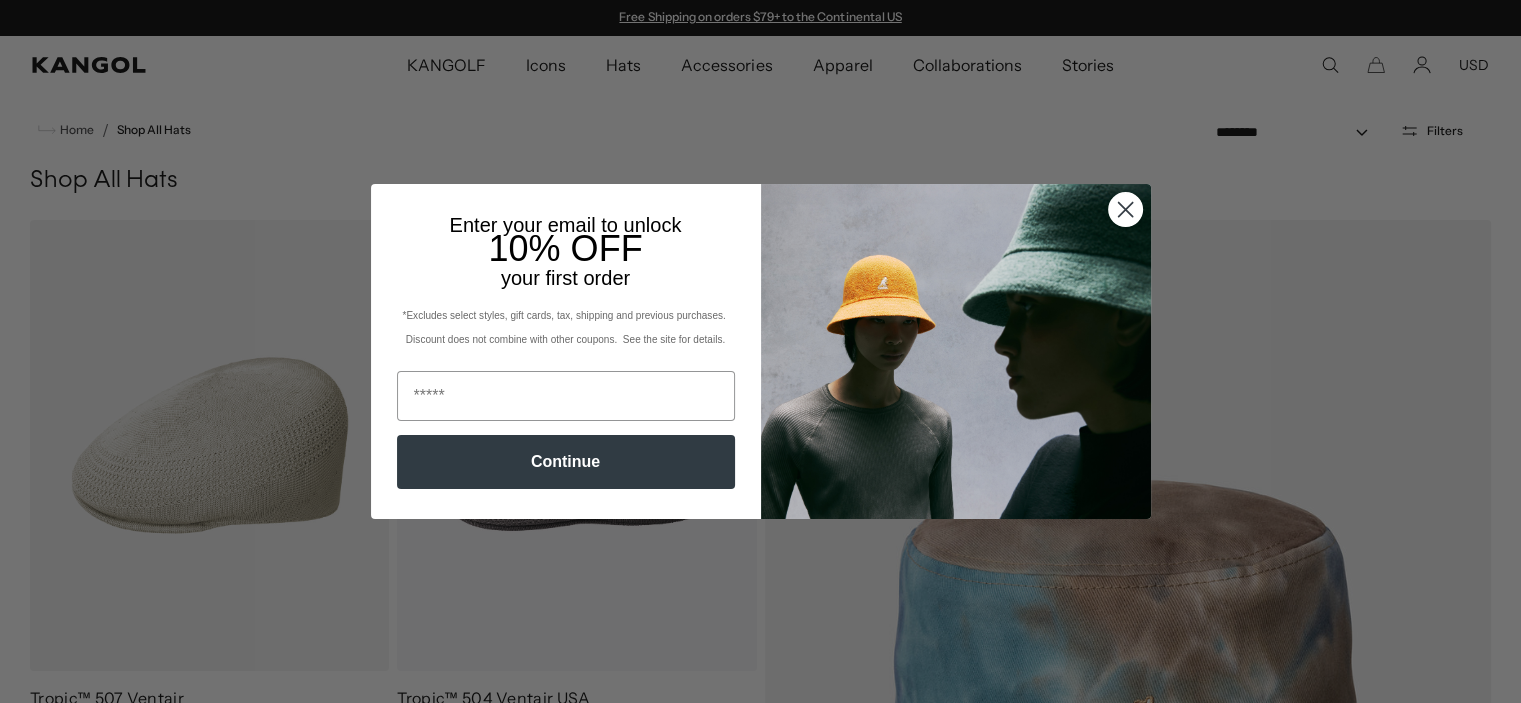 click 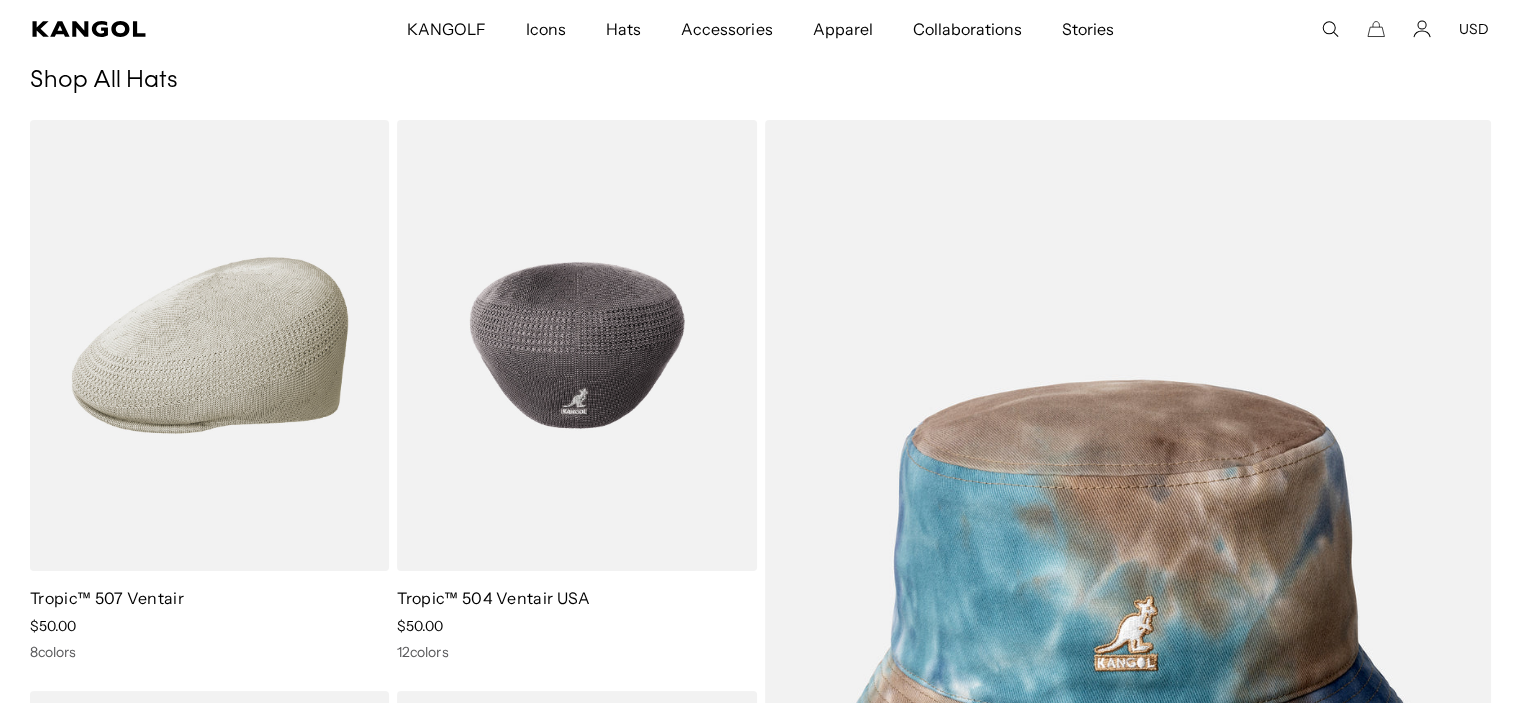 scroll, scrollTop: 0, scrollLeft: 0, axis: both 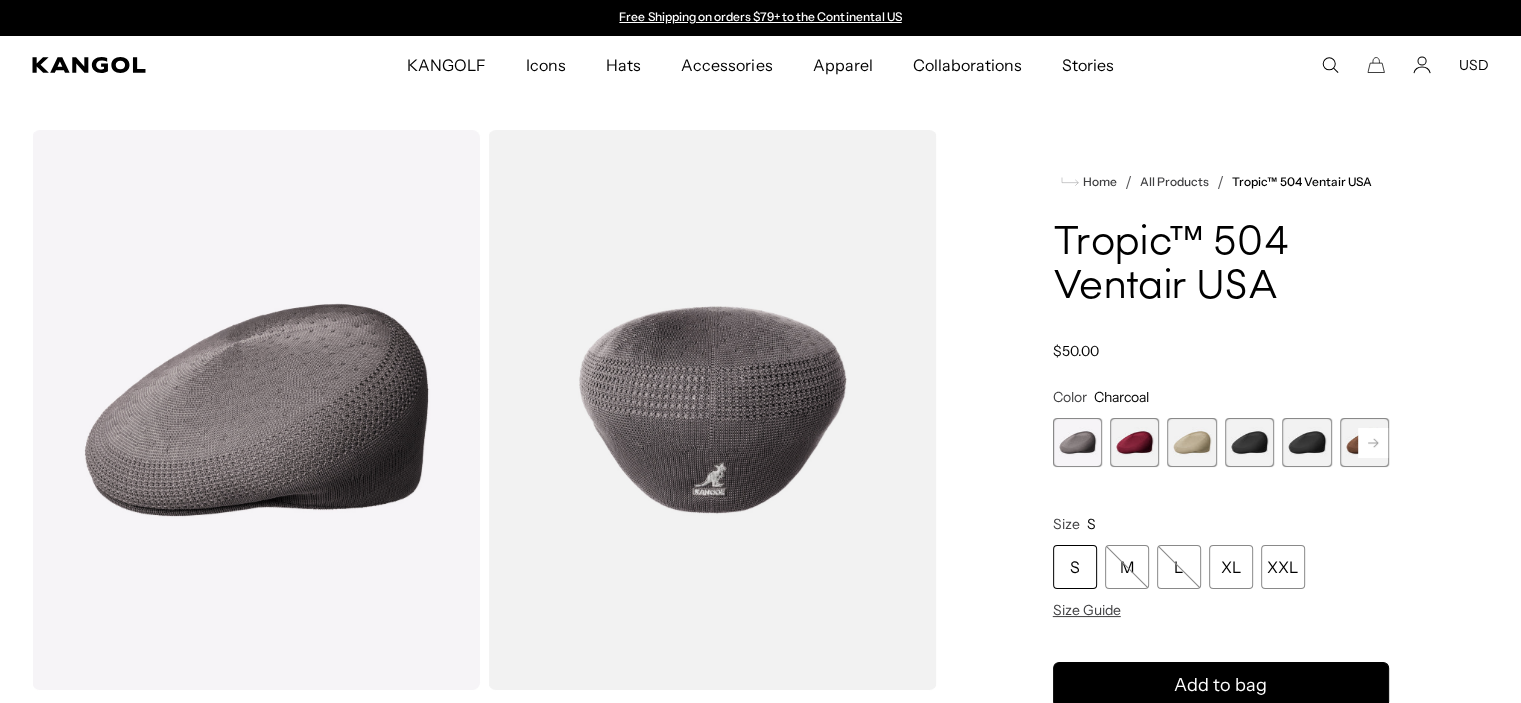 click at bounding box center [1134, 442] 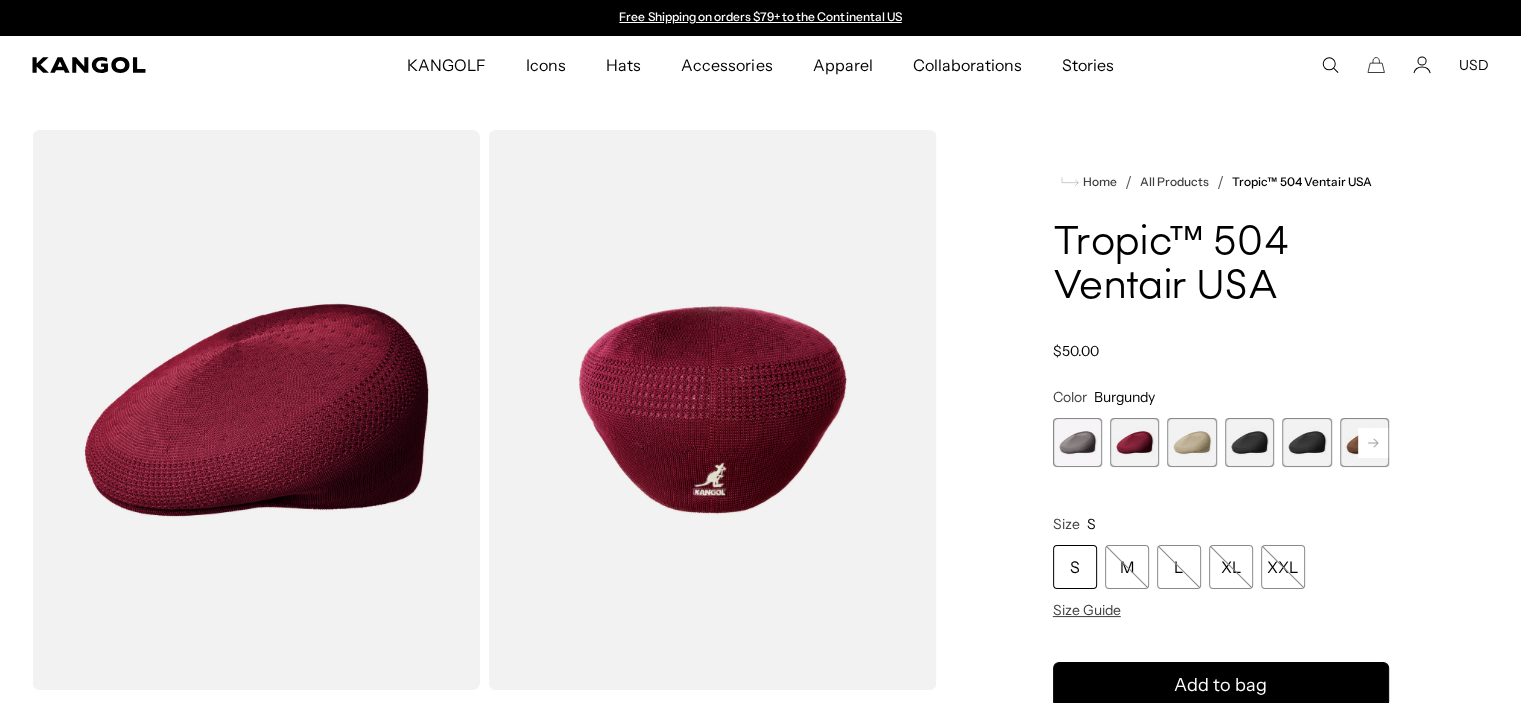 click at bounding box center (1077, 442) 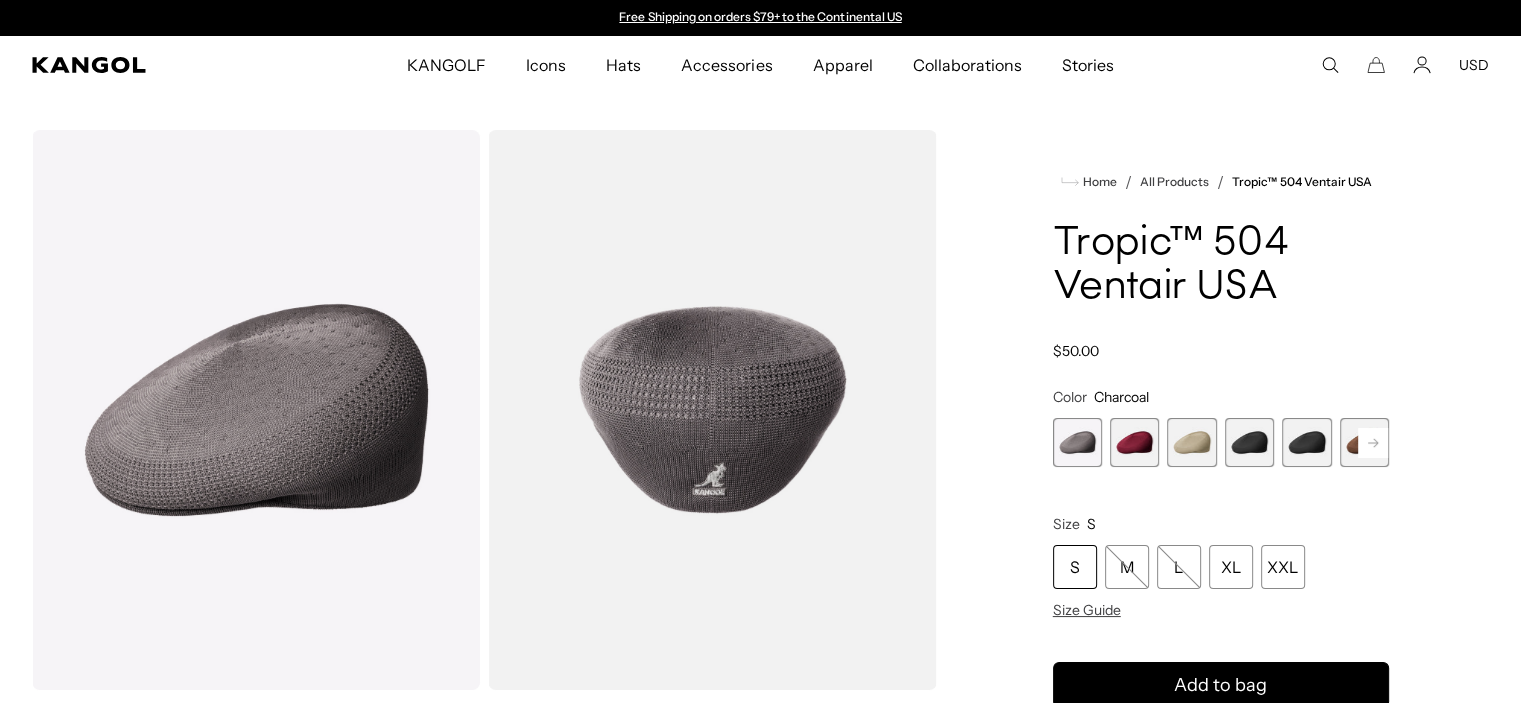click at bounding box center (1249, 442) 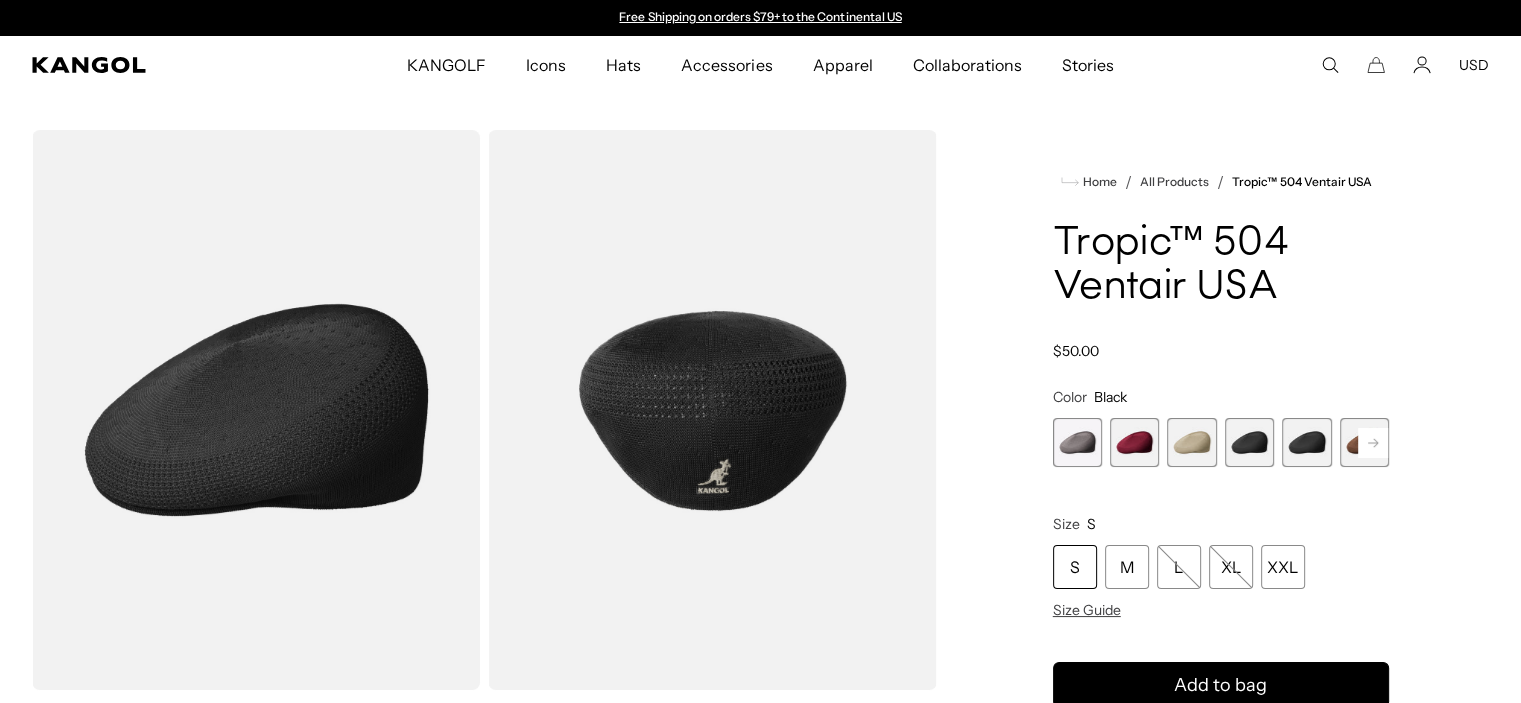 click 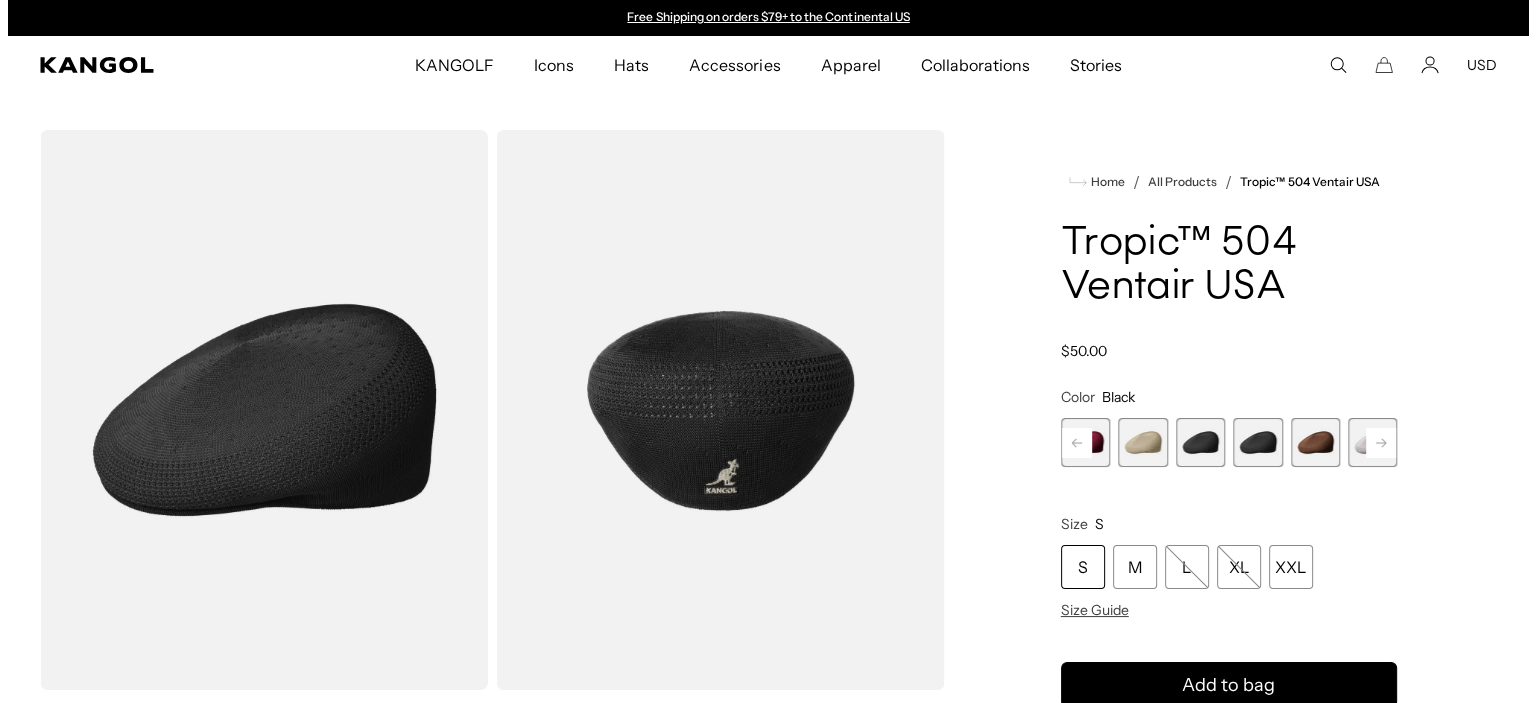 scroll, scrollTop: 100, scrollLeft: 0, axis: vertical 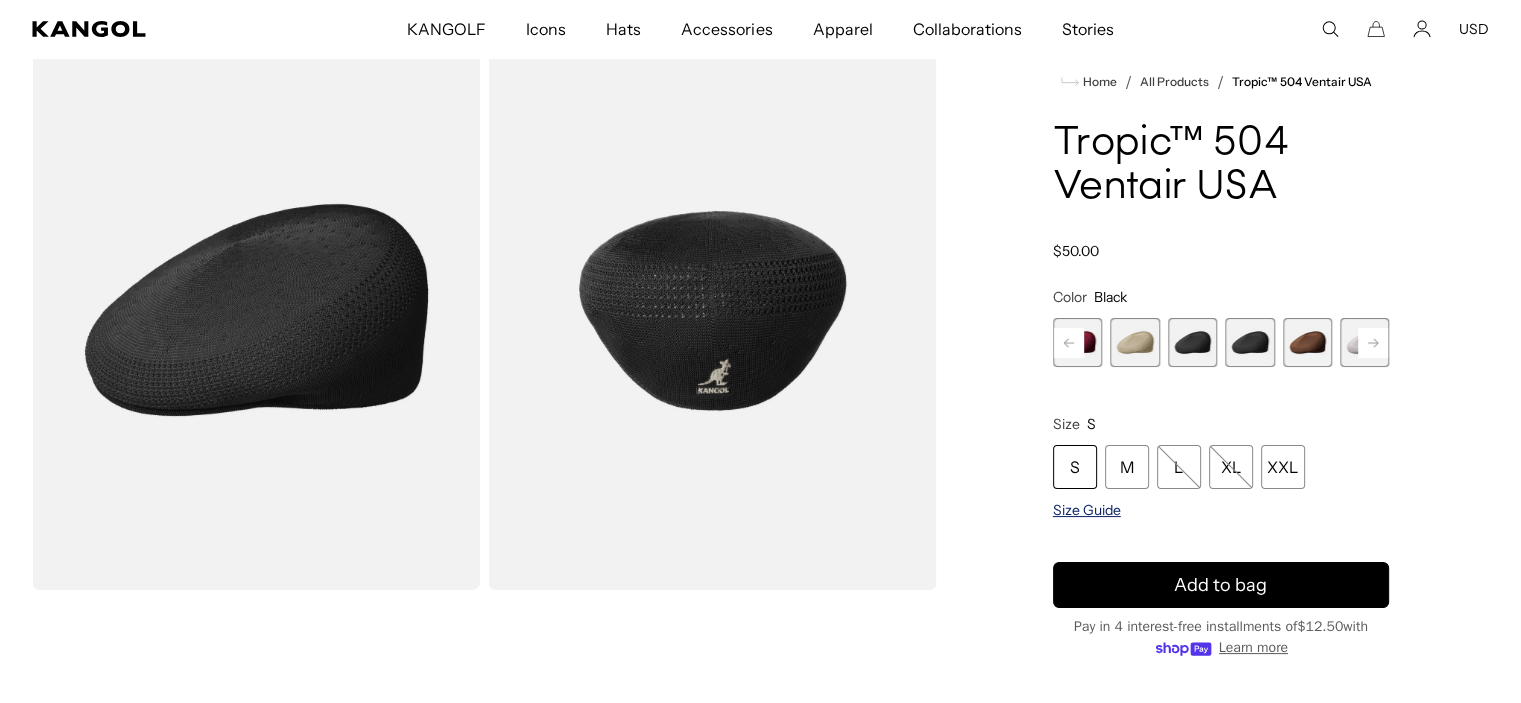 click on "Size Guide" at bounding box center [1087, 510] 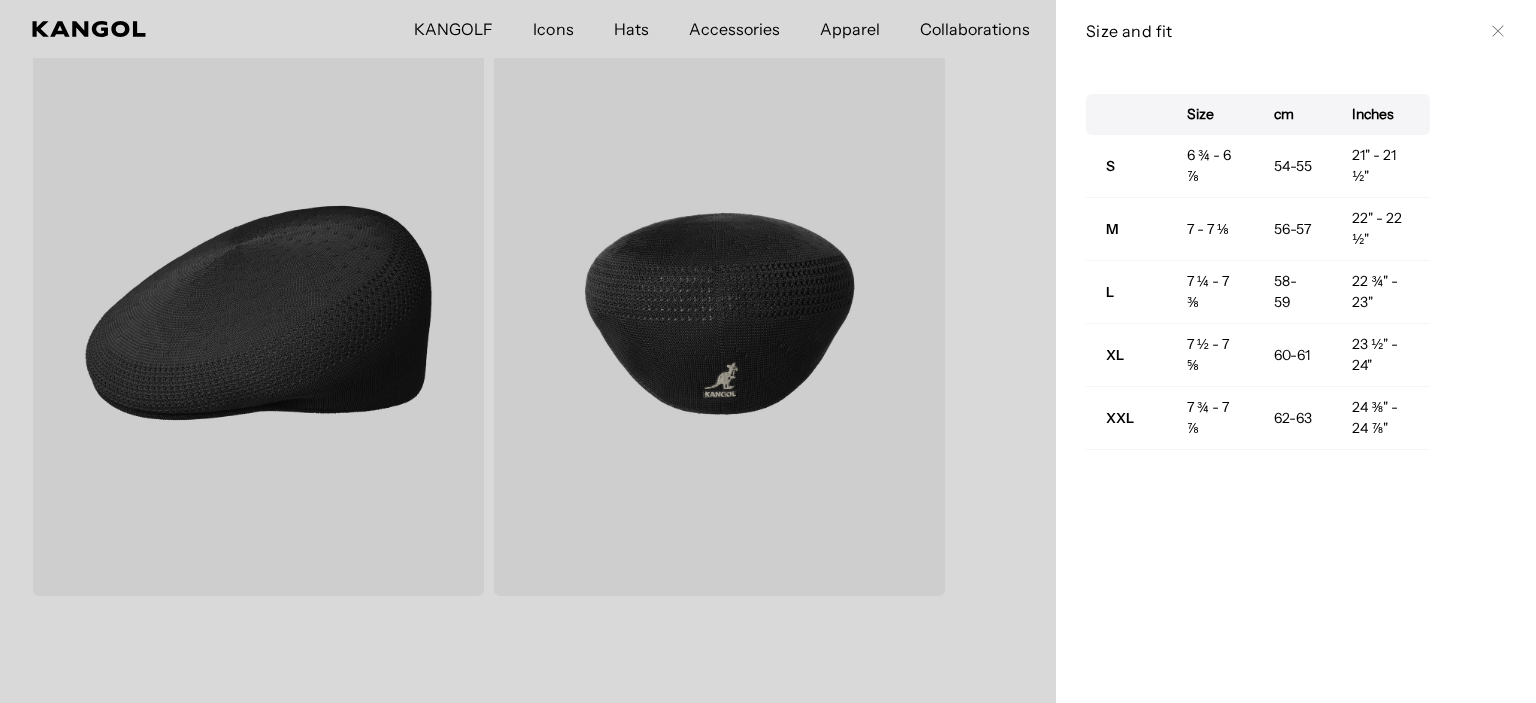 click on "Size
cm
Inches
S
6 ¾ - 6 ⅞
54-55
21" - 21 ½"
M
7 - 7 ⅛
56-57
22" - 22 ½"
L
7 ¼ - 7 ⅜
58-59
22 ¾" - 23"
XL
7 ½ - 7 ⅝
60-61
23 ½" - 24"
XXL
7 ¾ - 7 ⅞
62-63
24 ⅜" - 24 ⅞"" at bounding box center (1296, 382) 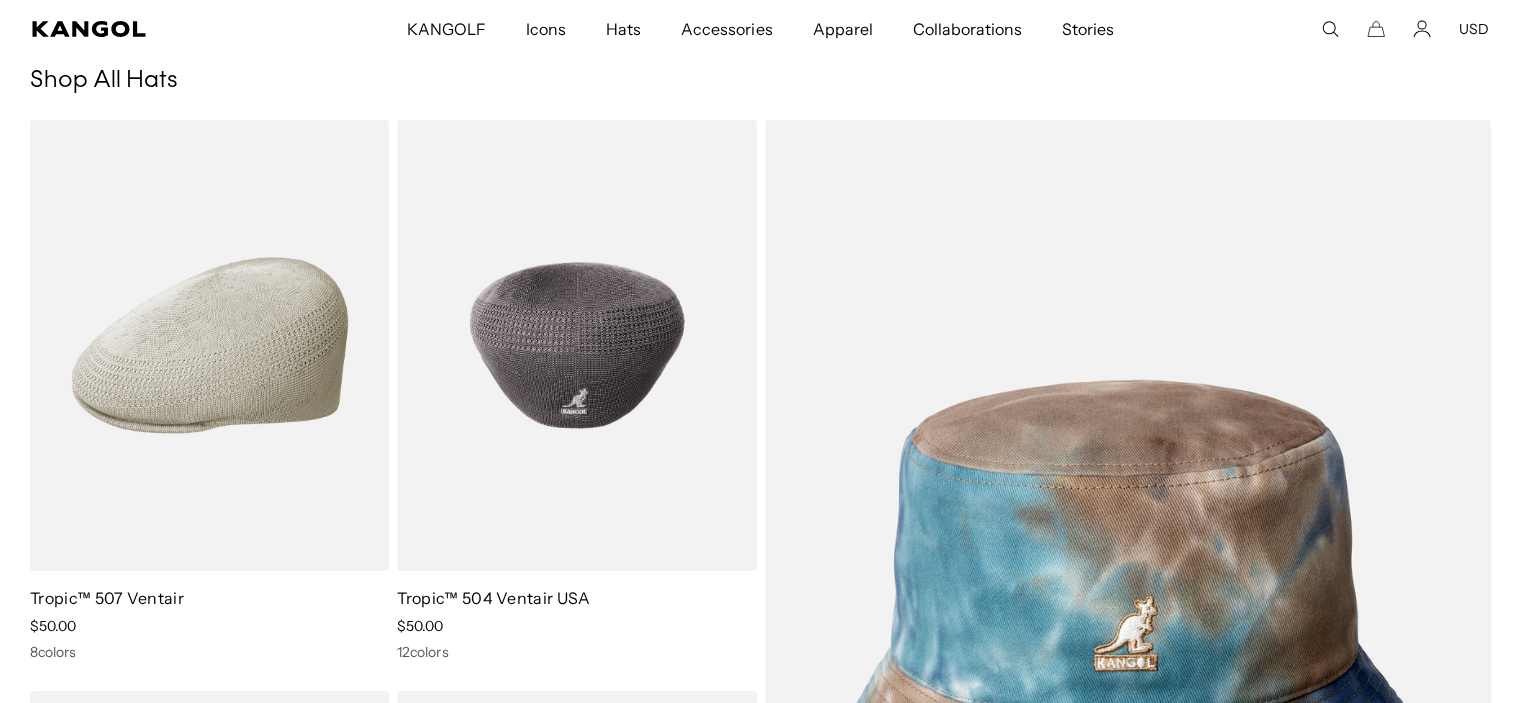 scroll, scrollTop: 0, scrollLeft: 0, axis: both 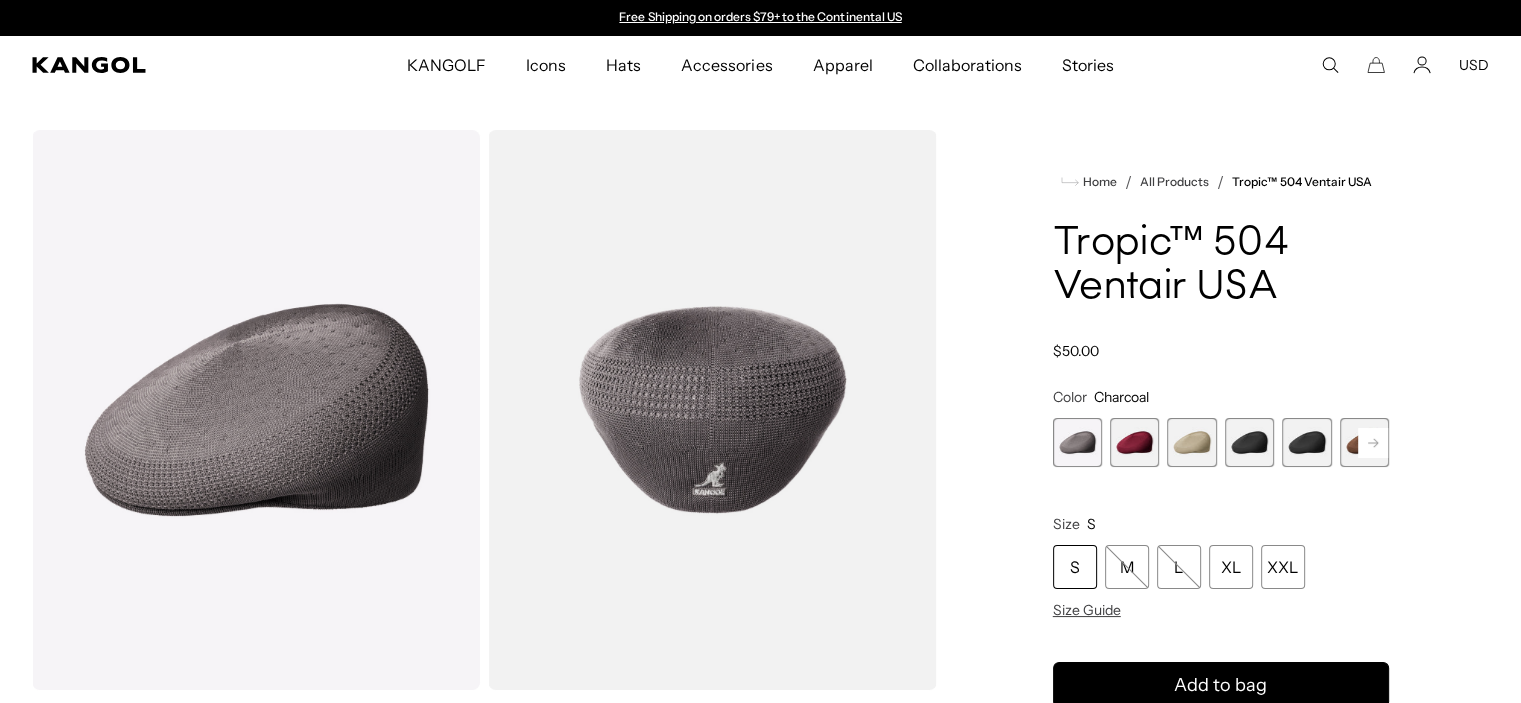click at bounding box center [1077, 442] 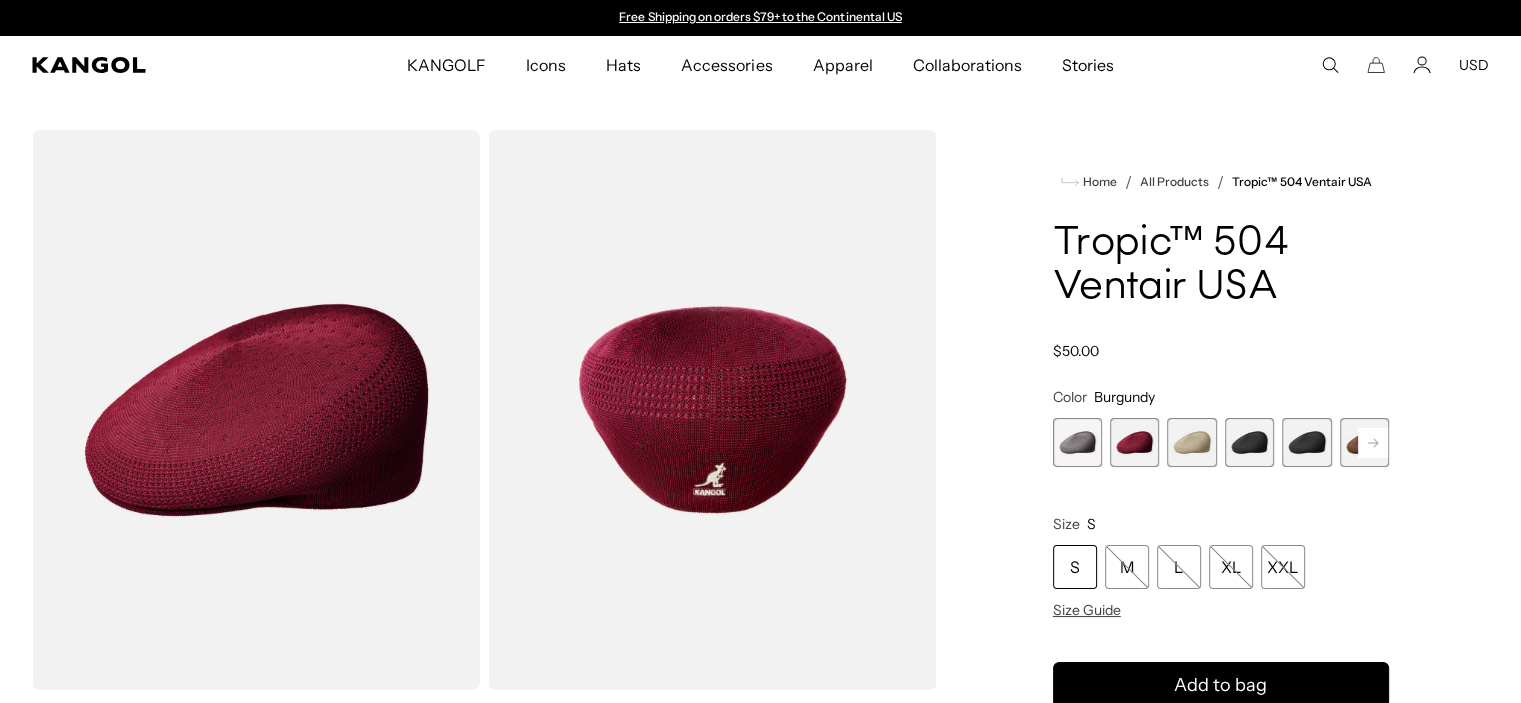 click at bounding box center (1191, 442) 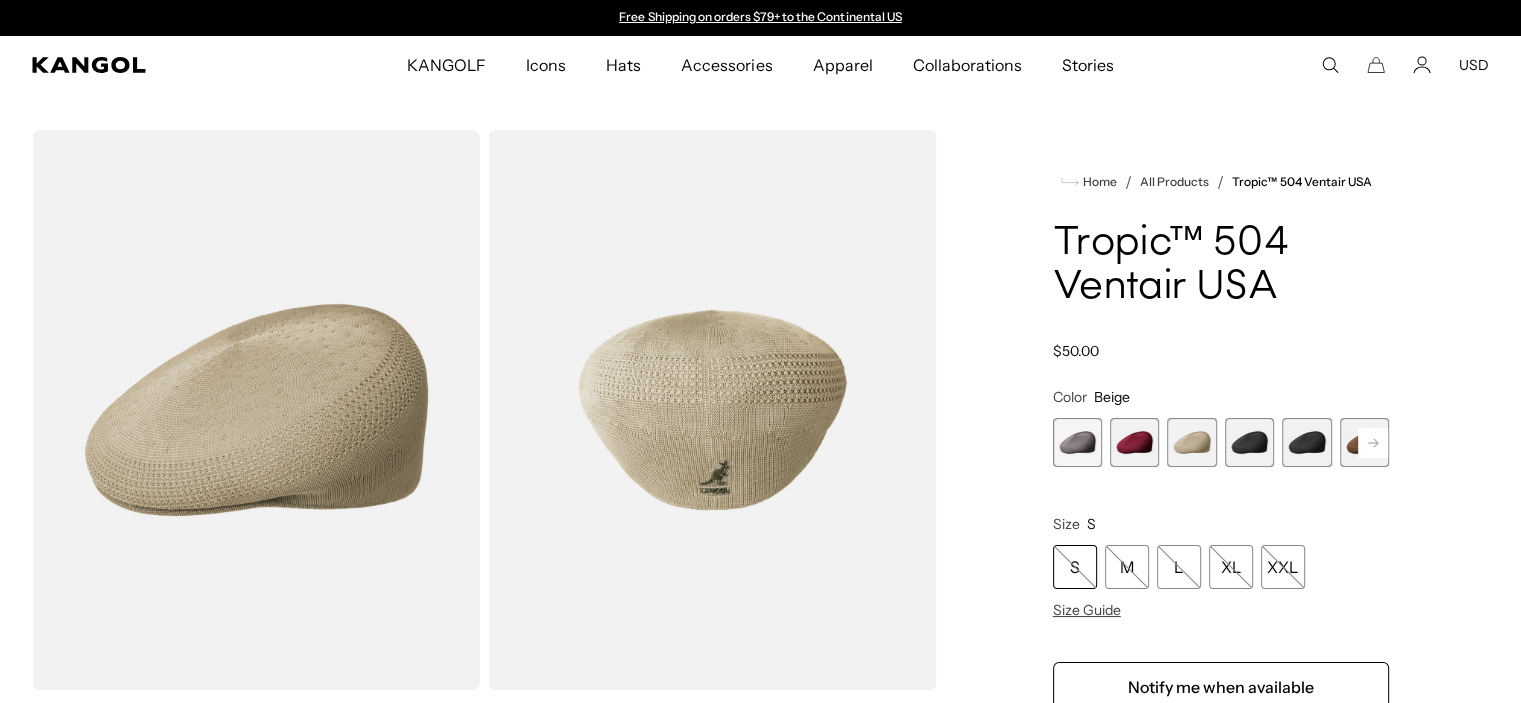 click at bounding box center [1249, 442] 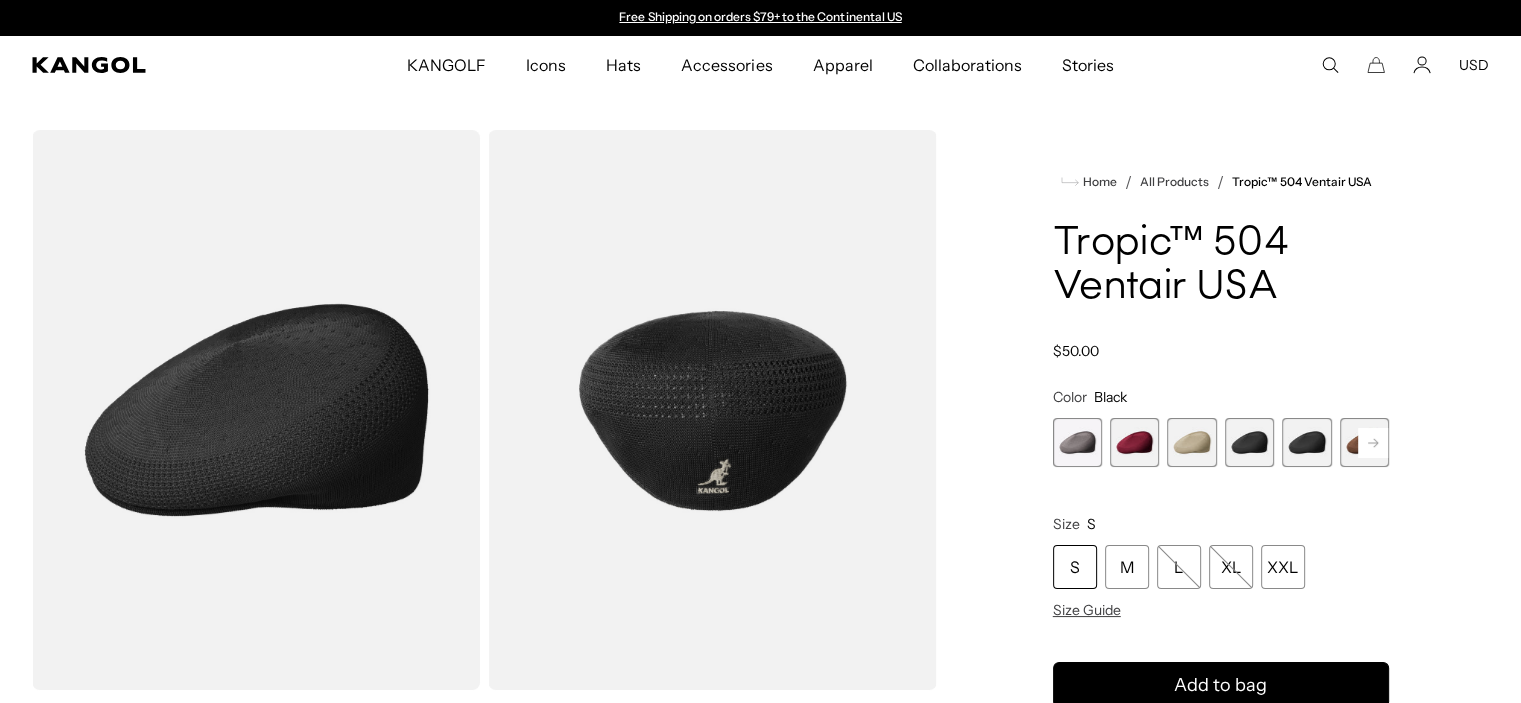 click at bounding box center (1306, 442) 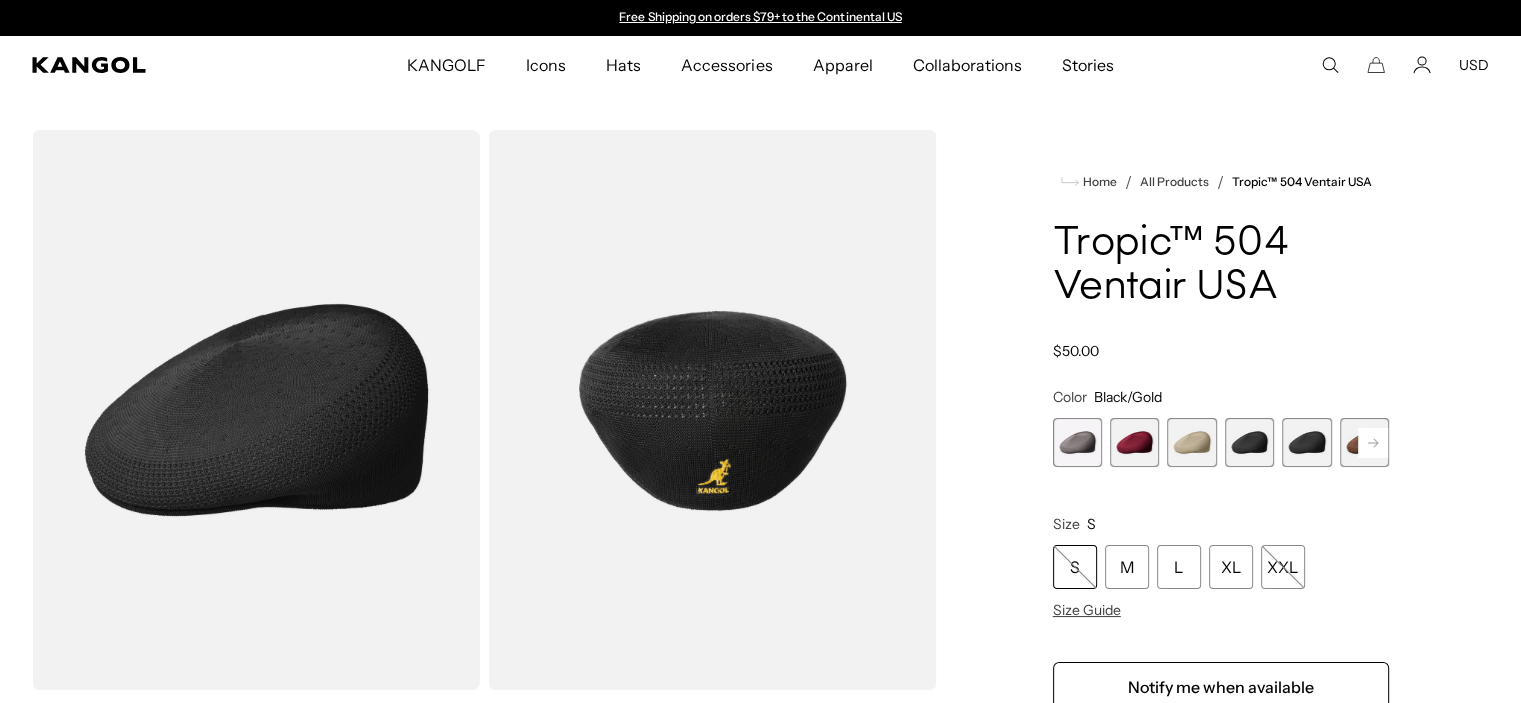 click 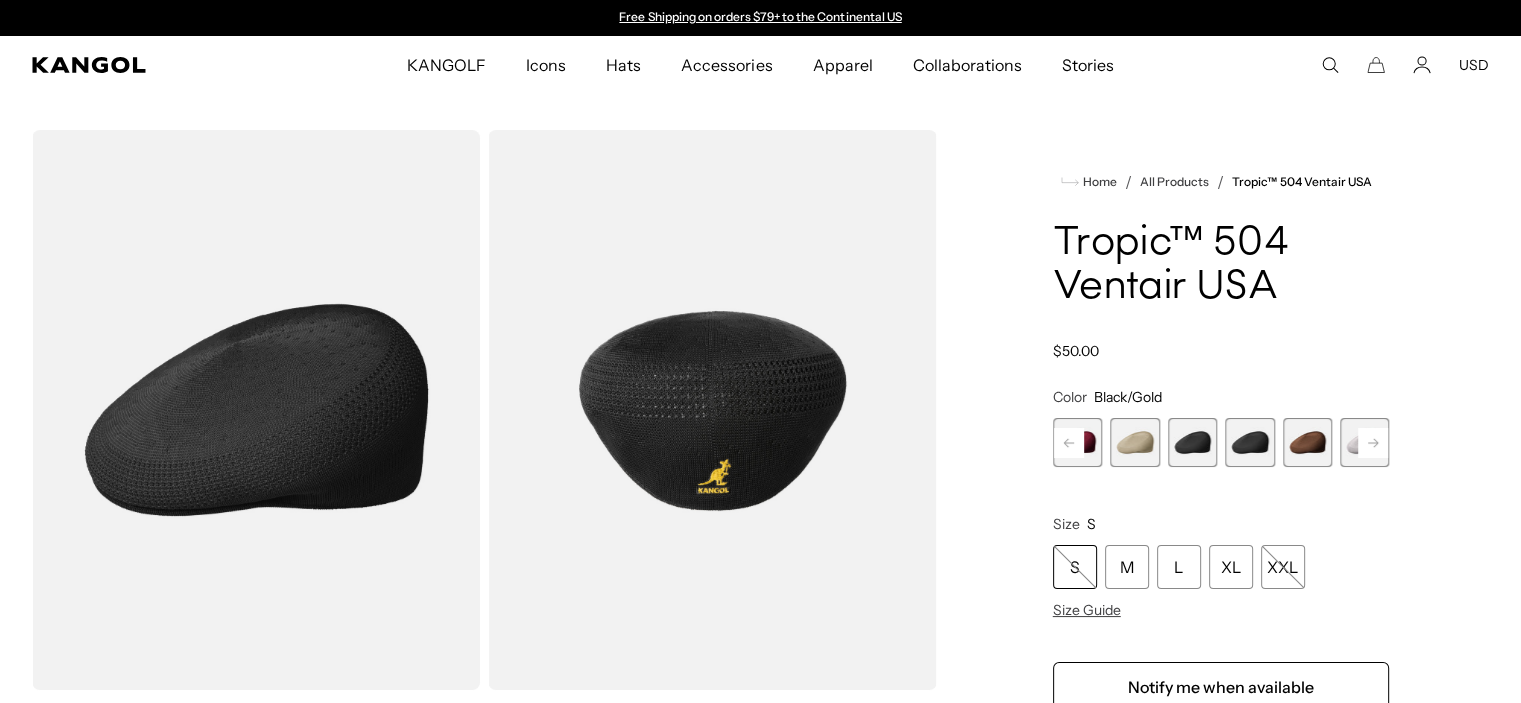 click at bounding box center (1249, 442) 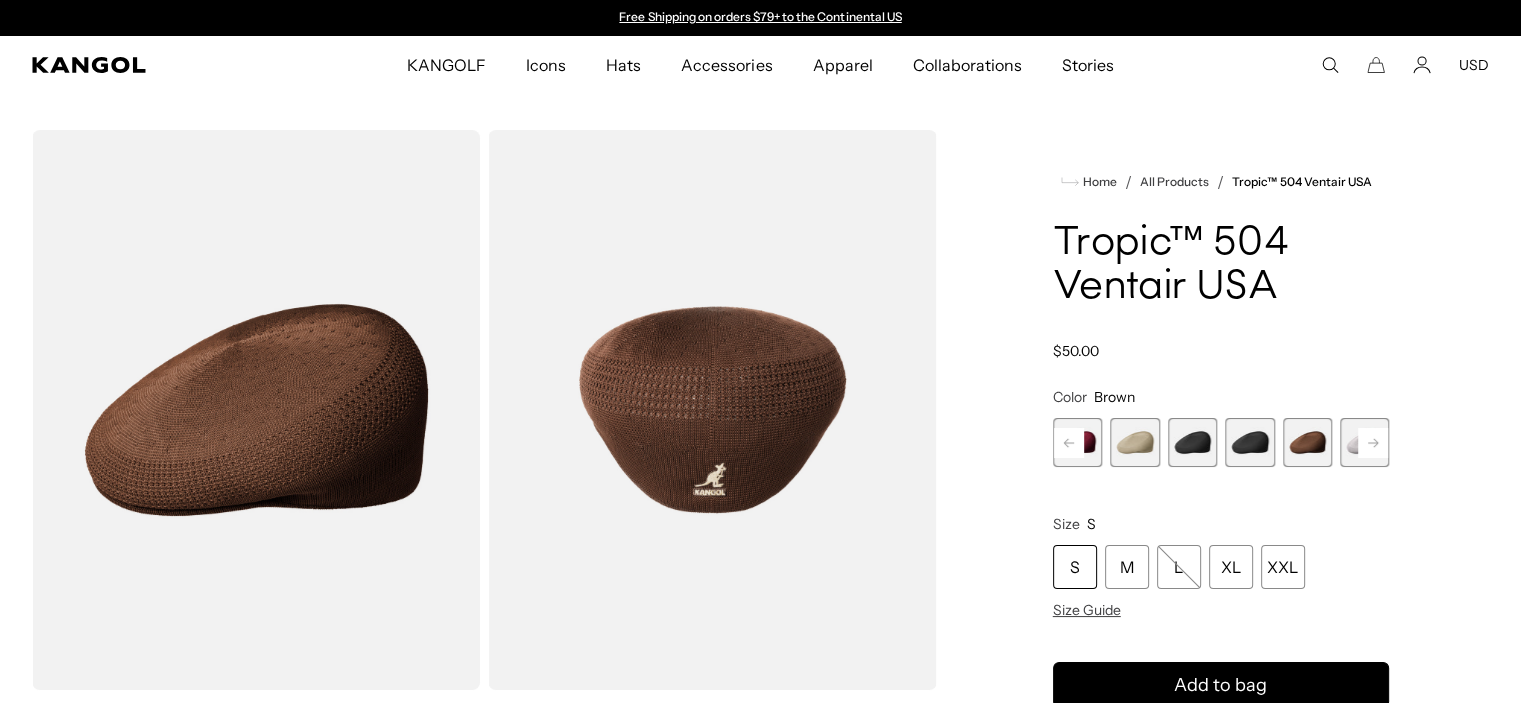 click 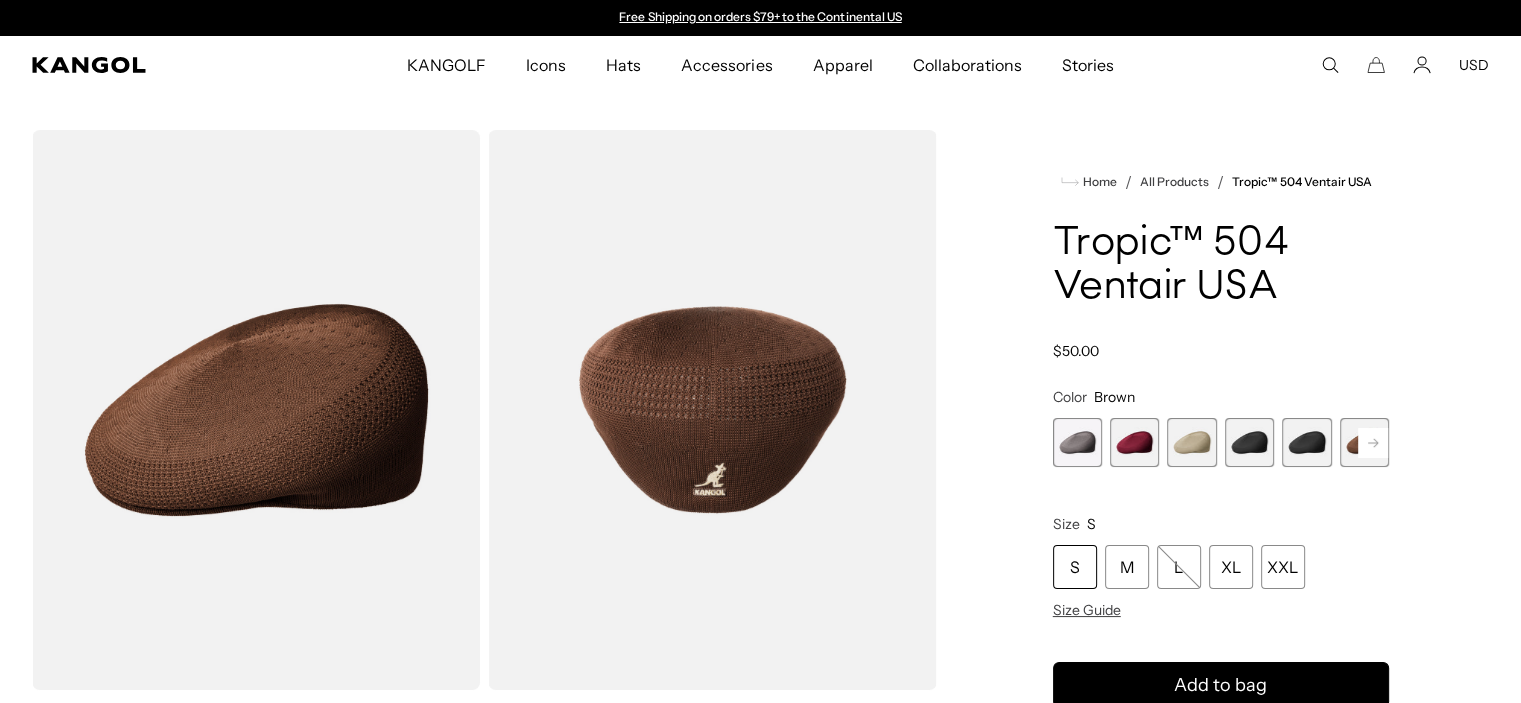 click at bounding box center (1249, 442) 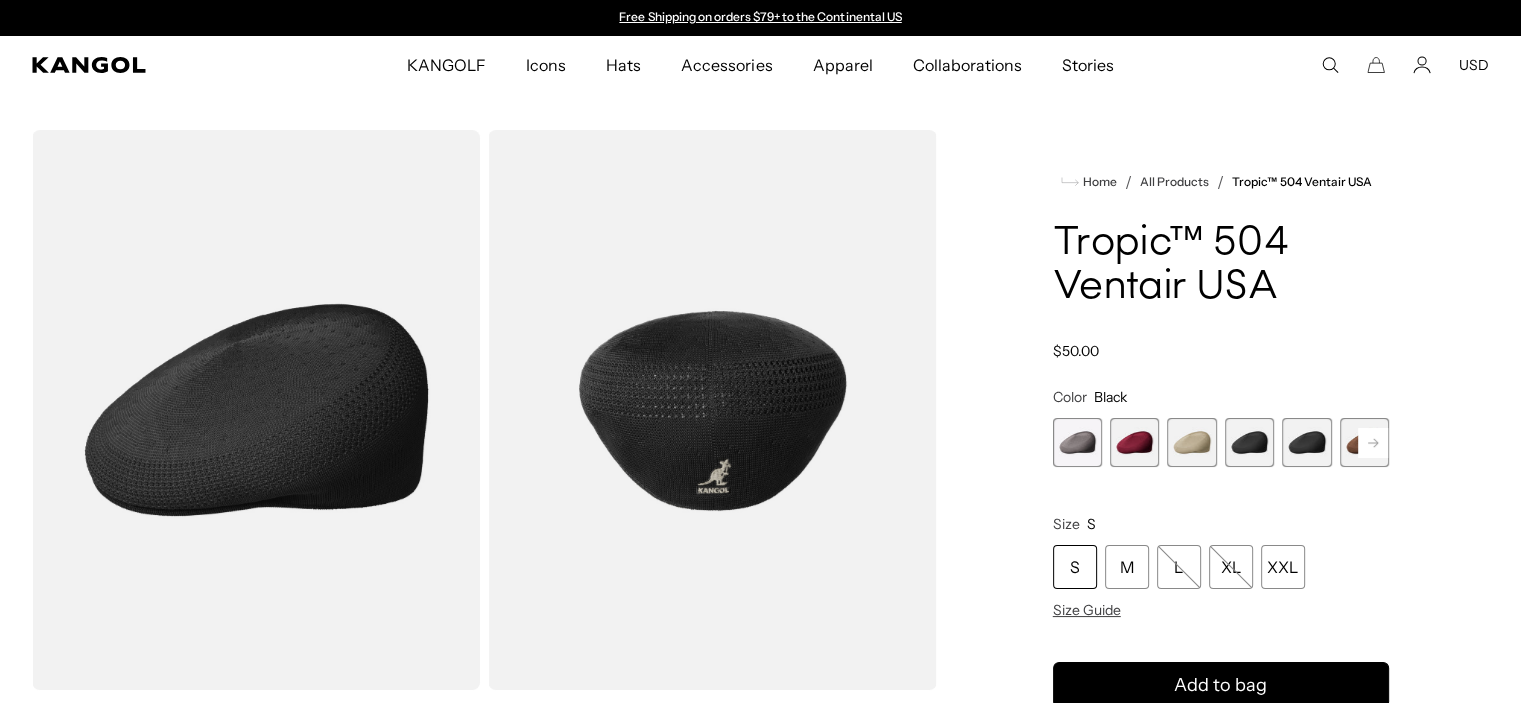 click at bounding box center [712, 410] 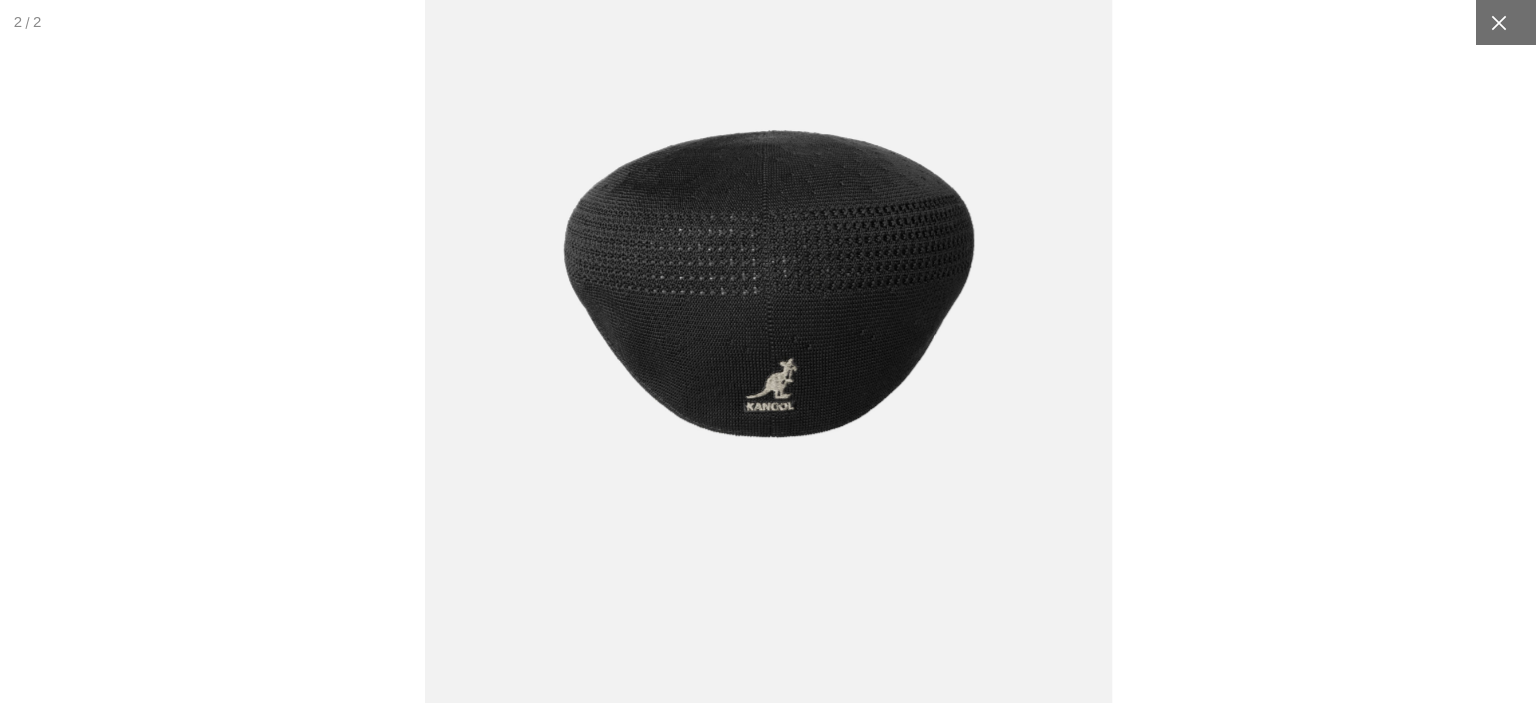 click 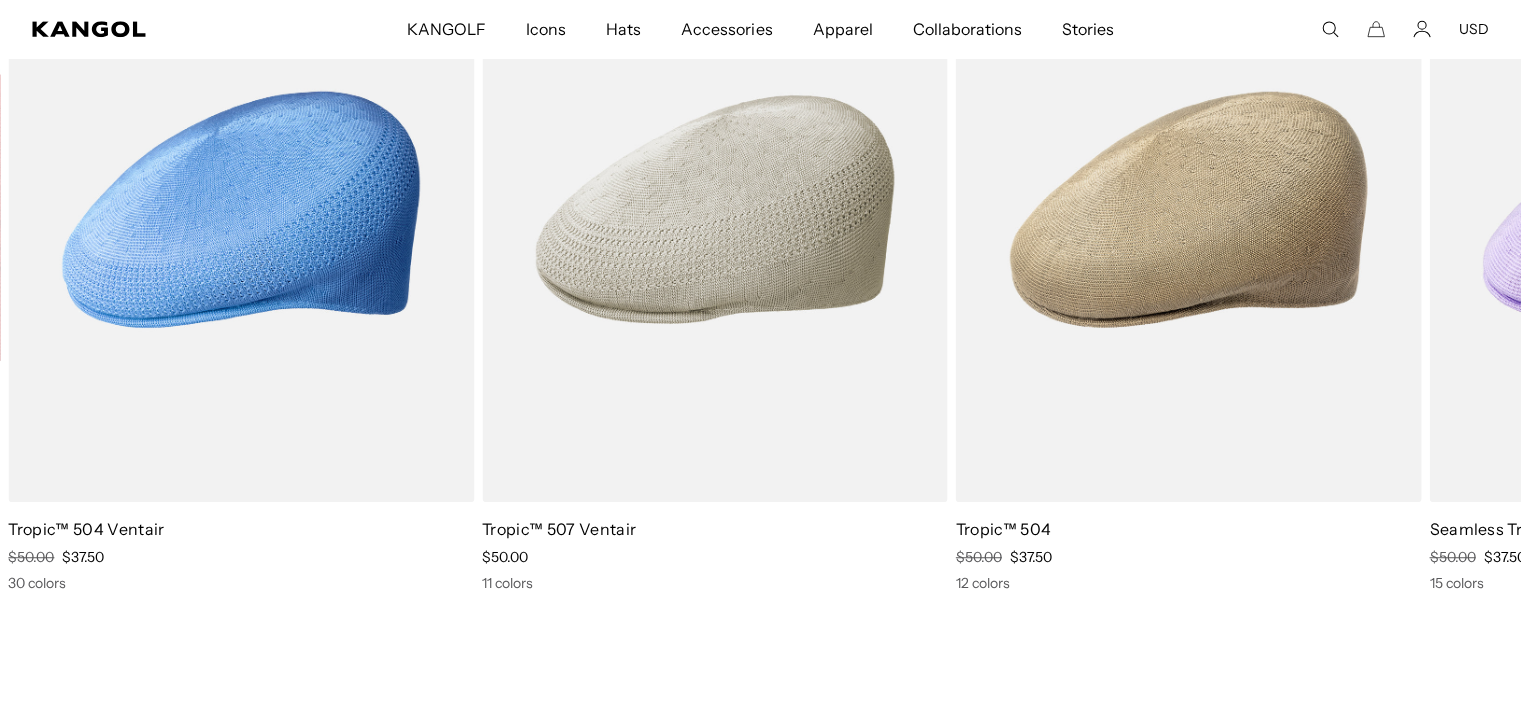 scroll, scrollTop: 1100, scrollLeft: 0, axis: vertical 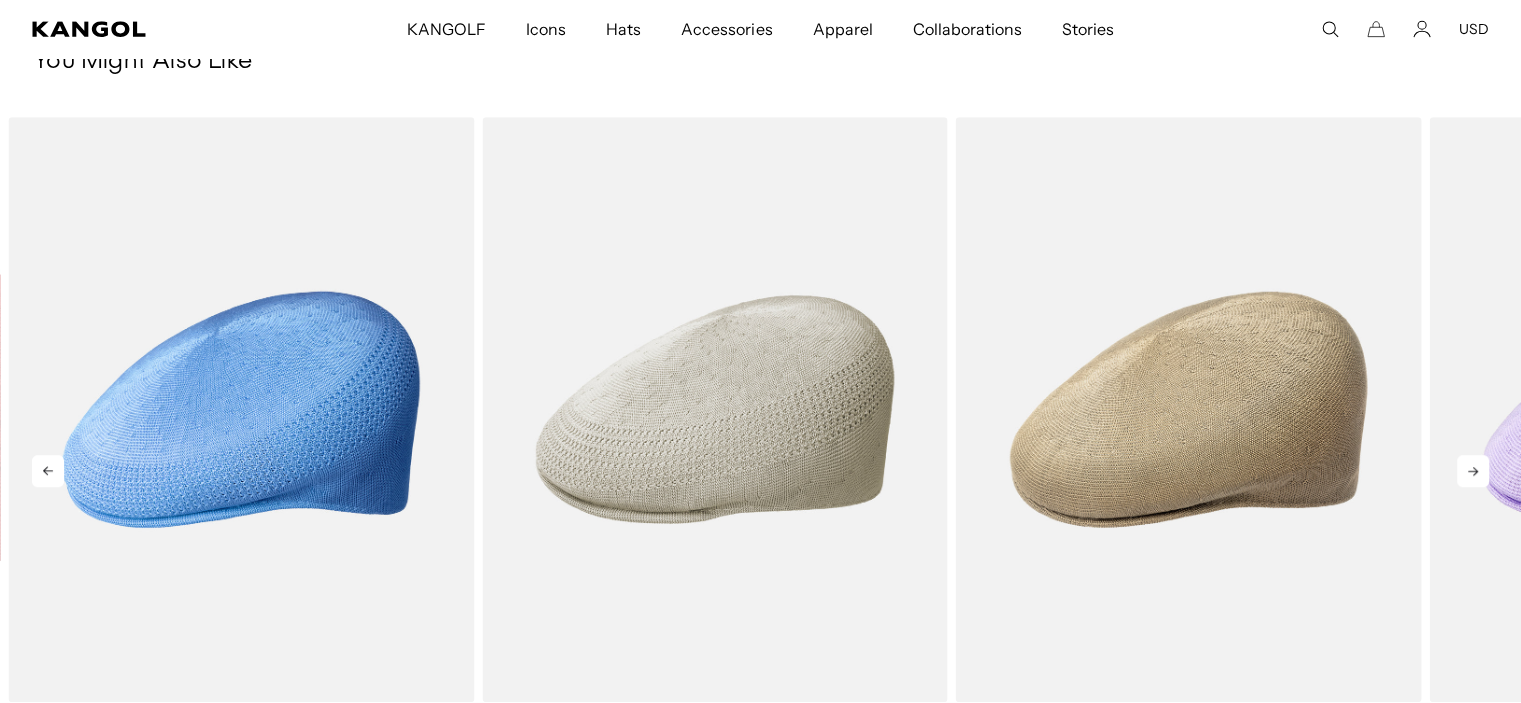 click 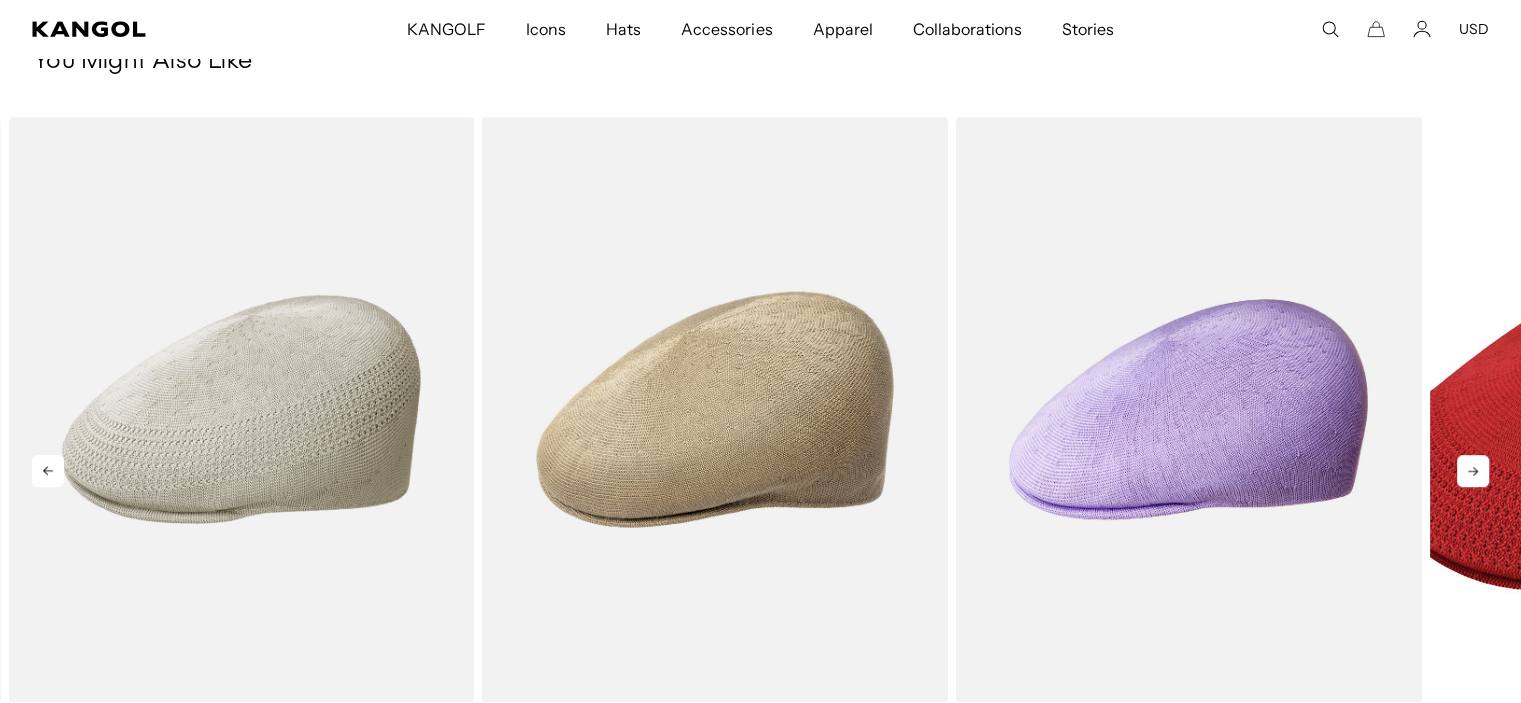 click 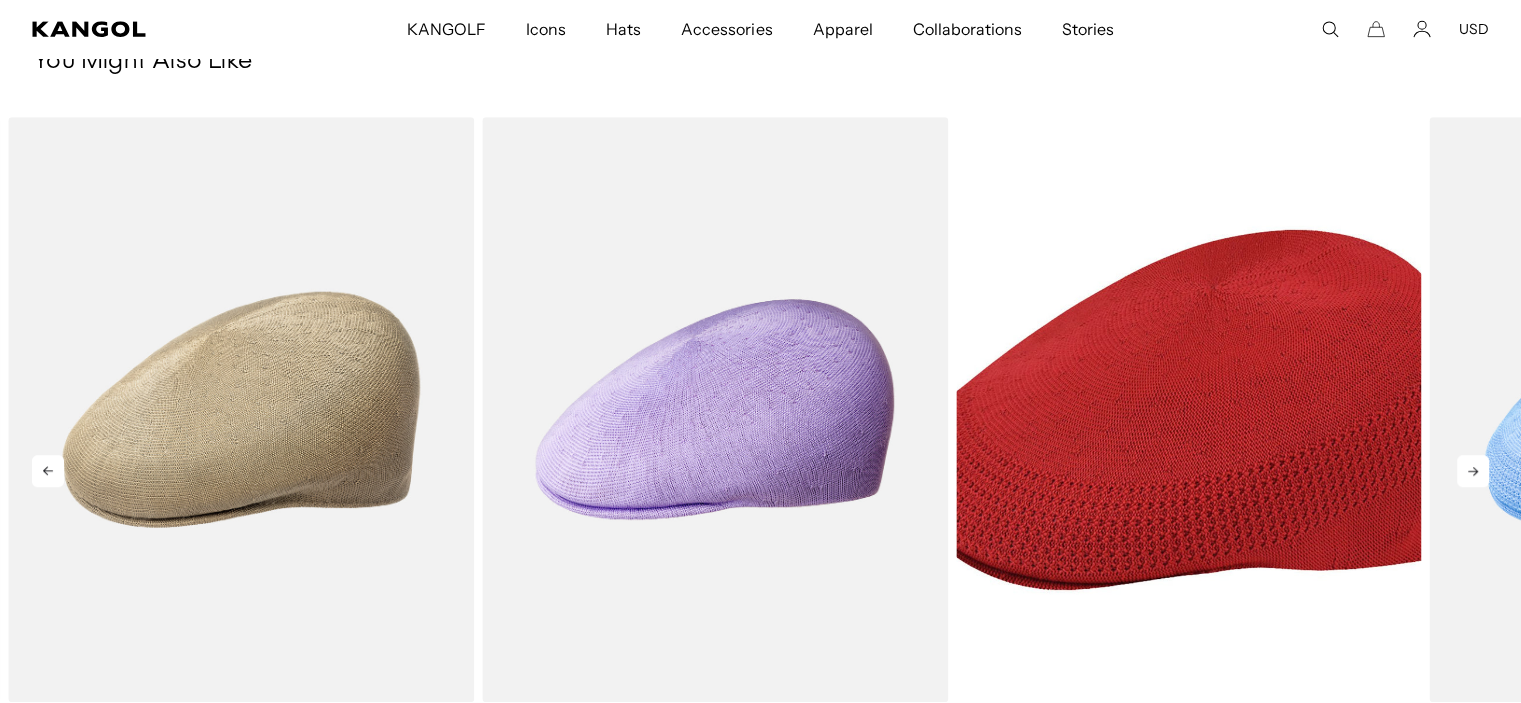 click 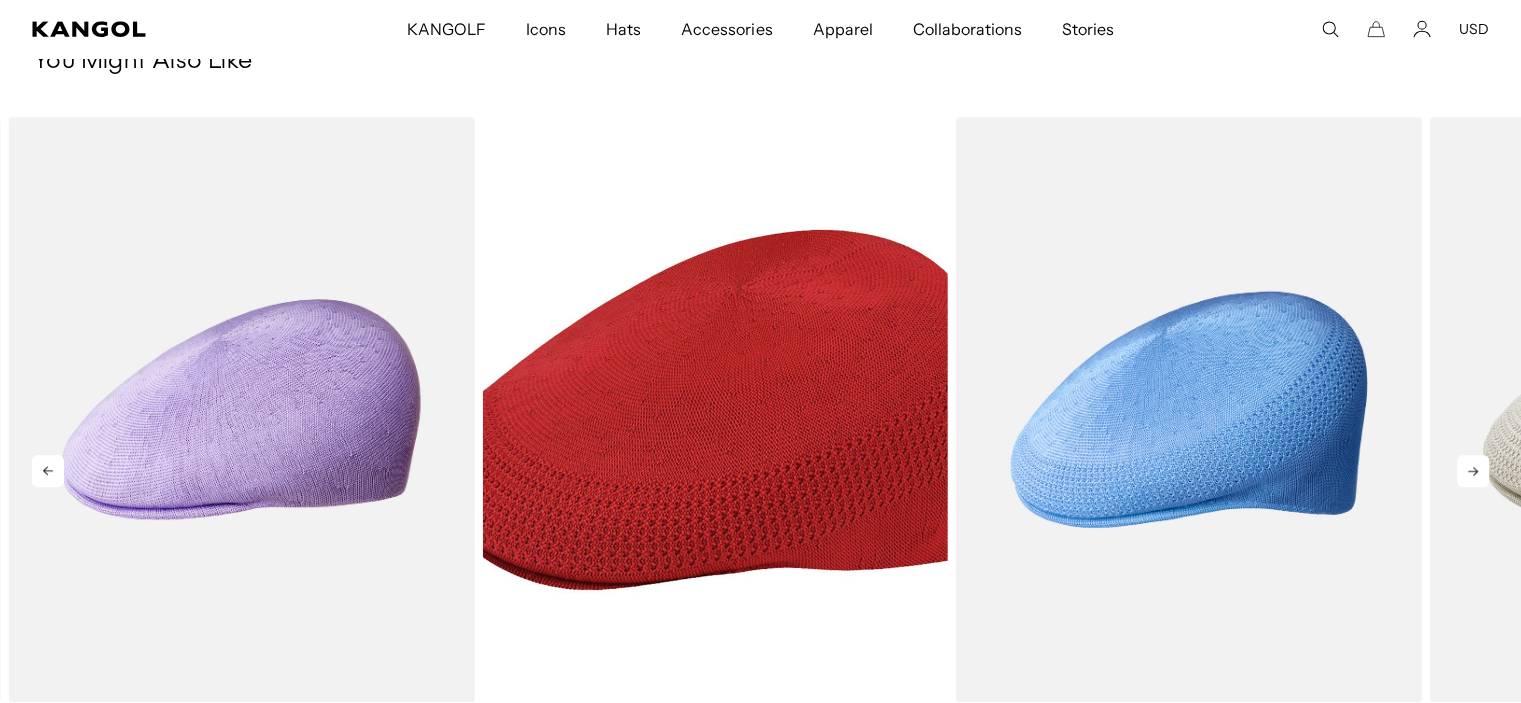 click 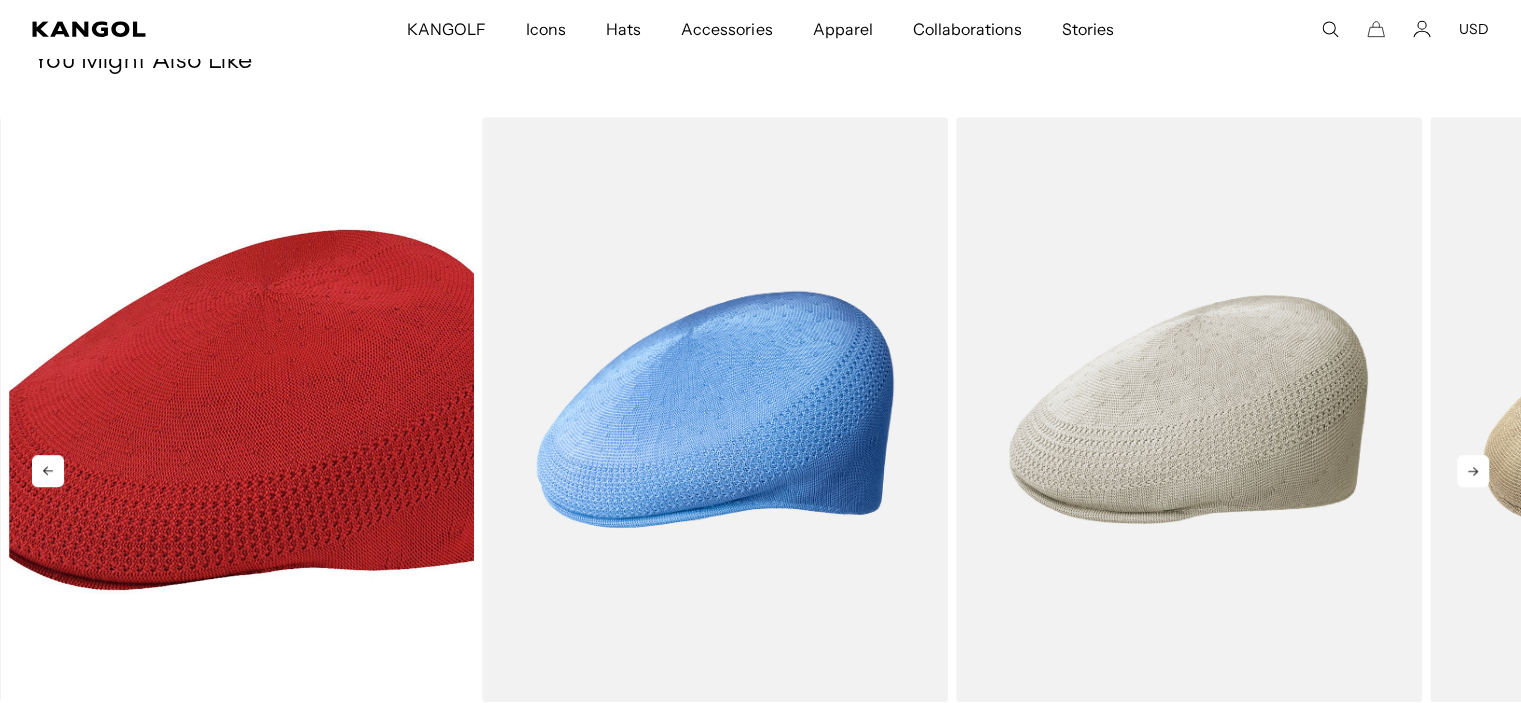 click 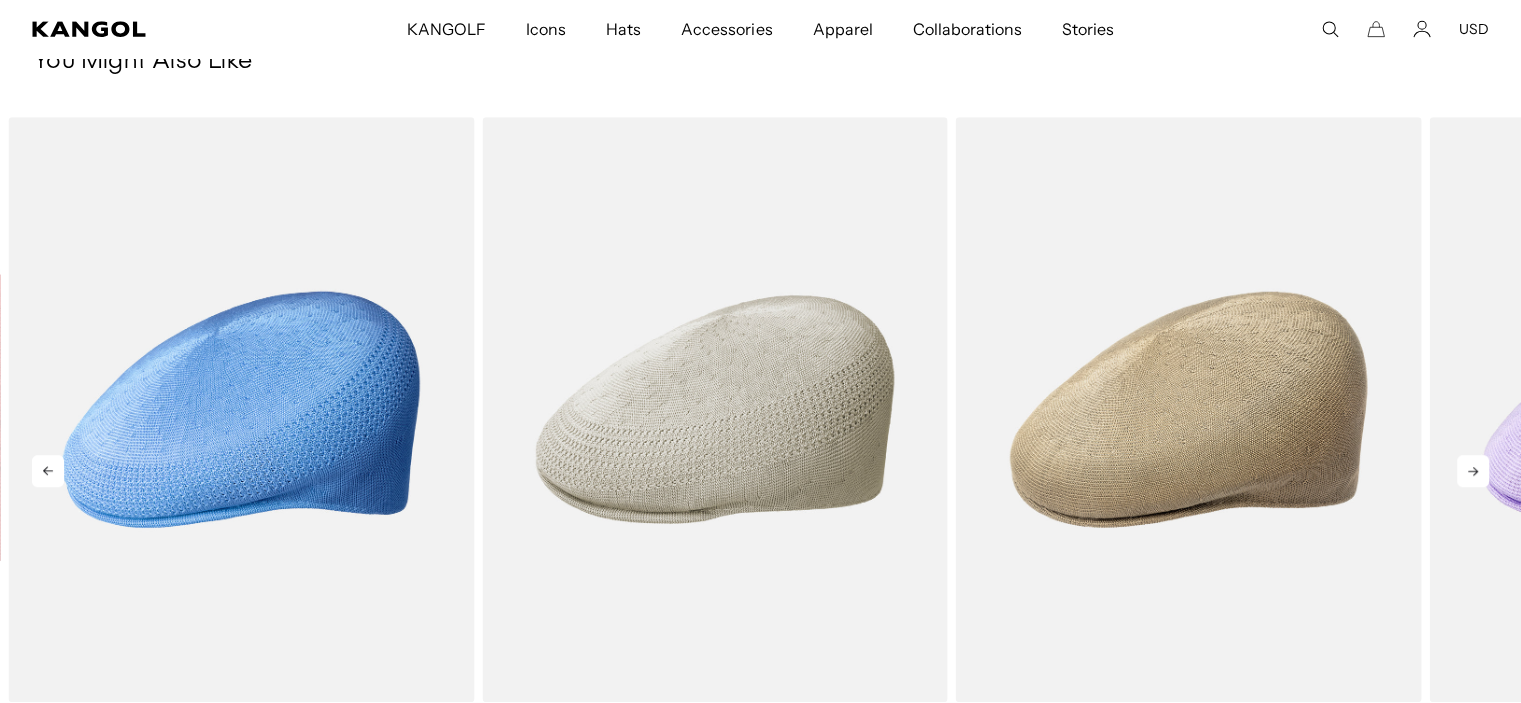 click 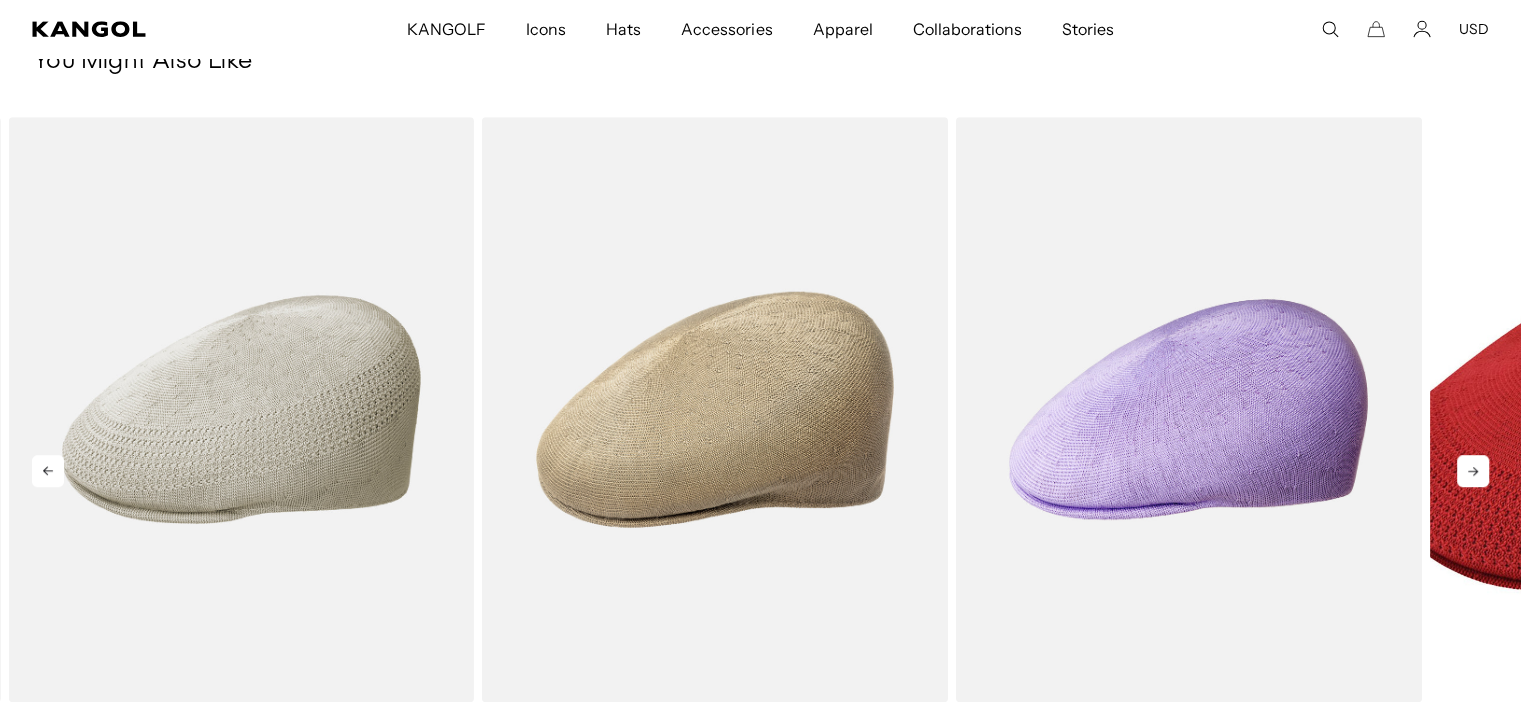click 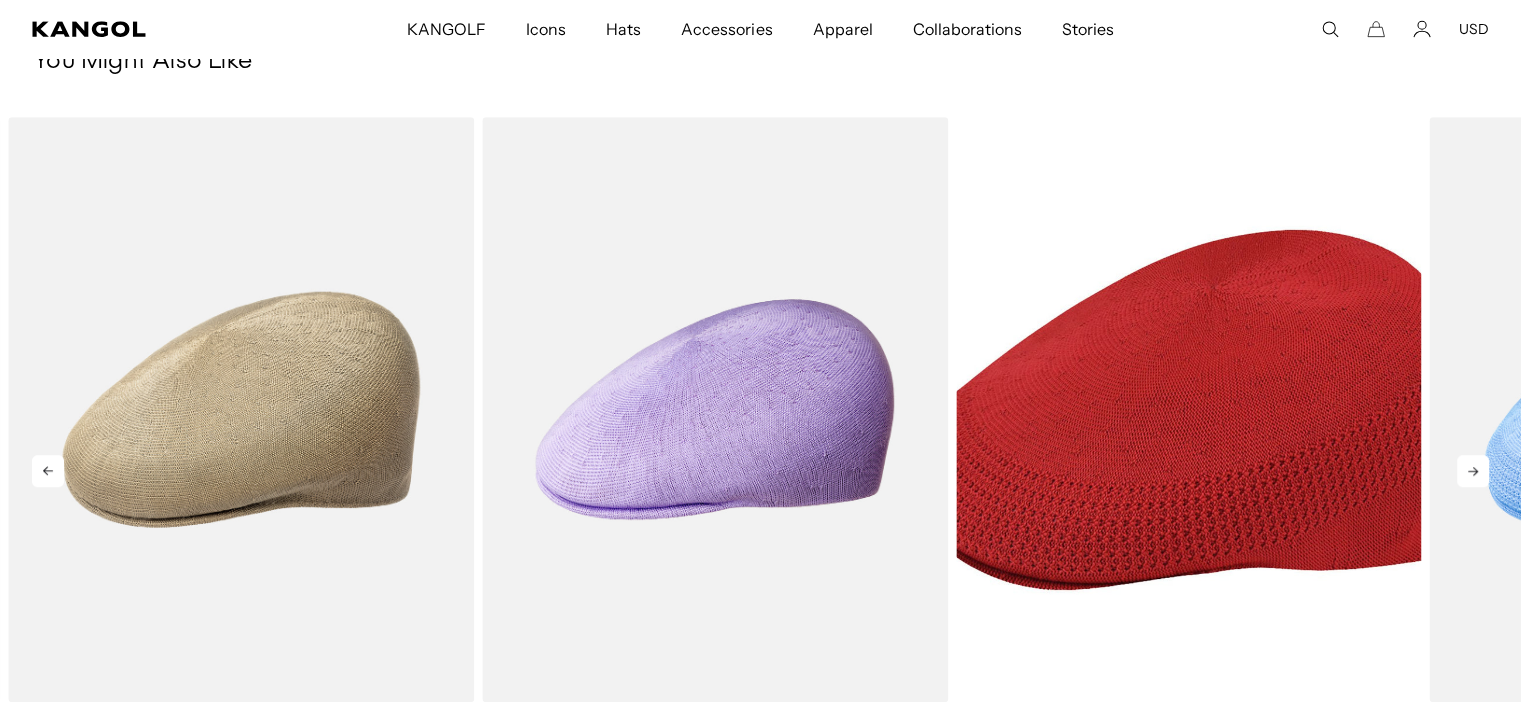 click 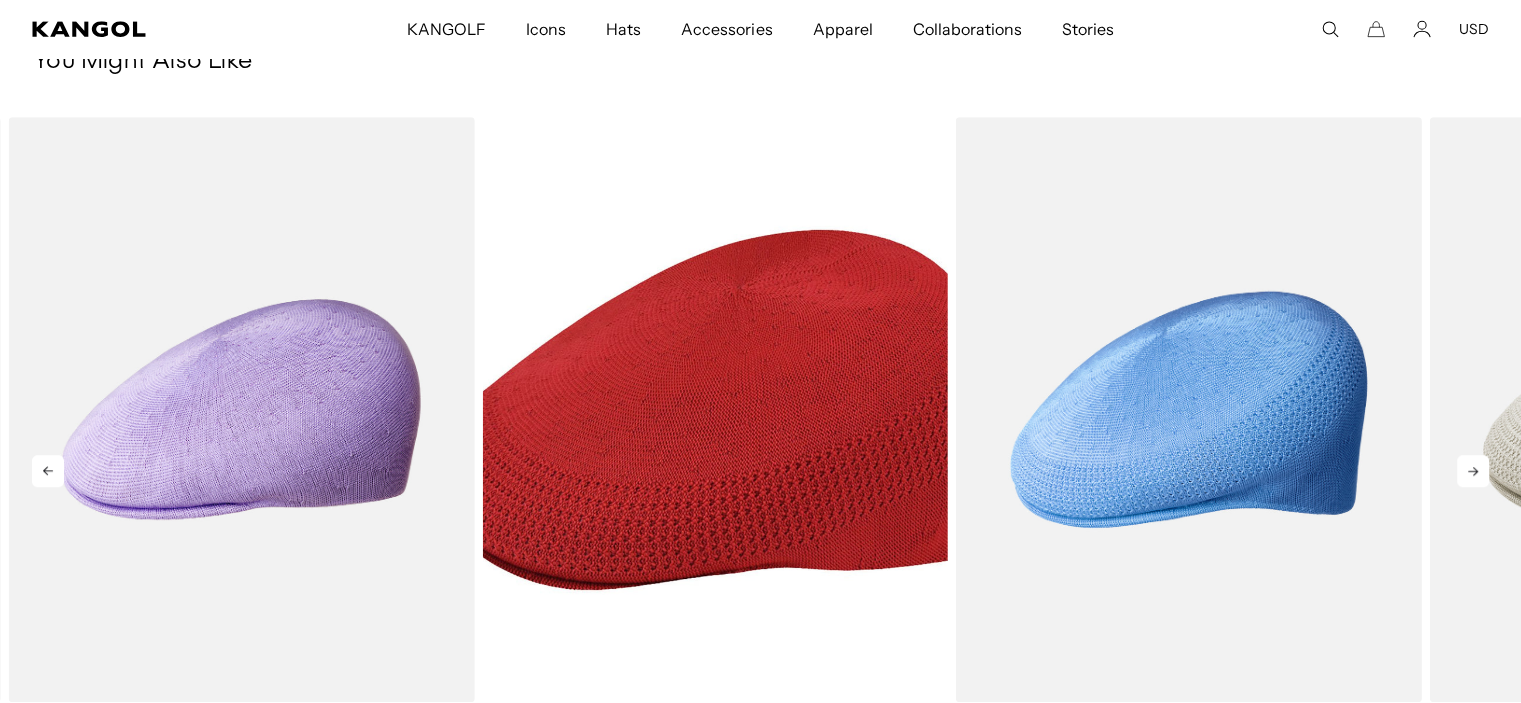 click 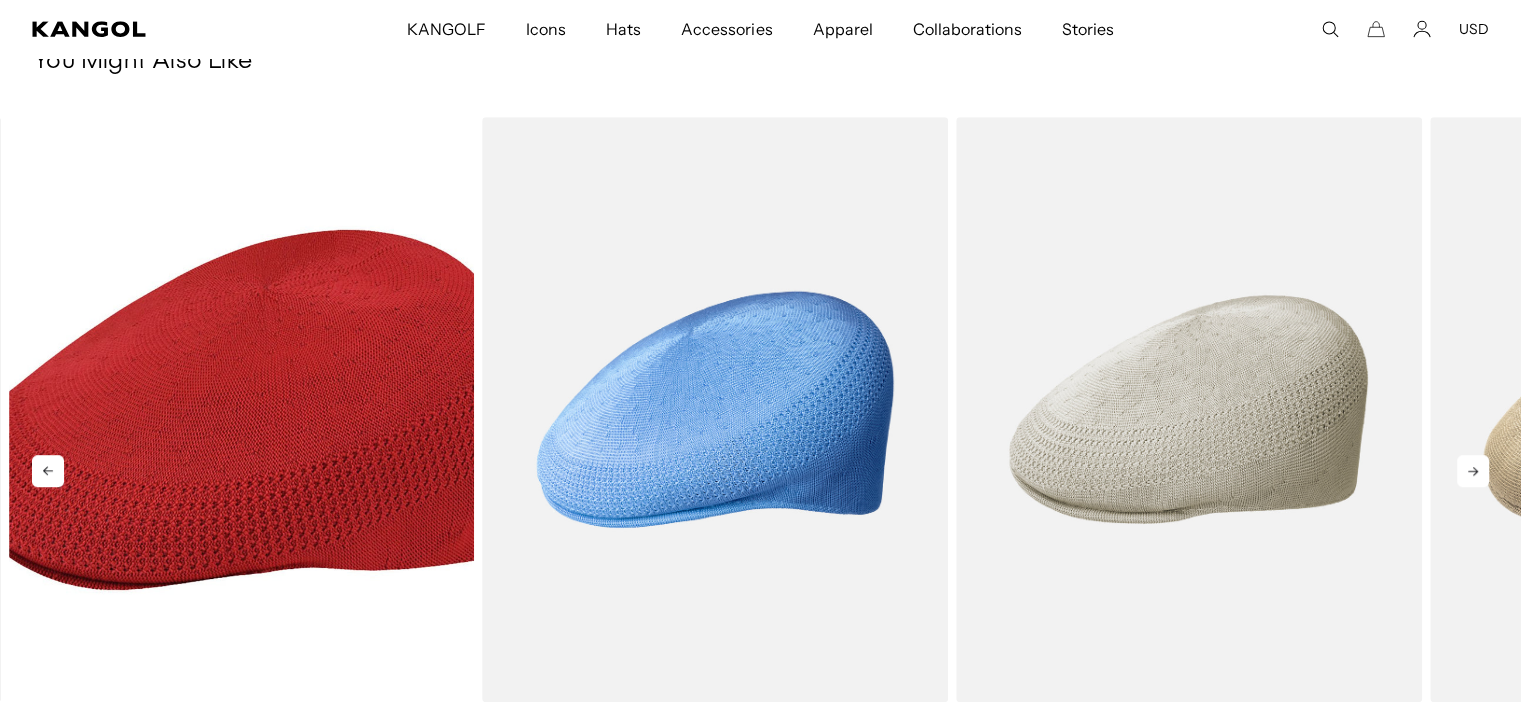 click 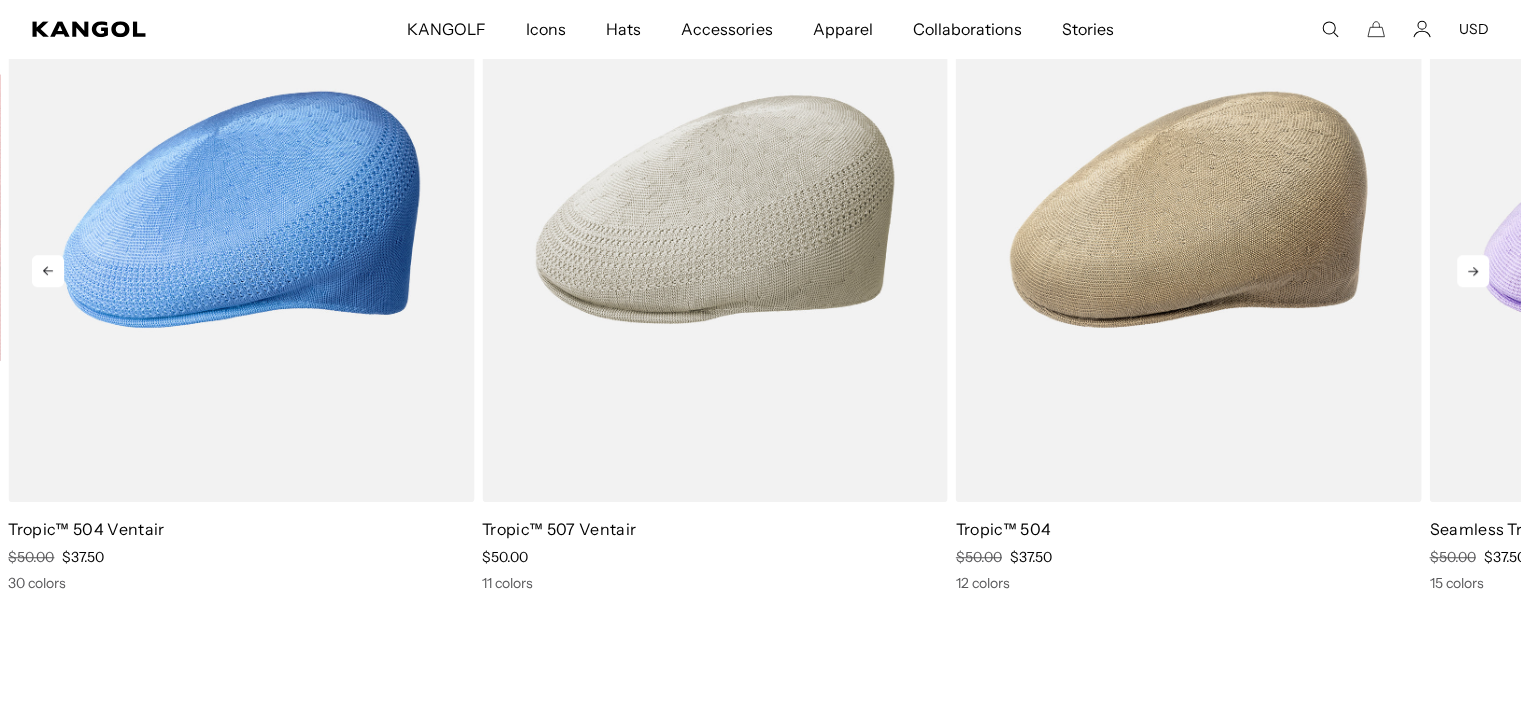 scroll, scrollTop: 1400, scrollLeft: 0, axis: vertical 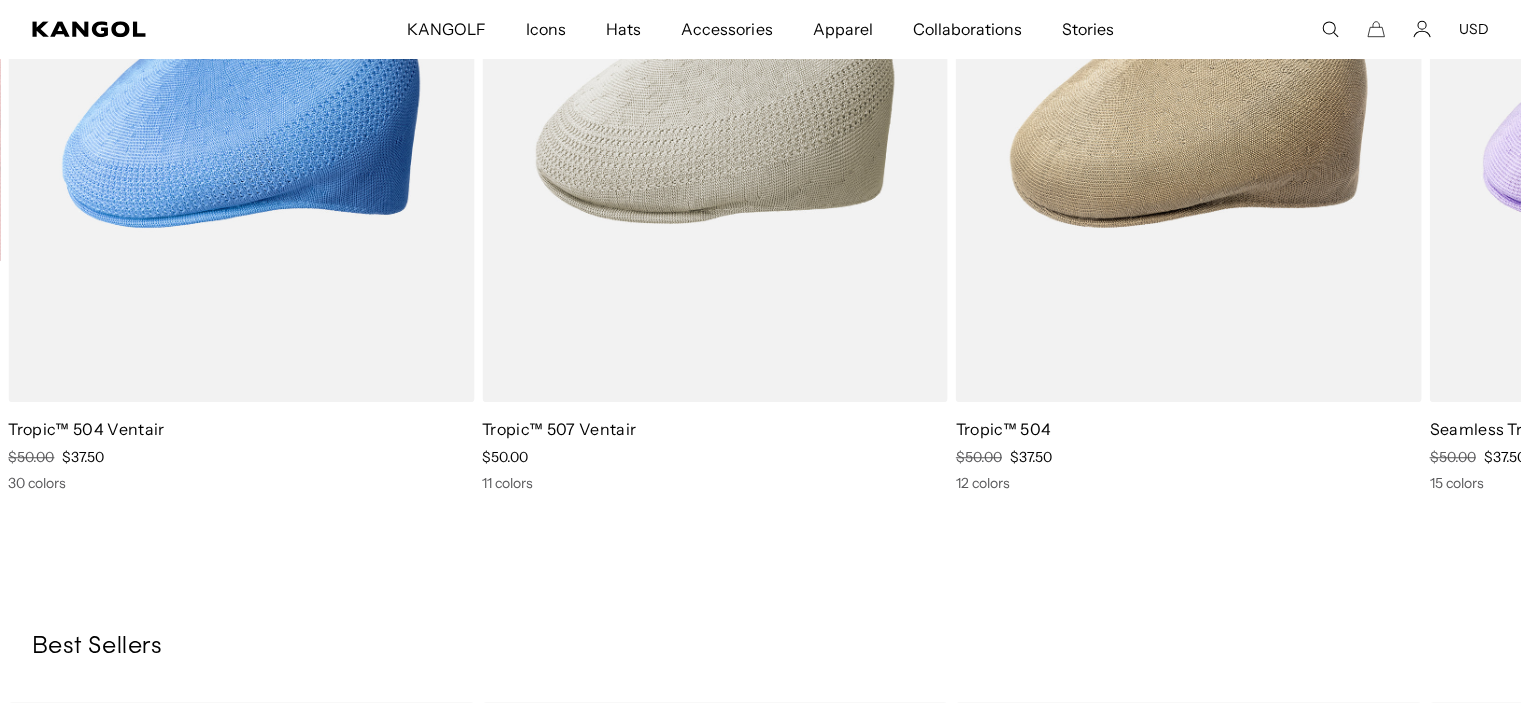 drag, startPoint x: 1167, startPoint y: 603, endPoint x: 1398, endPoint y: 613, distance: 231.21635 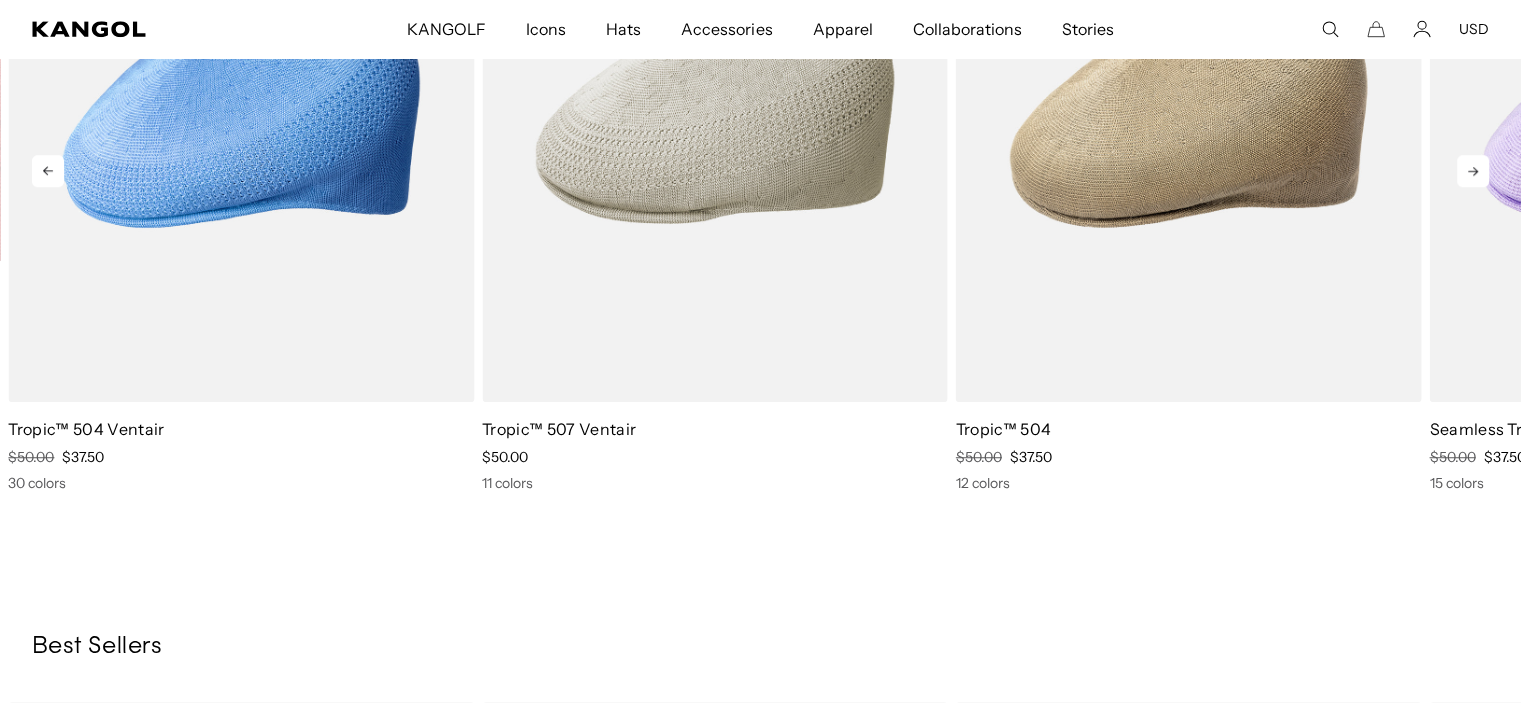 click 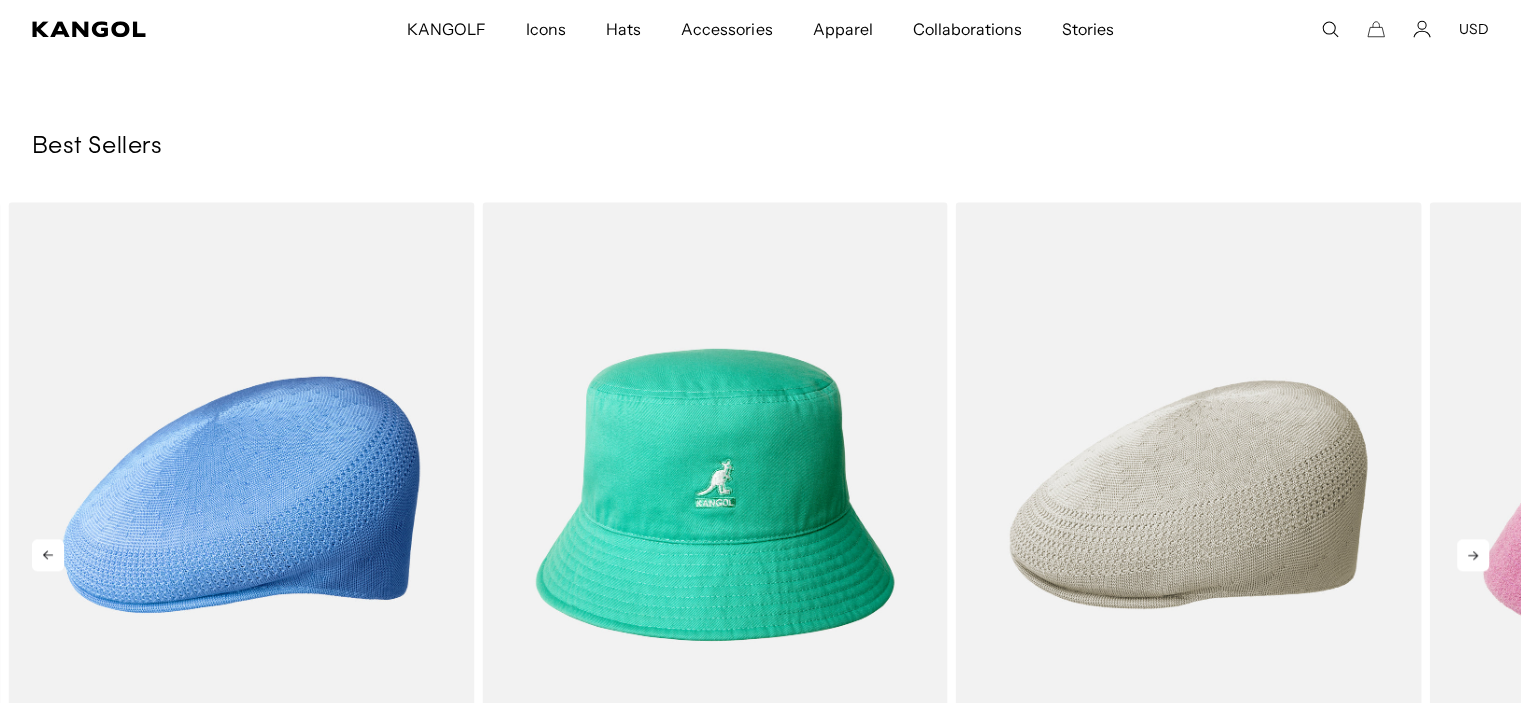 scroll, scrollTop: 2100, scrollLeft: 0, axis: vertical 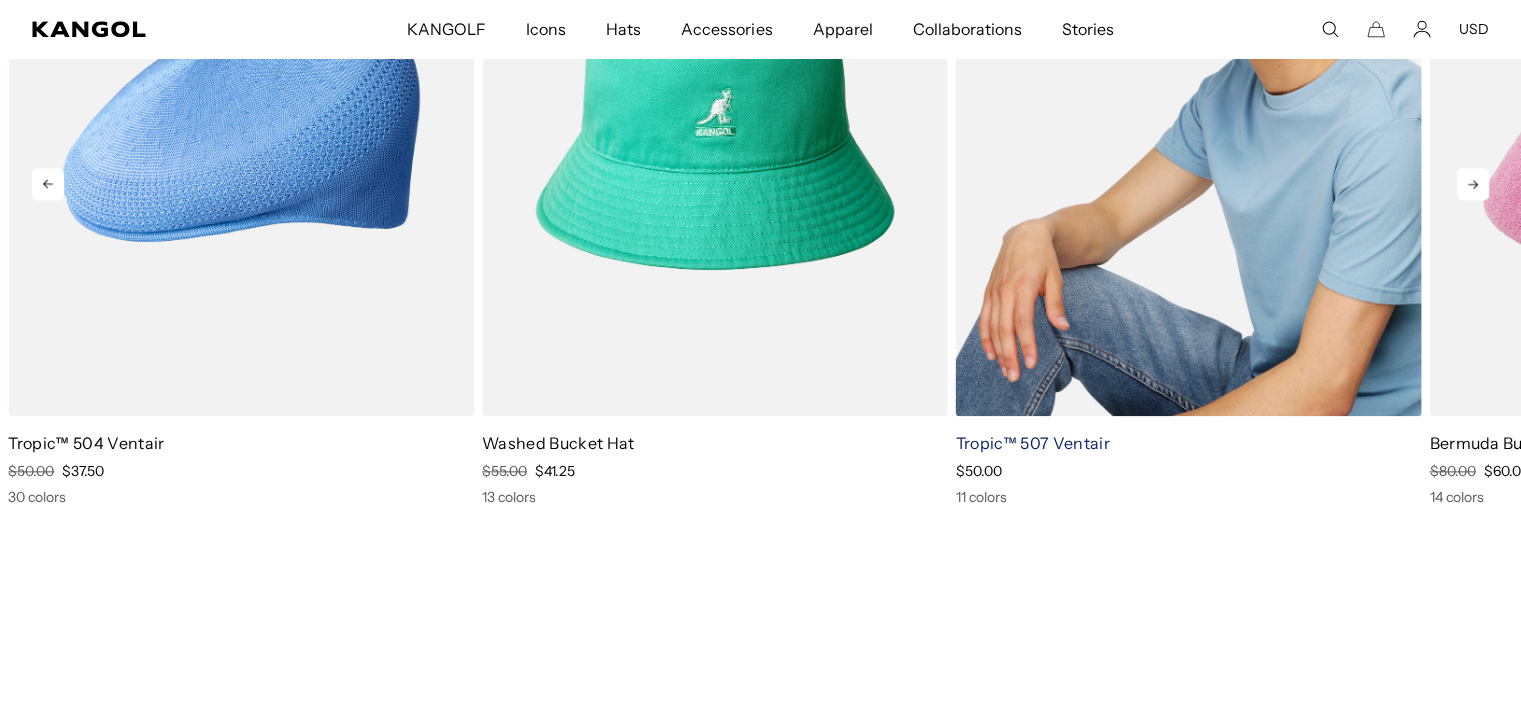 click on "Tropic™ 507 Ventair" at bounding box center (1033, 443) 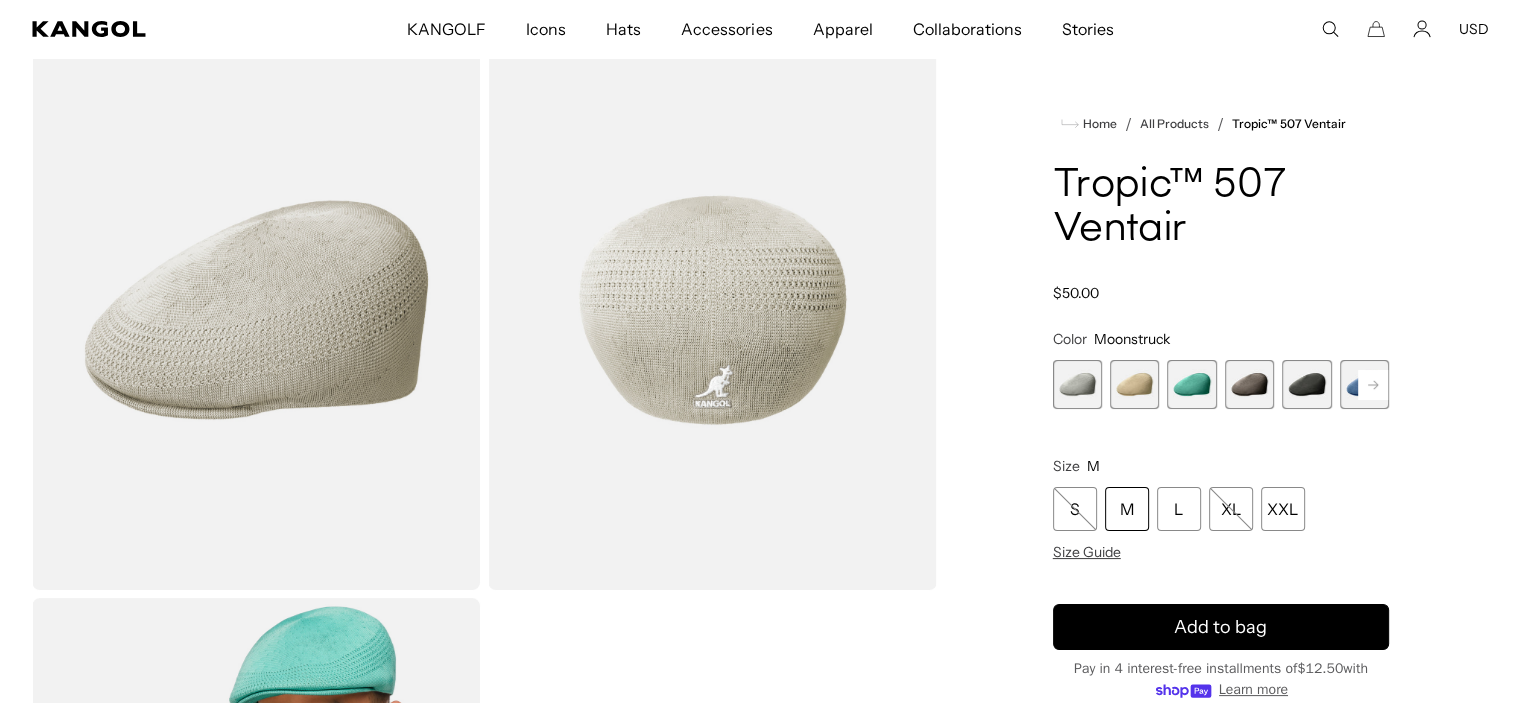scroll, scrollTop: 0, scrollLeft: 0, axis: both 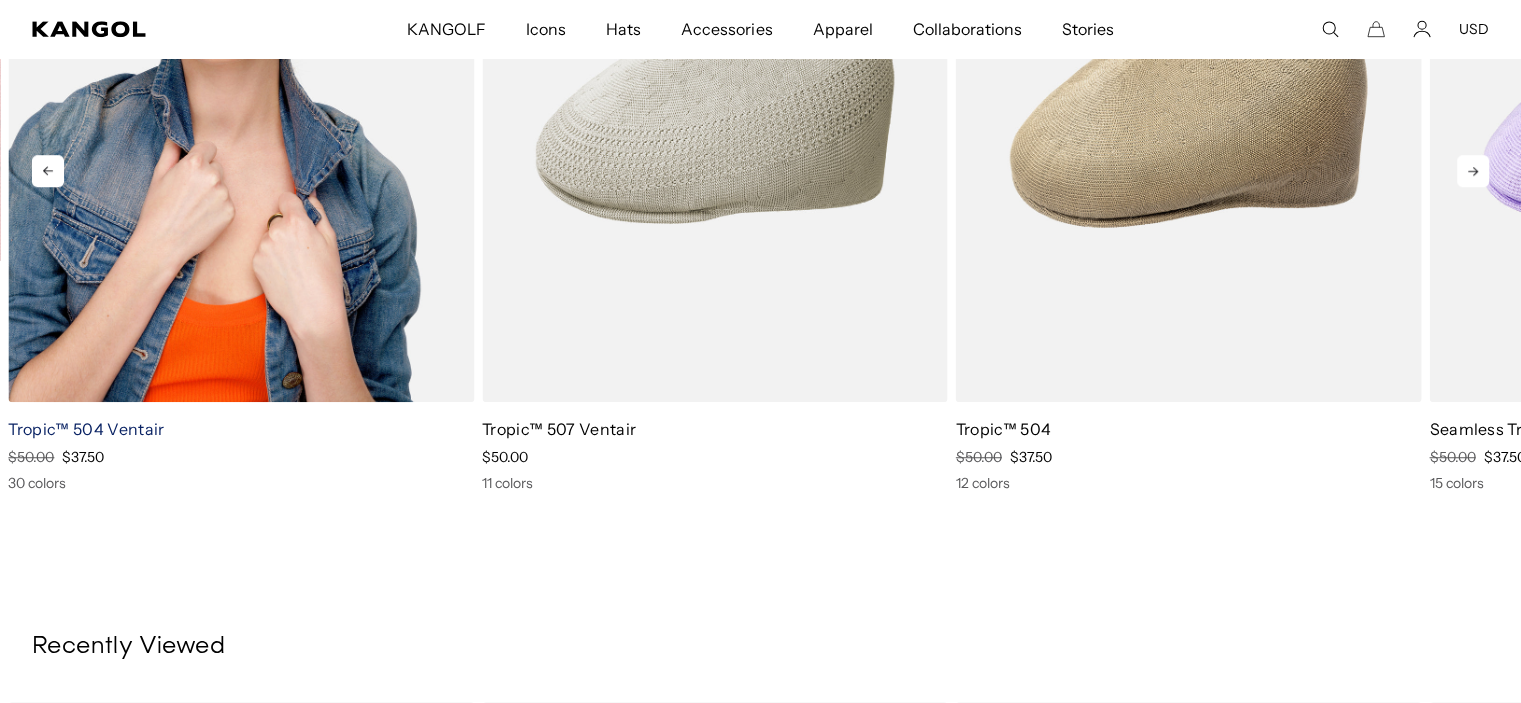 click on "Tropic™ 504 Ventair" at bounding box center [86, 429] 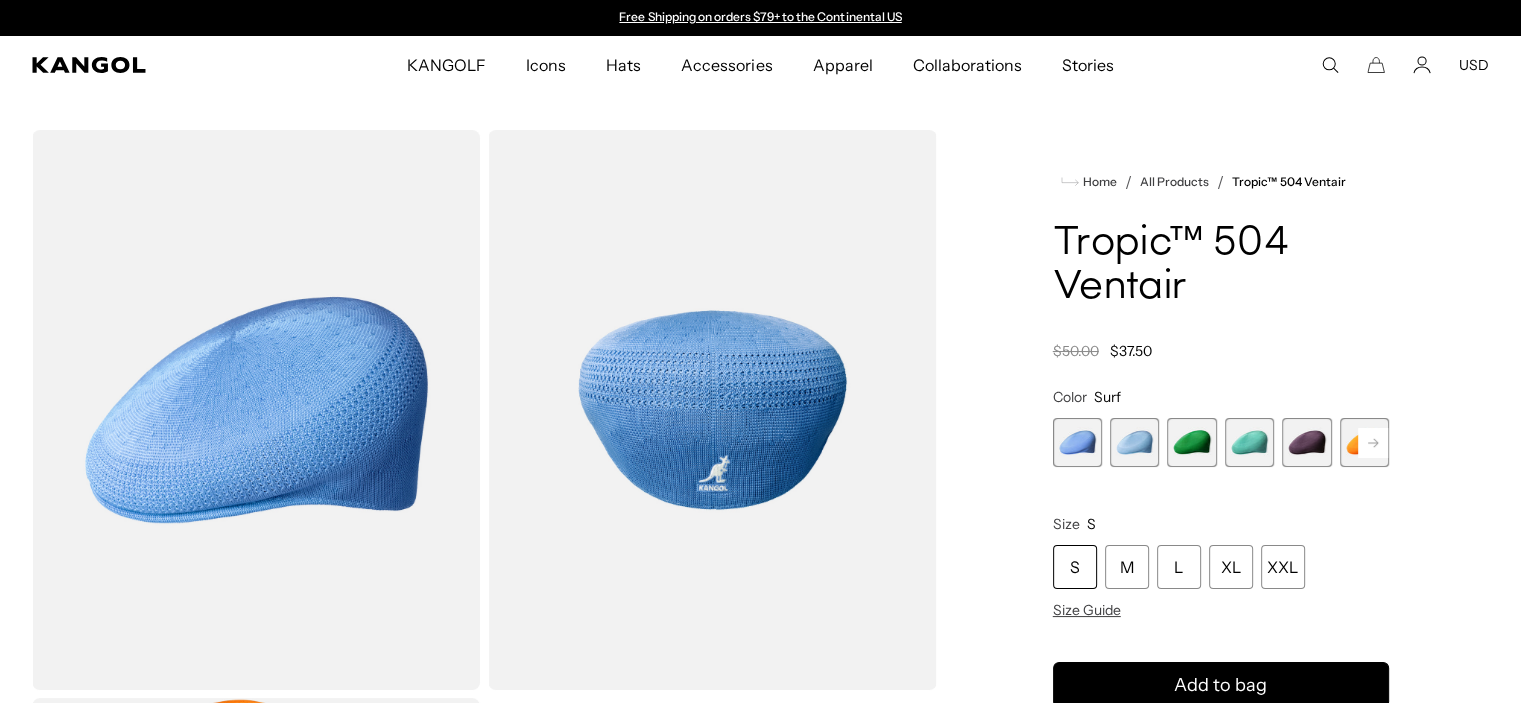 scroll, scrollTop: 0, scrollLeft: 0, axis: both 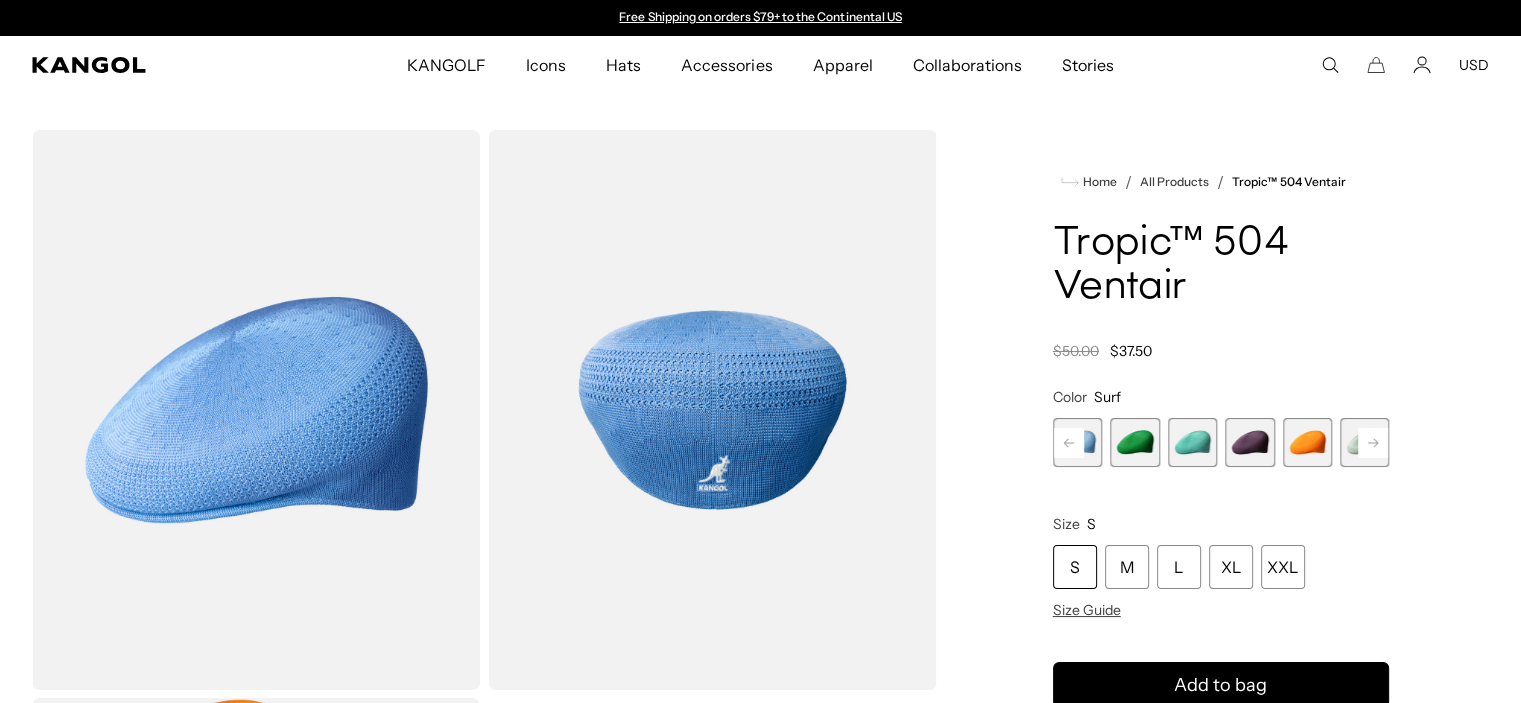 click at bounding box center [1307, 442] 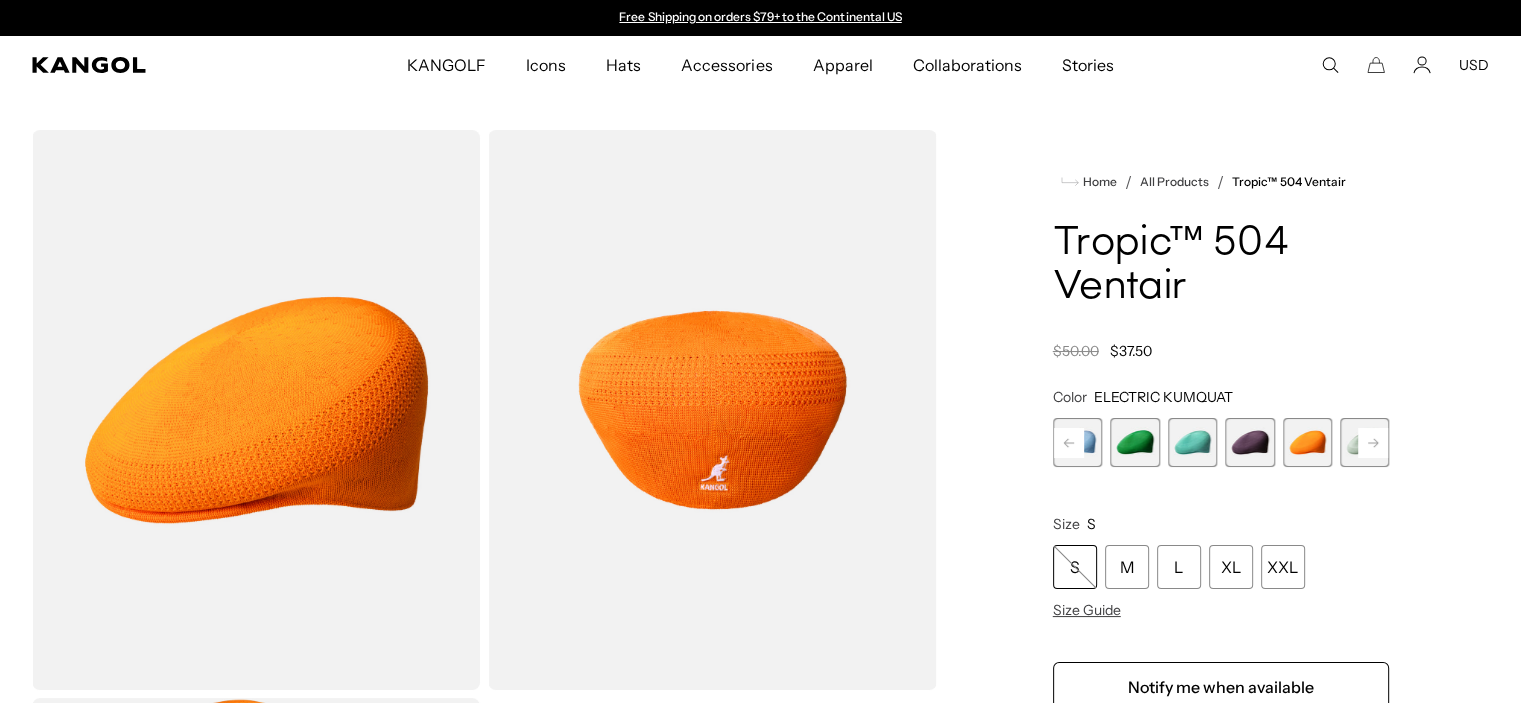 click 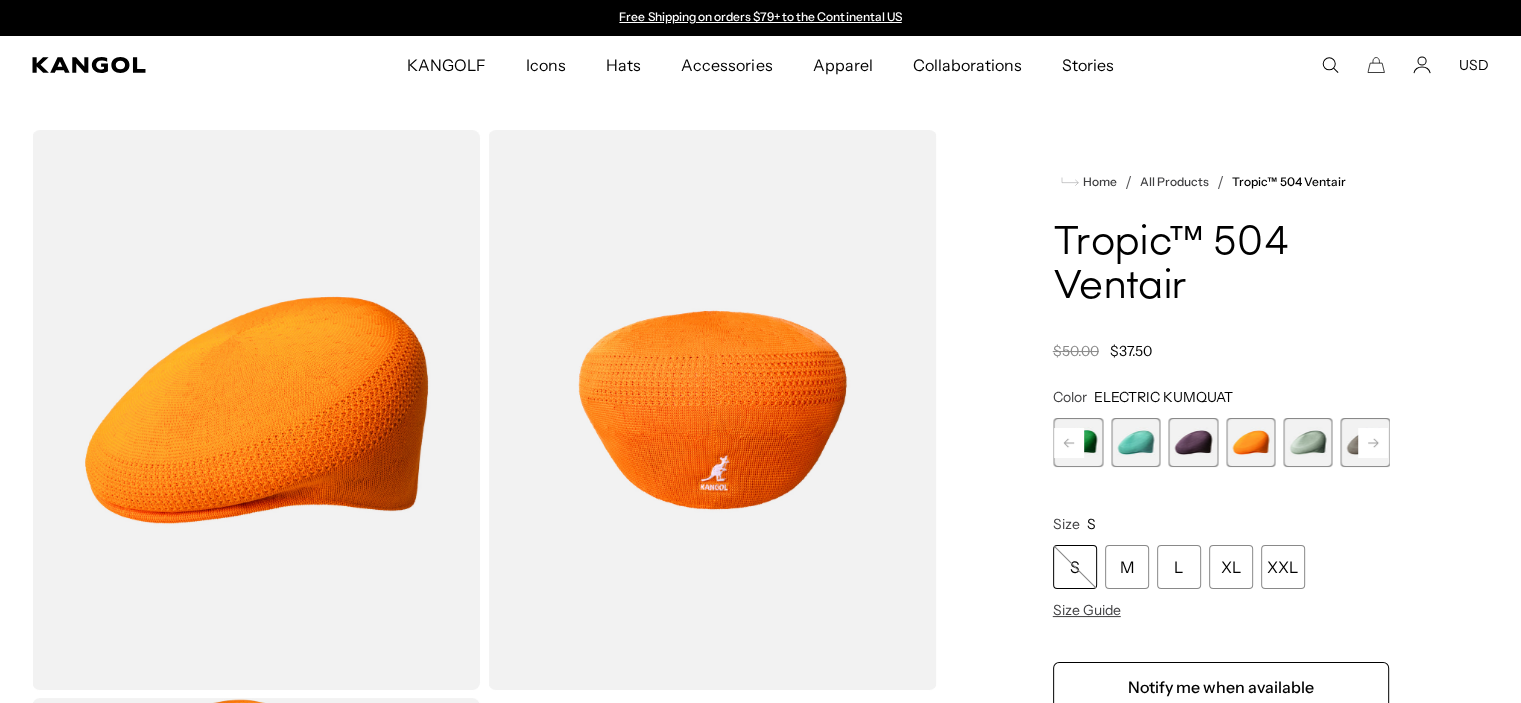 click at bounding box center [1307, 442] 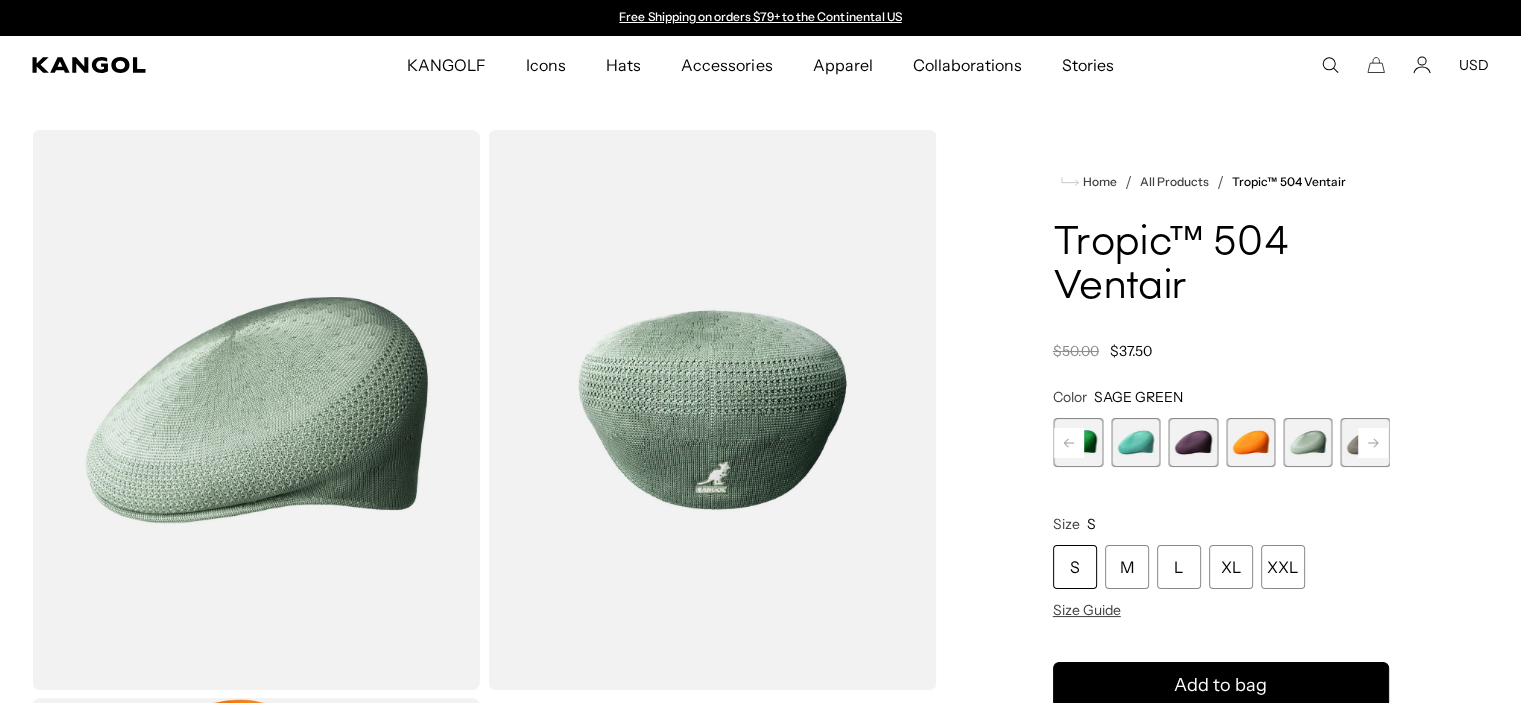click 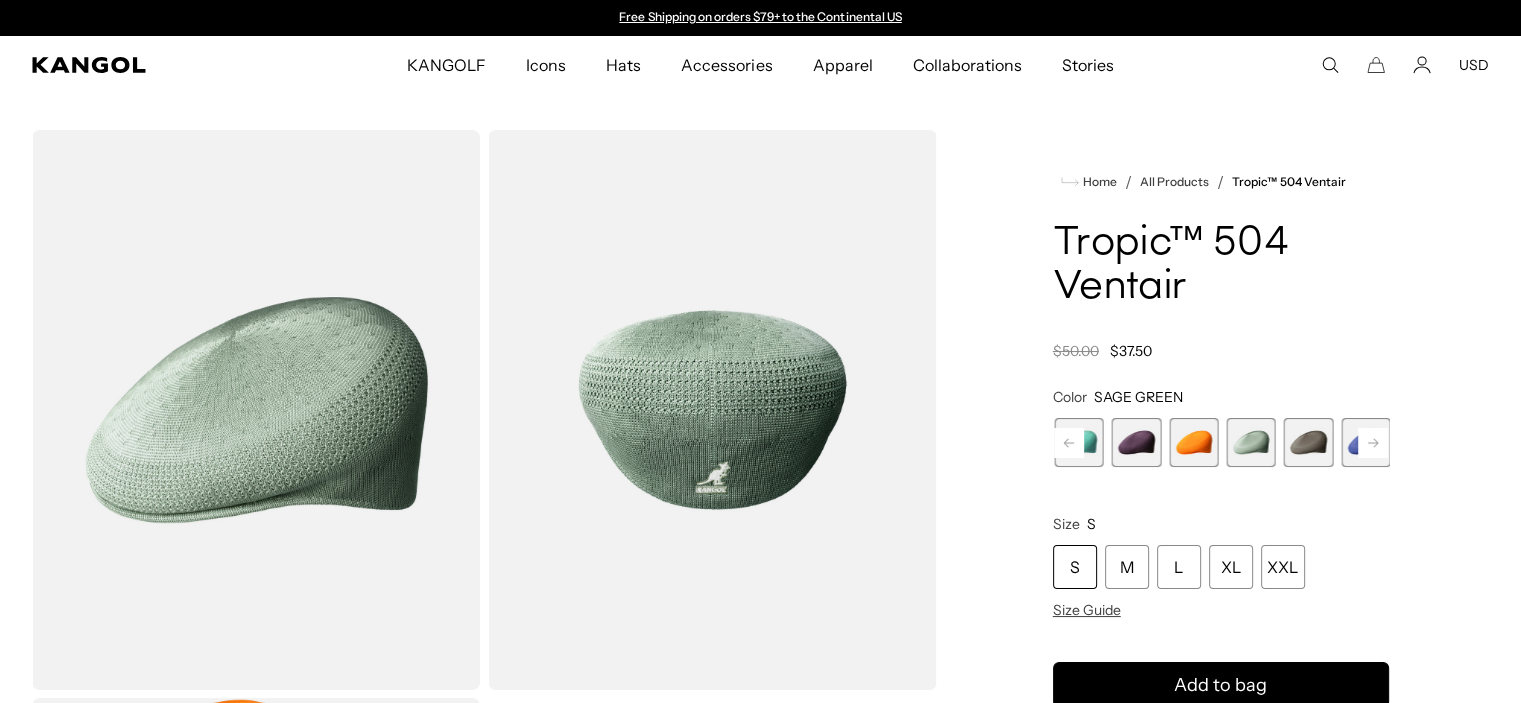 click at bounding box center (1308, 442) 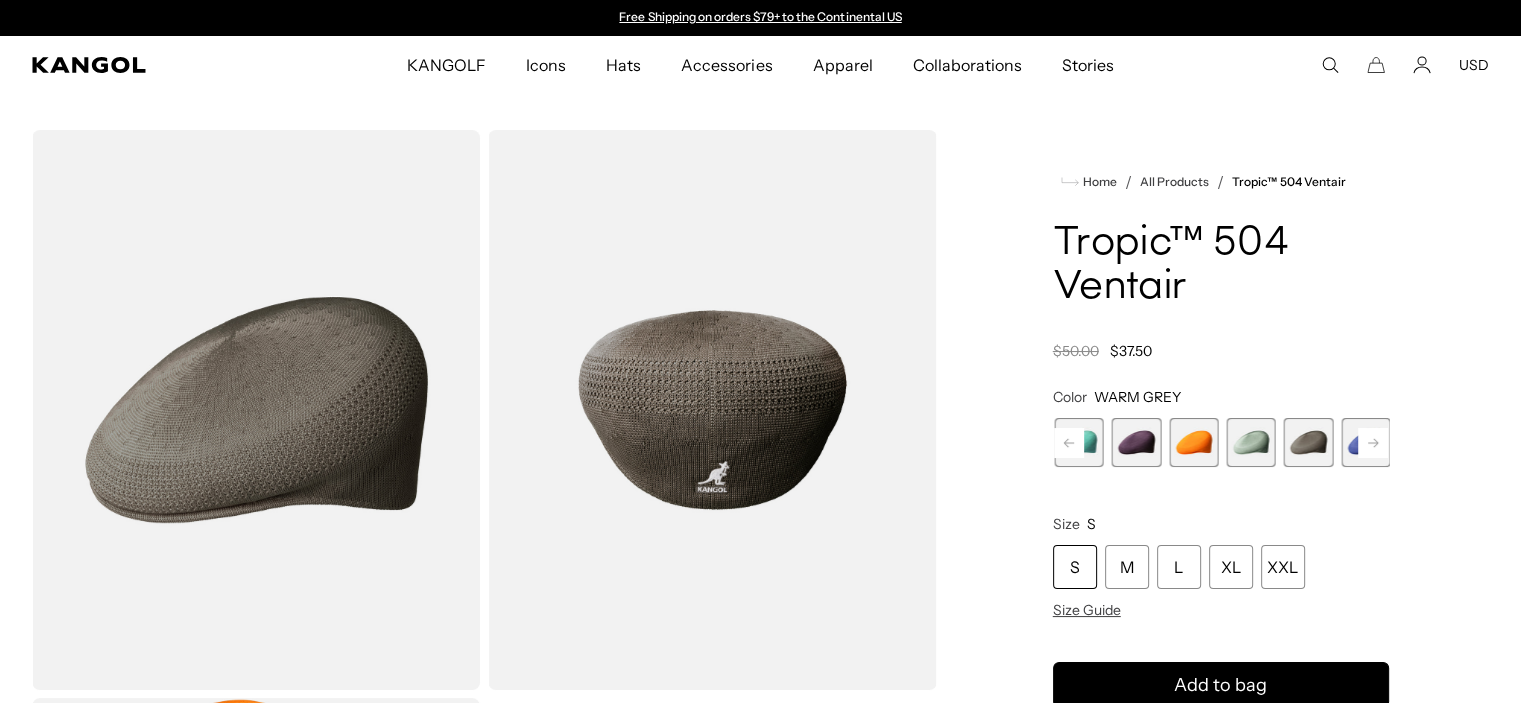click 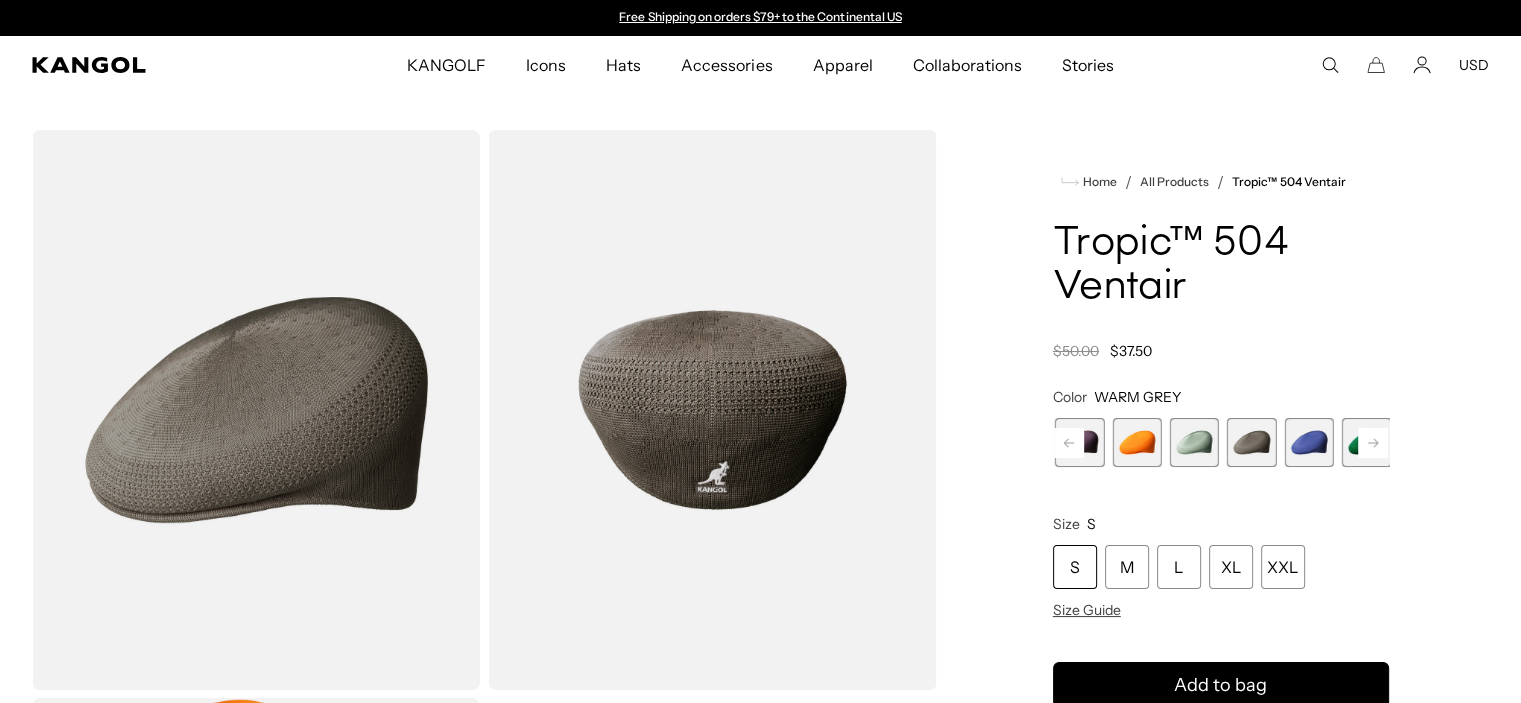 click 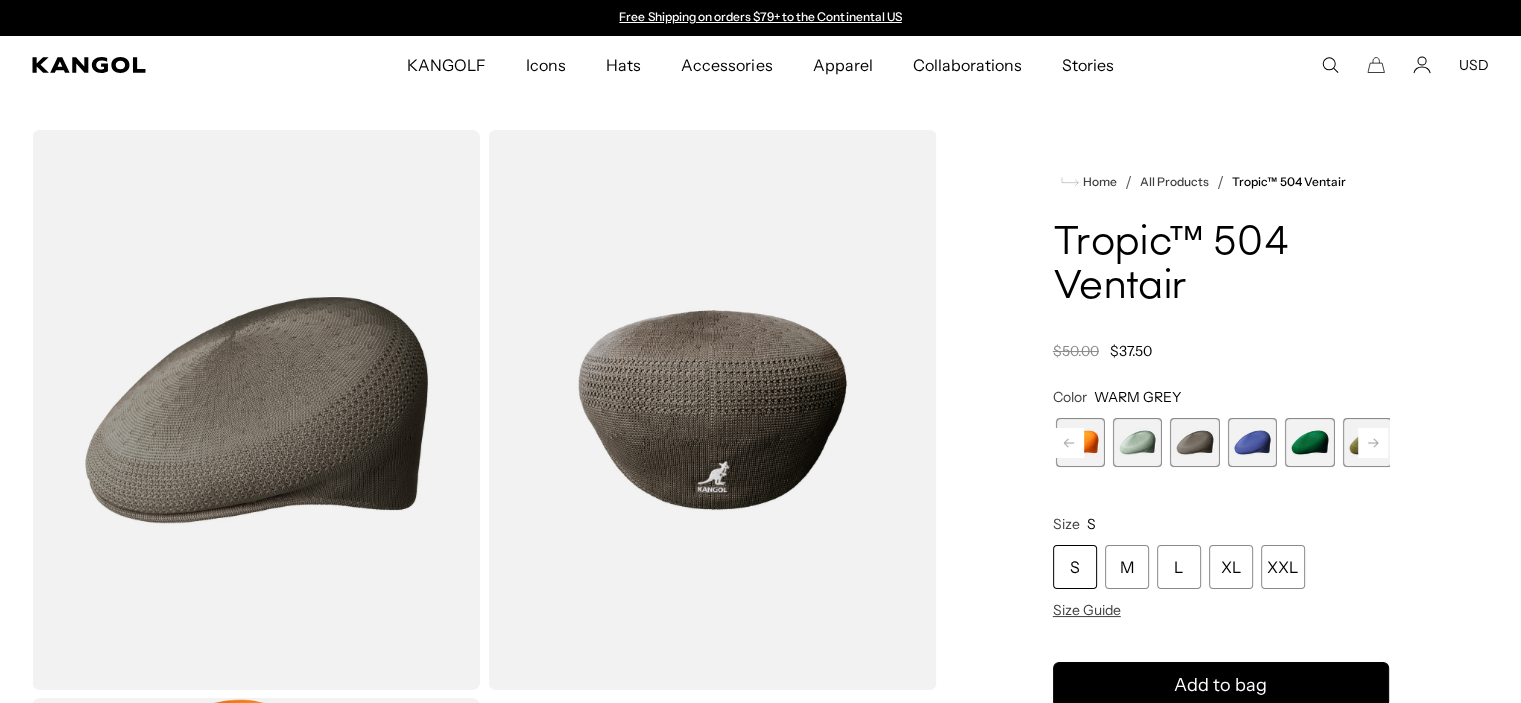 click 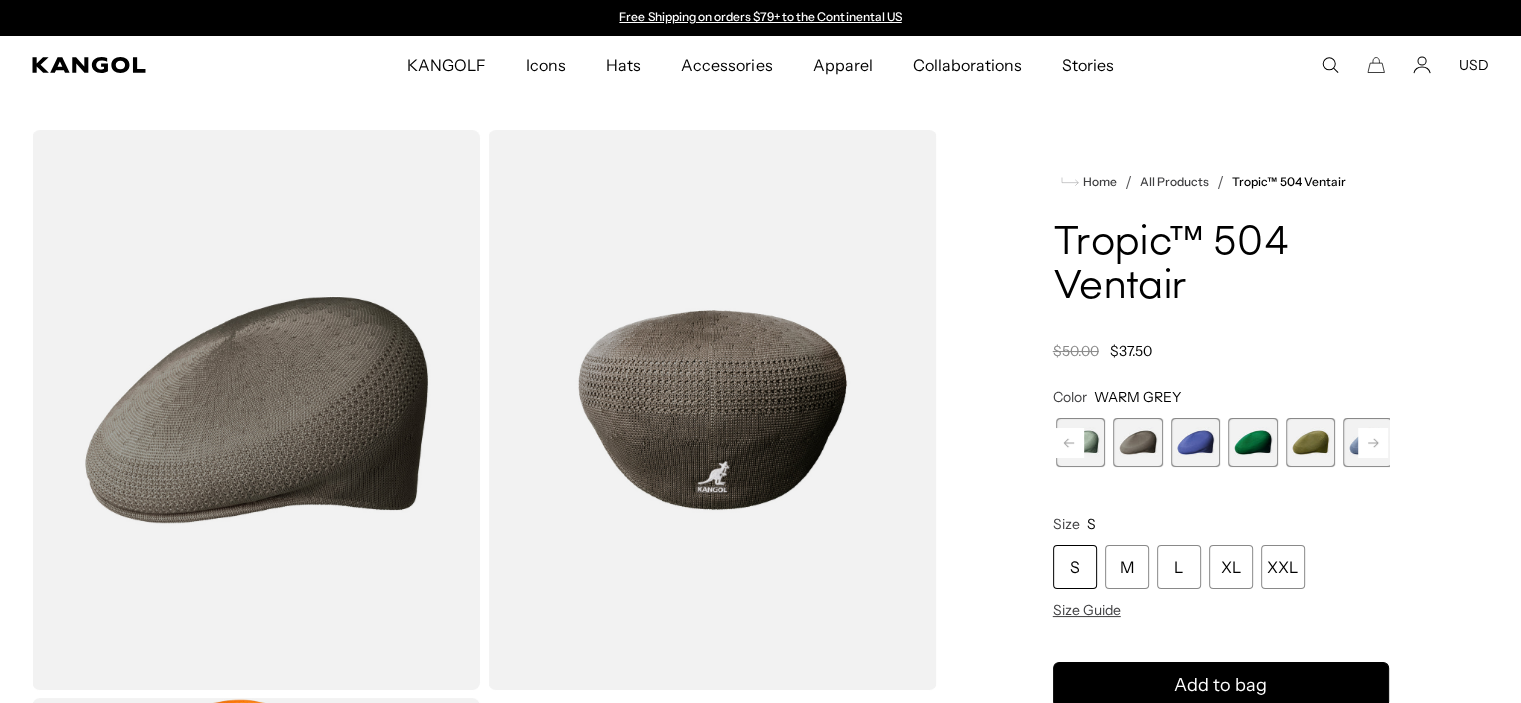 click 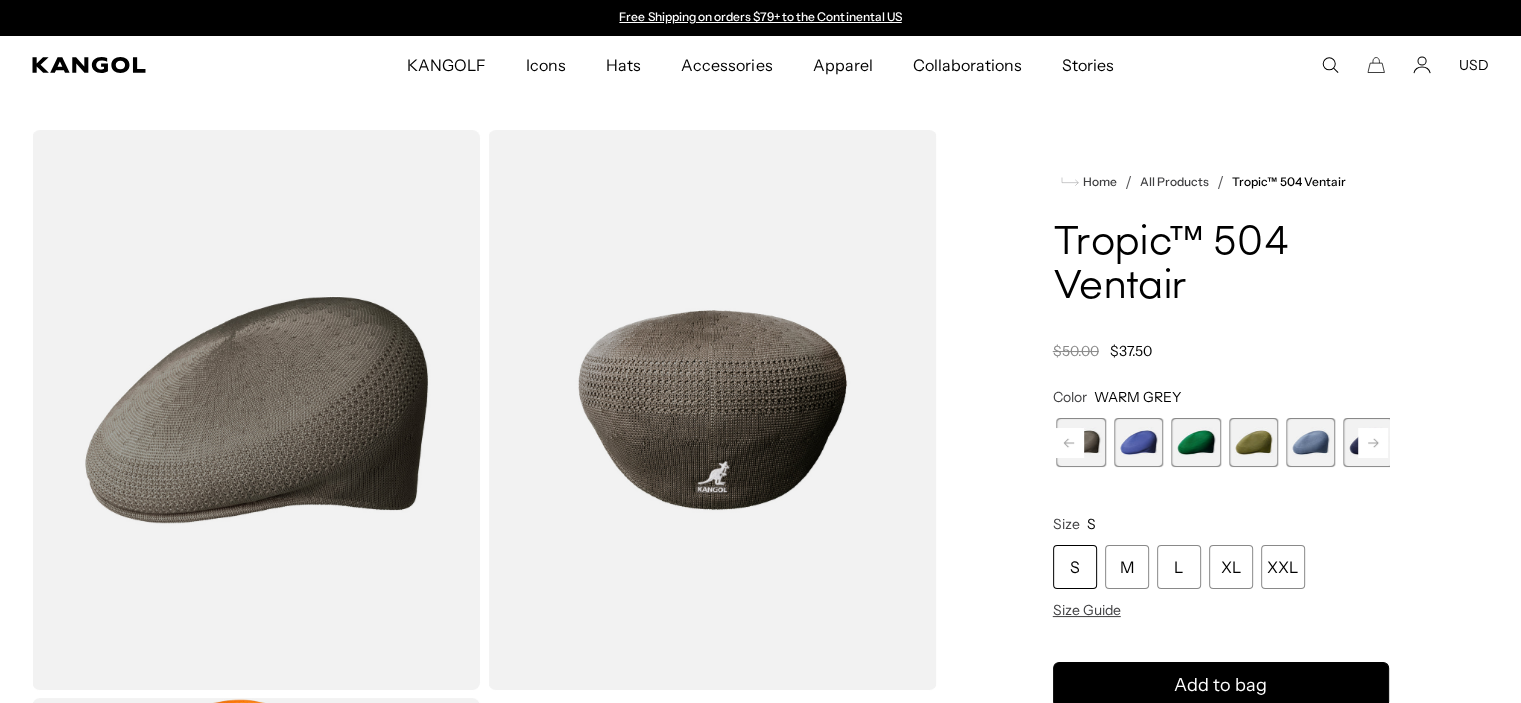 click 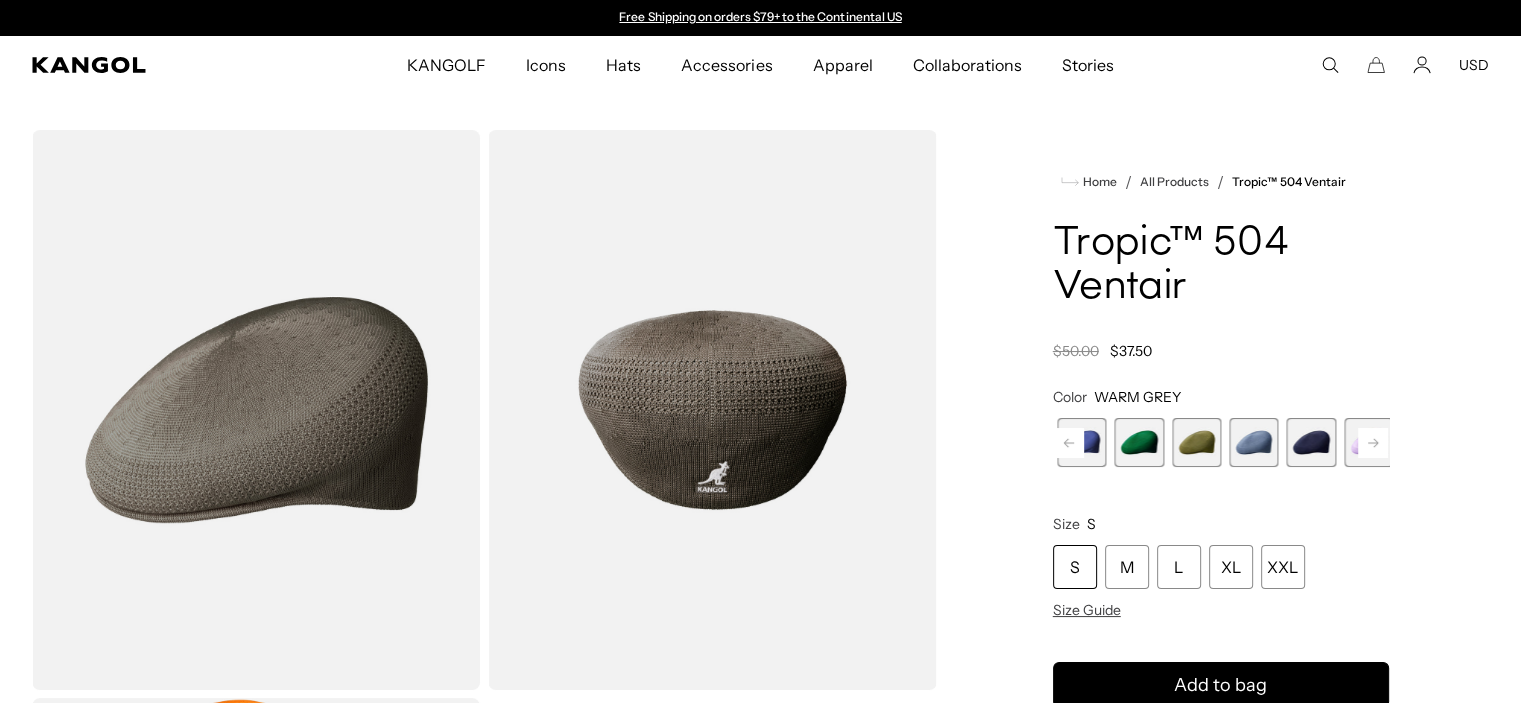 click 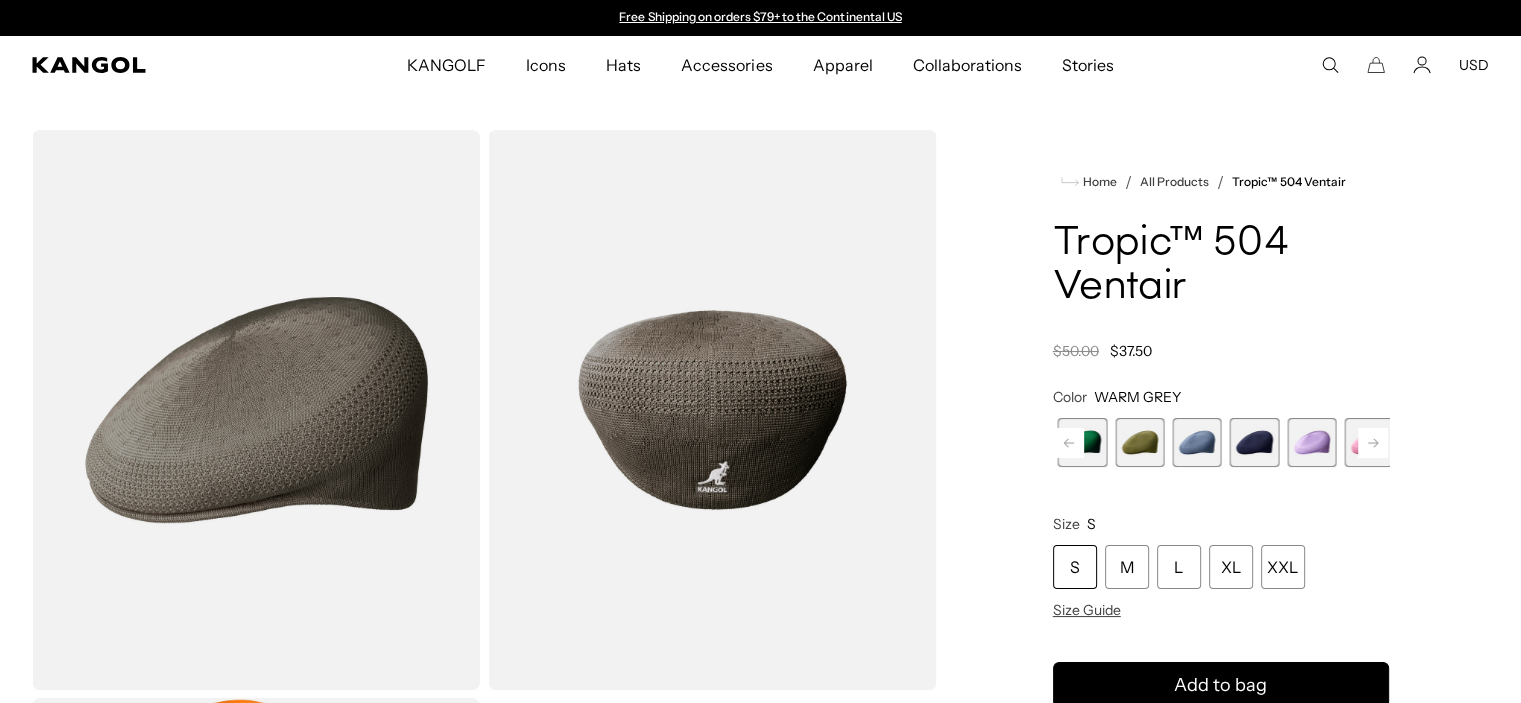 click 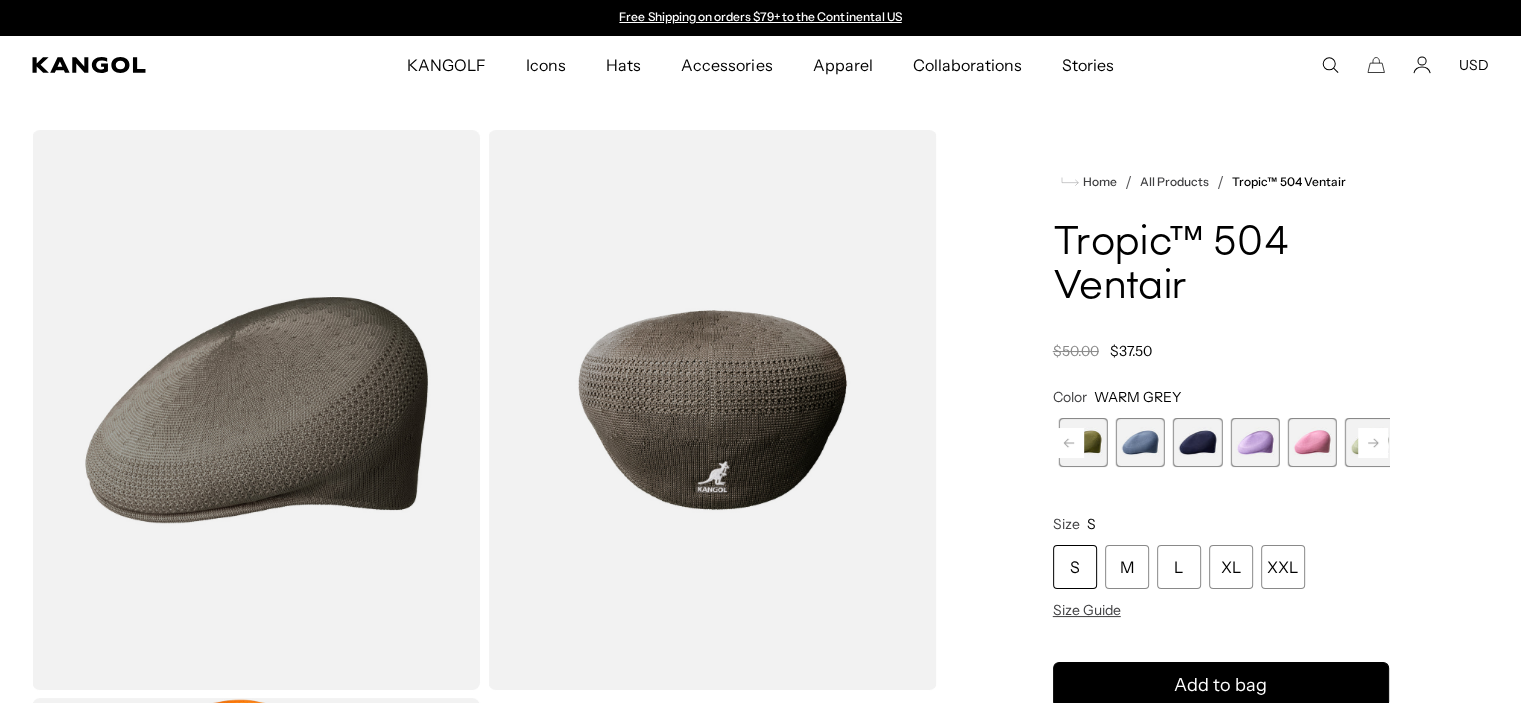 click 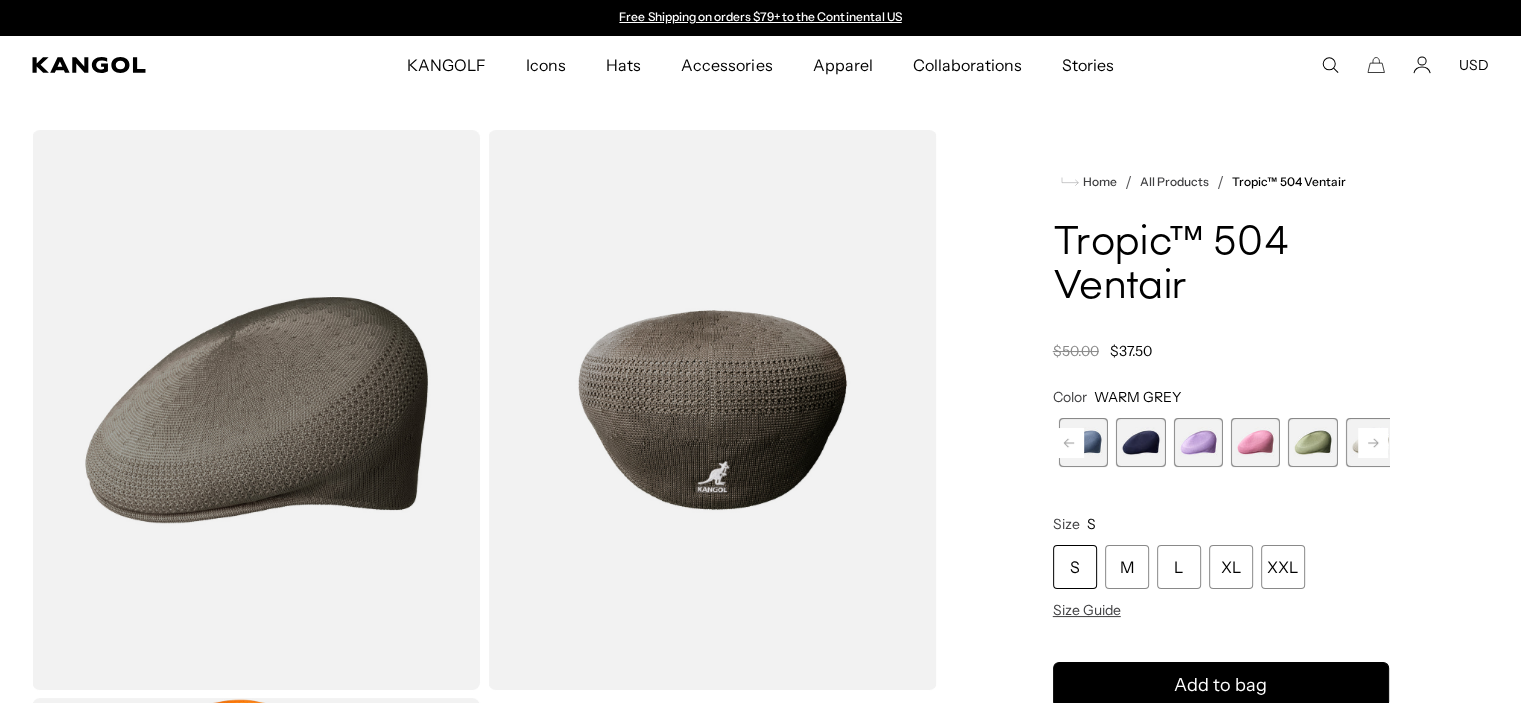 click 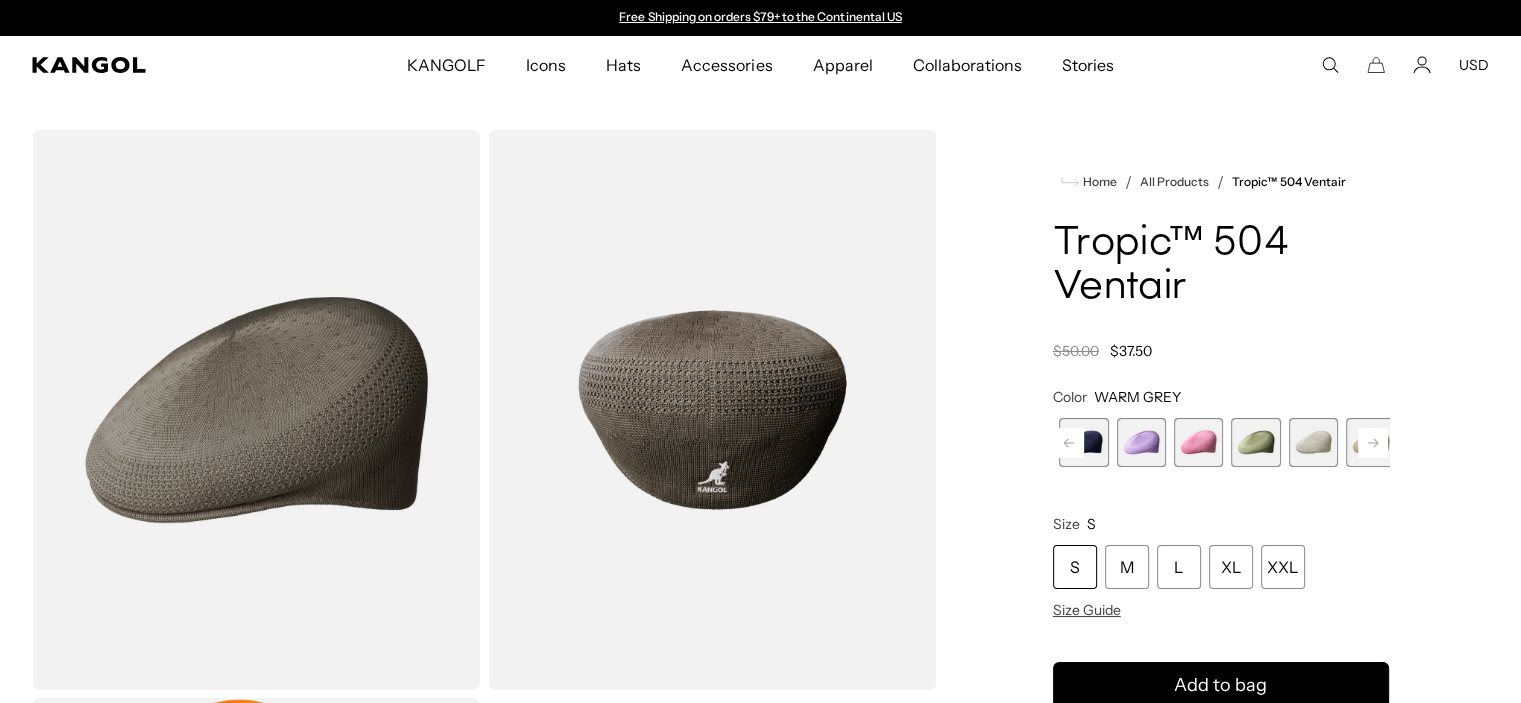 click 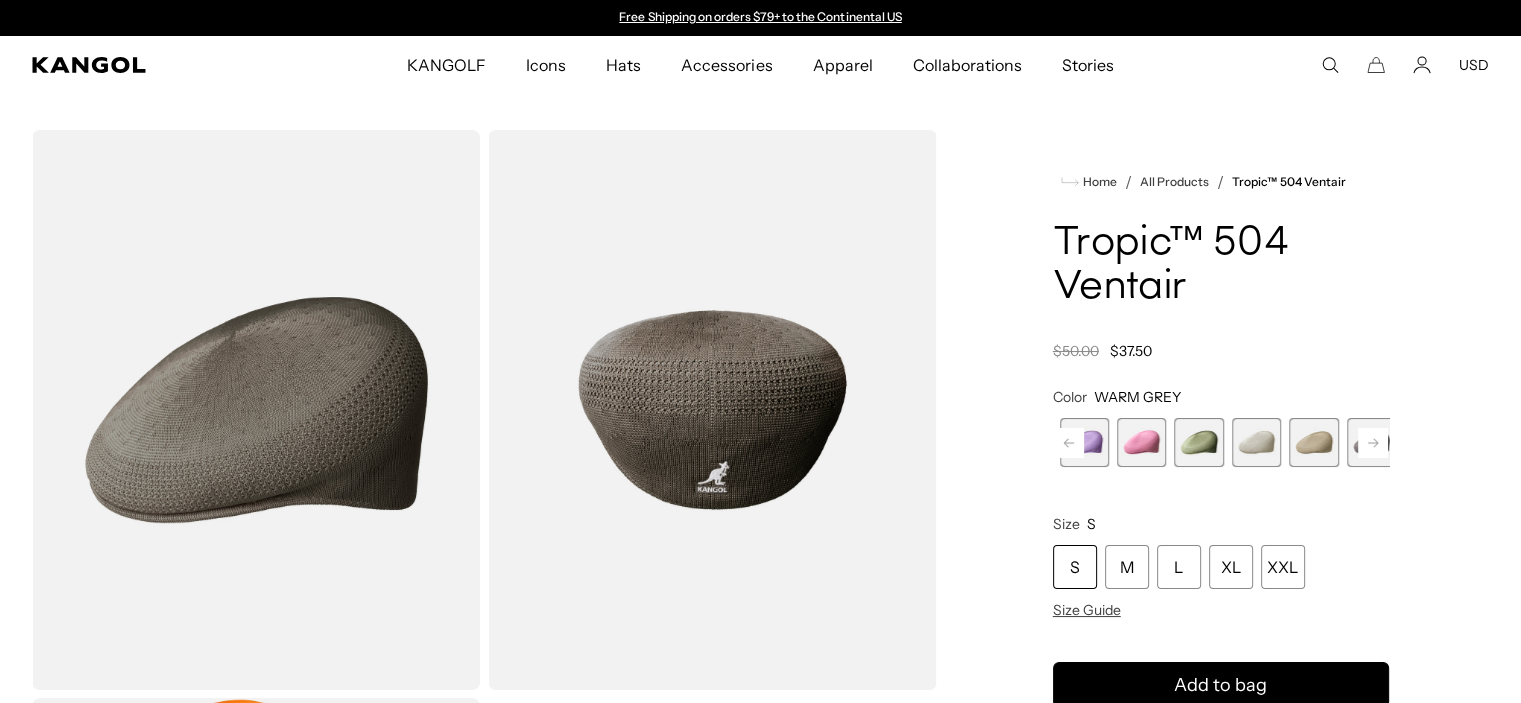 click 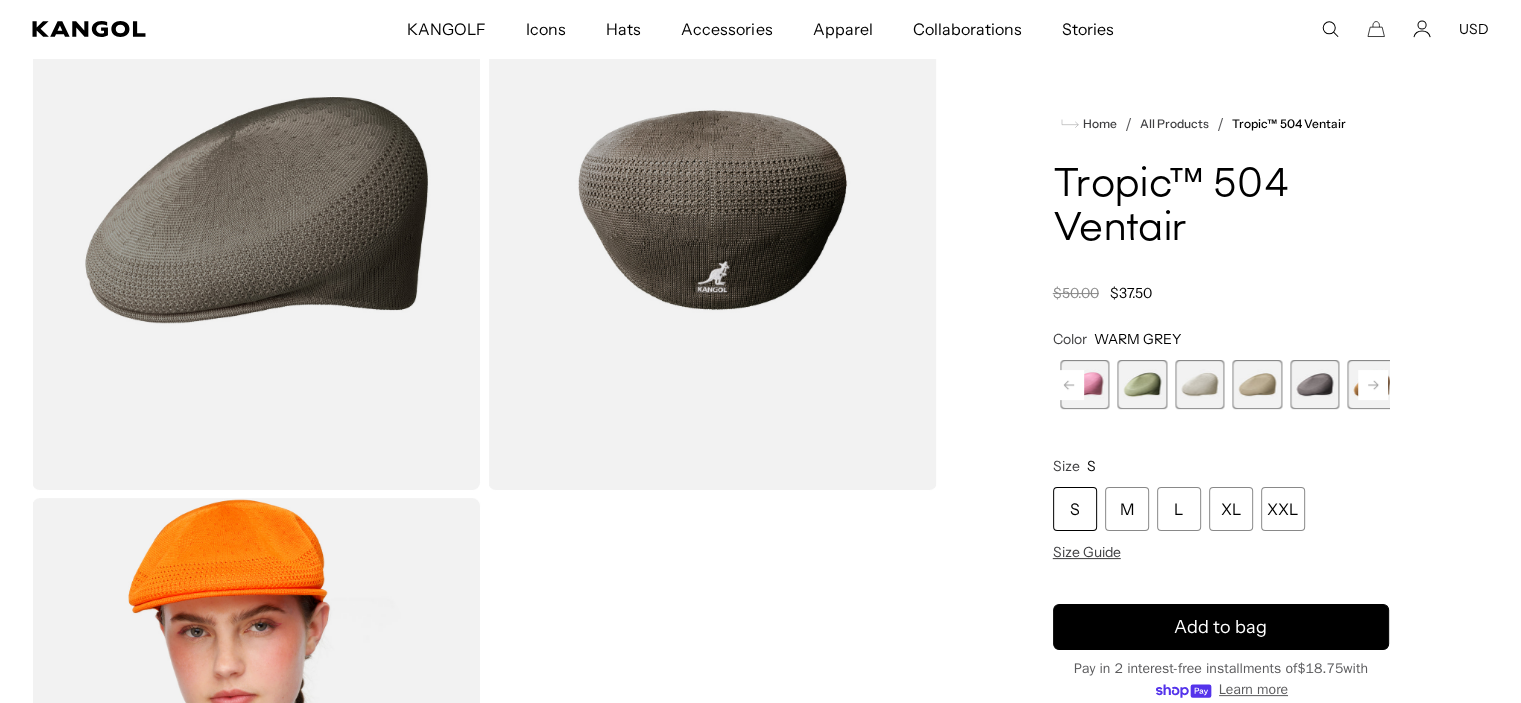 scroll, scrollTop: 100, scrollLeft: 0, axis: vertical 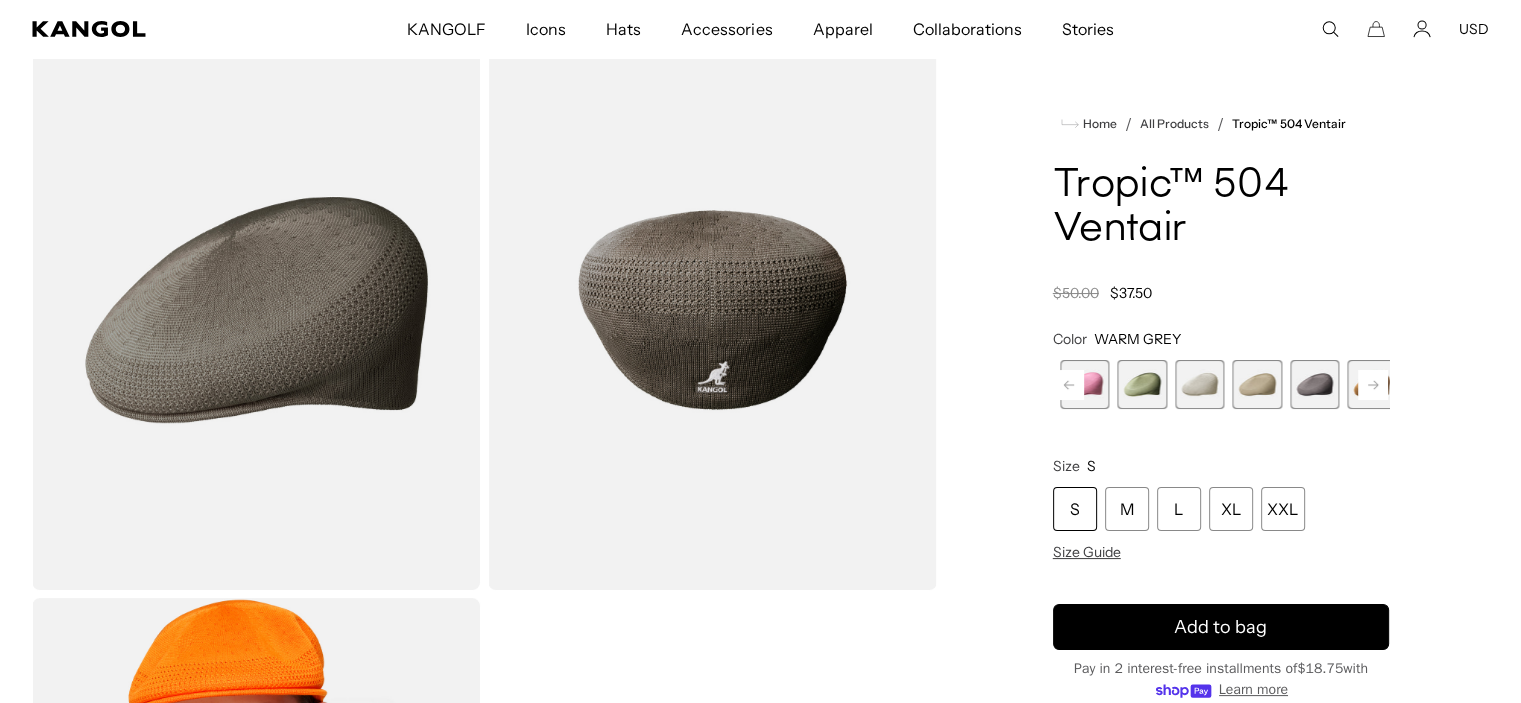 click at bounding box center (1199, 384) 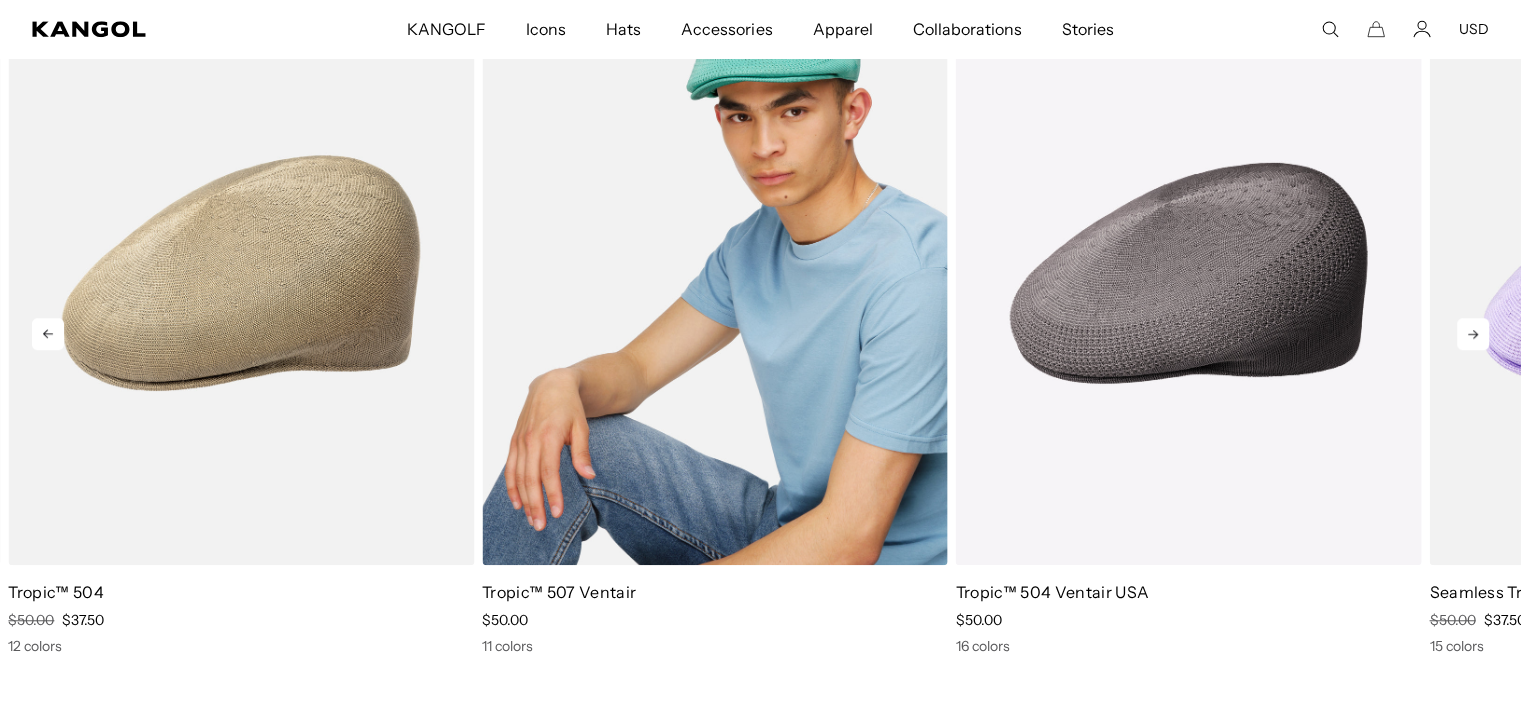 scroll, scrollTop: 1700, scrollLeft: 0, axis: vertical 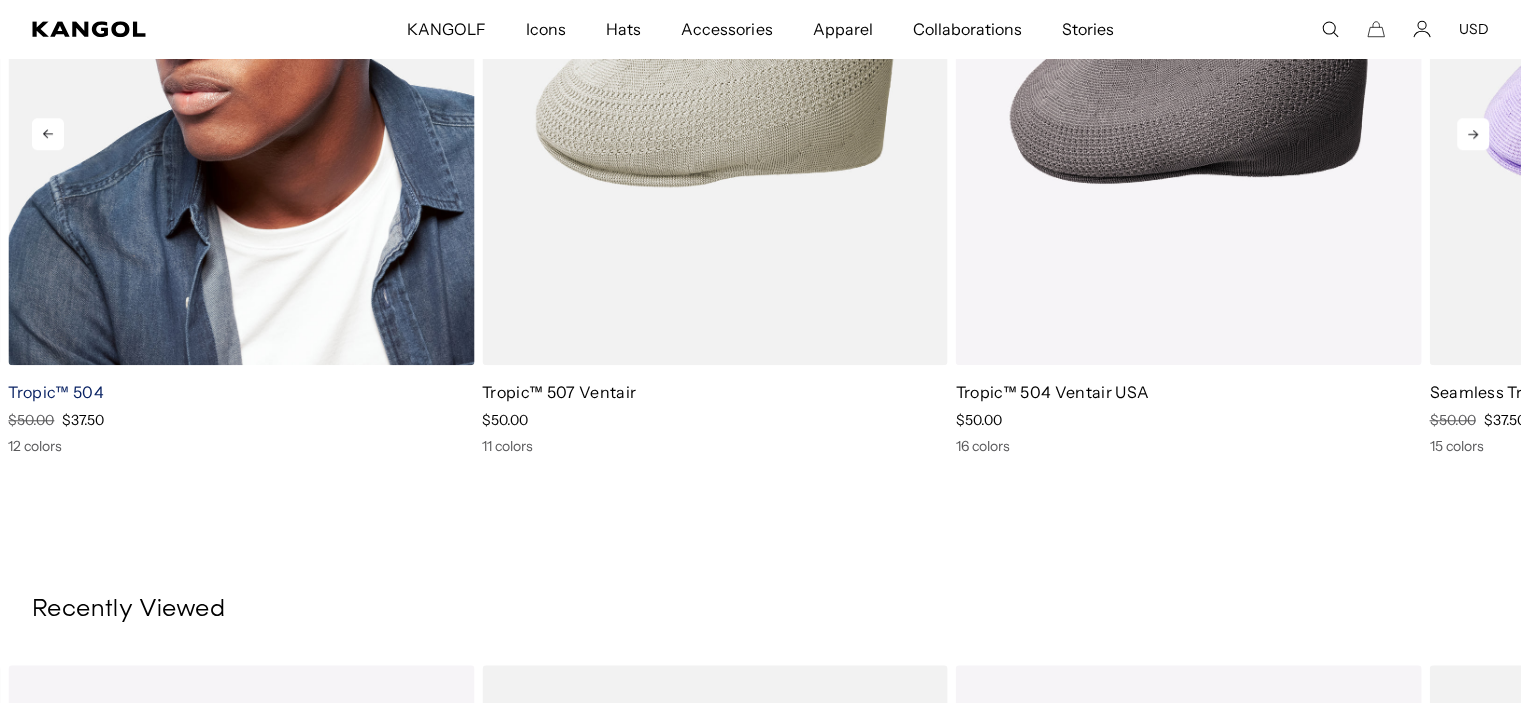 click on "Tropic™ 504" at bounding box center (56, 392) 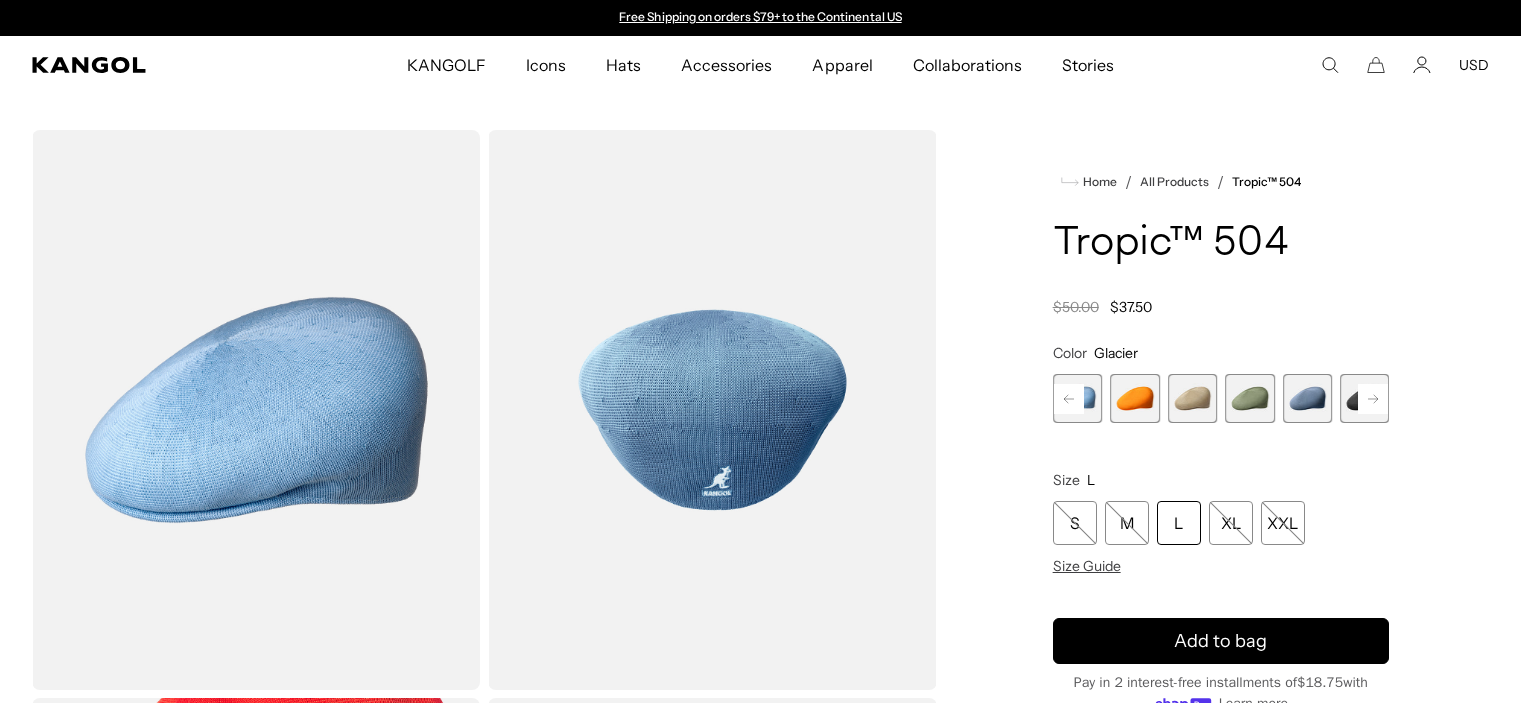 scroll, scrollTop: 0, scrollLeft: 0, axis: both 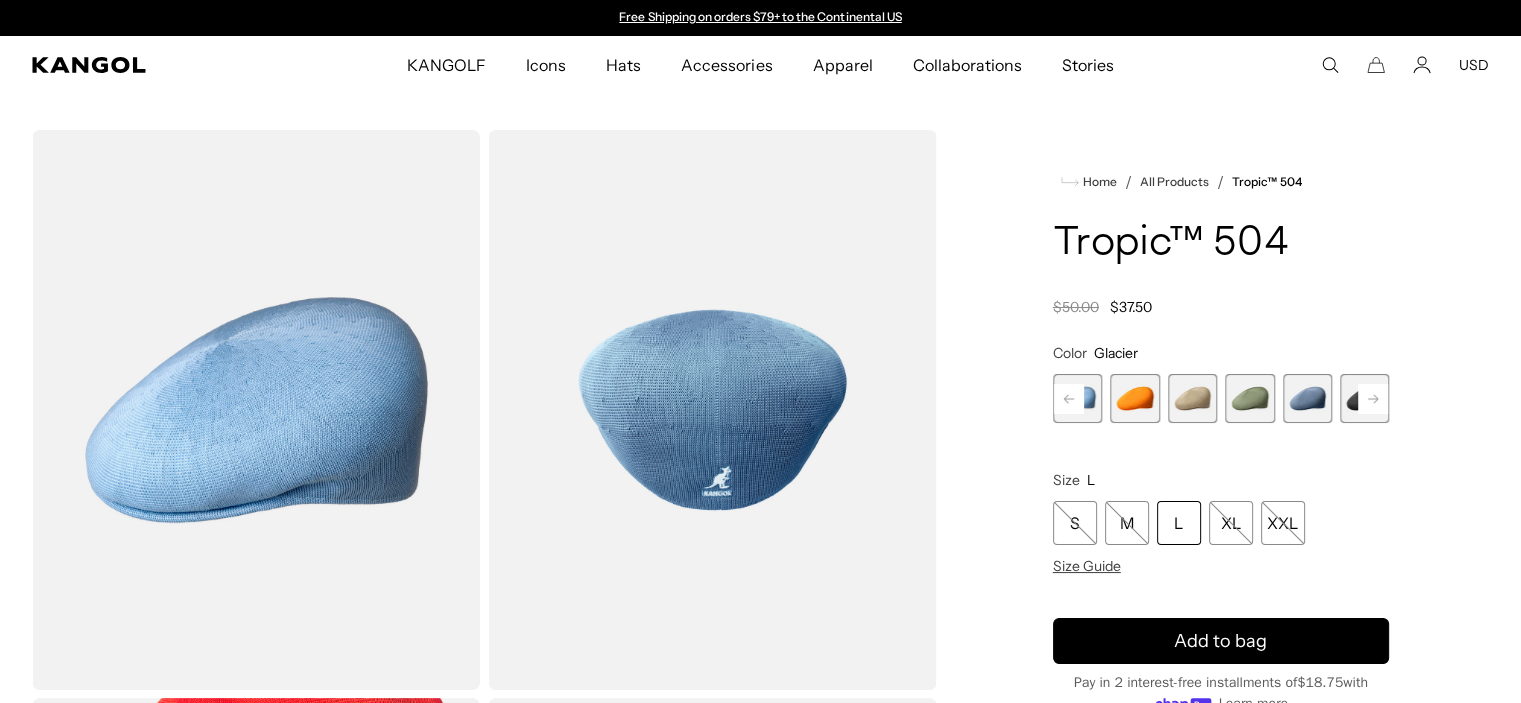 click at bounding box center (1307, 398) 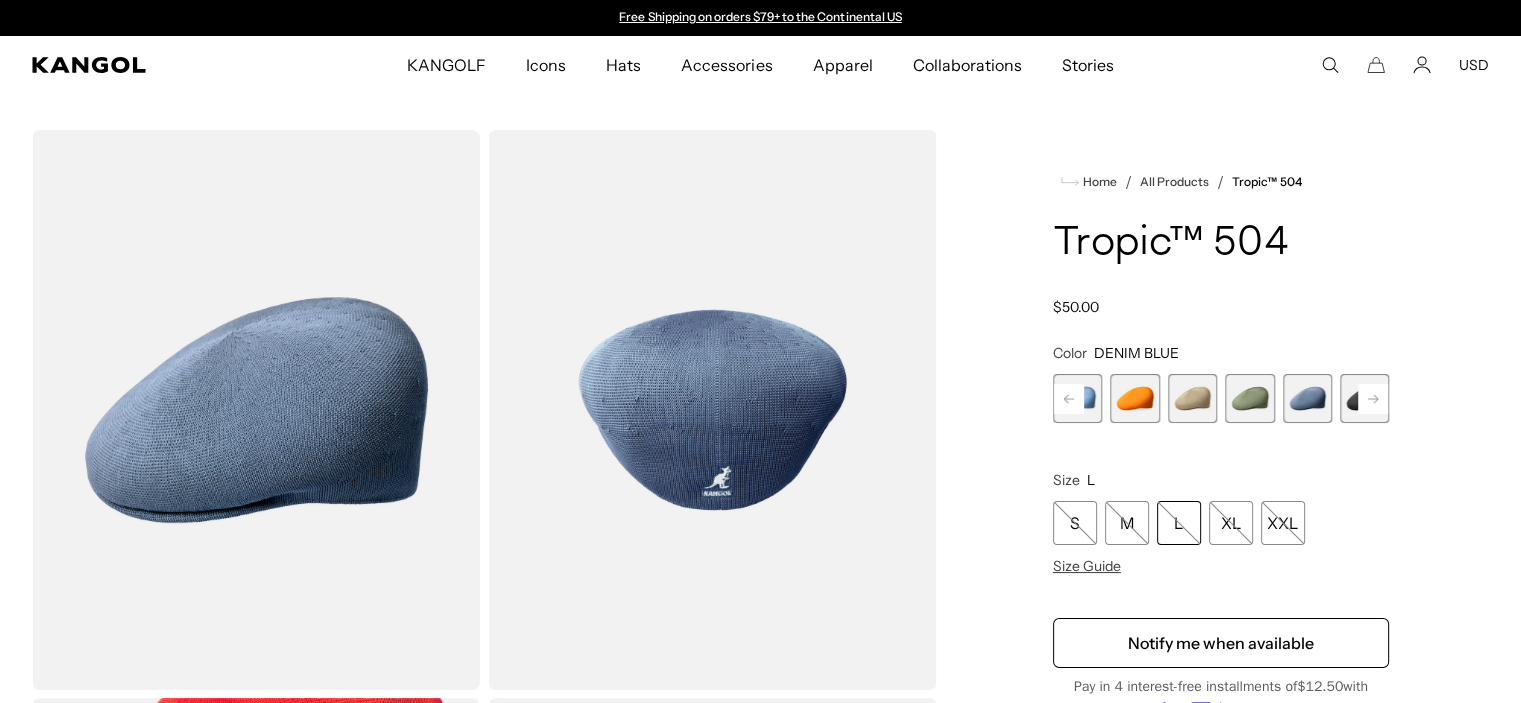 click 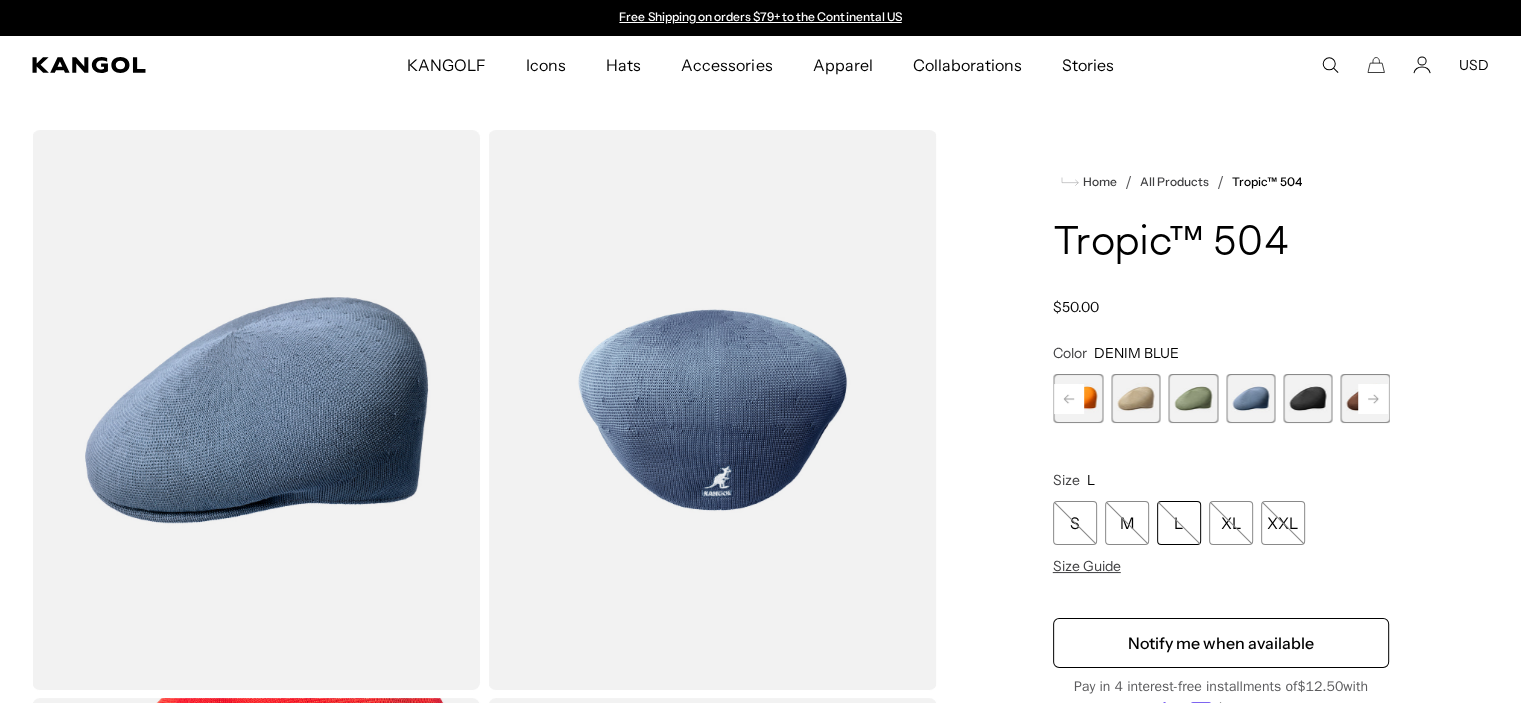 click at bounding box center [1307, 398] 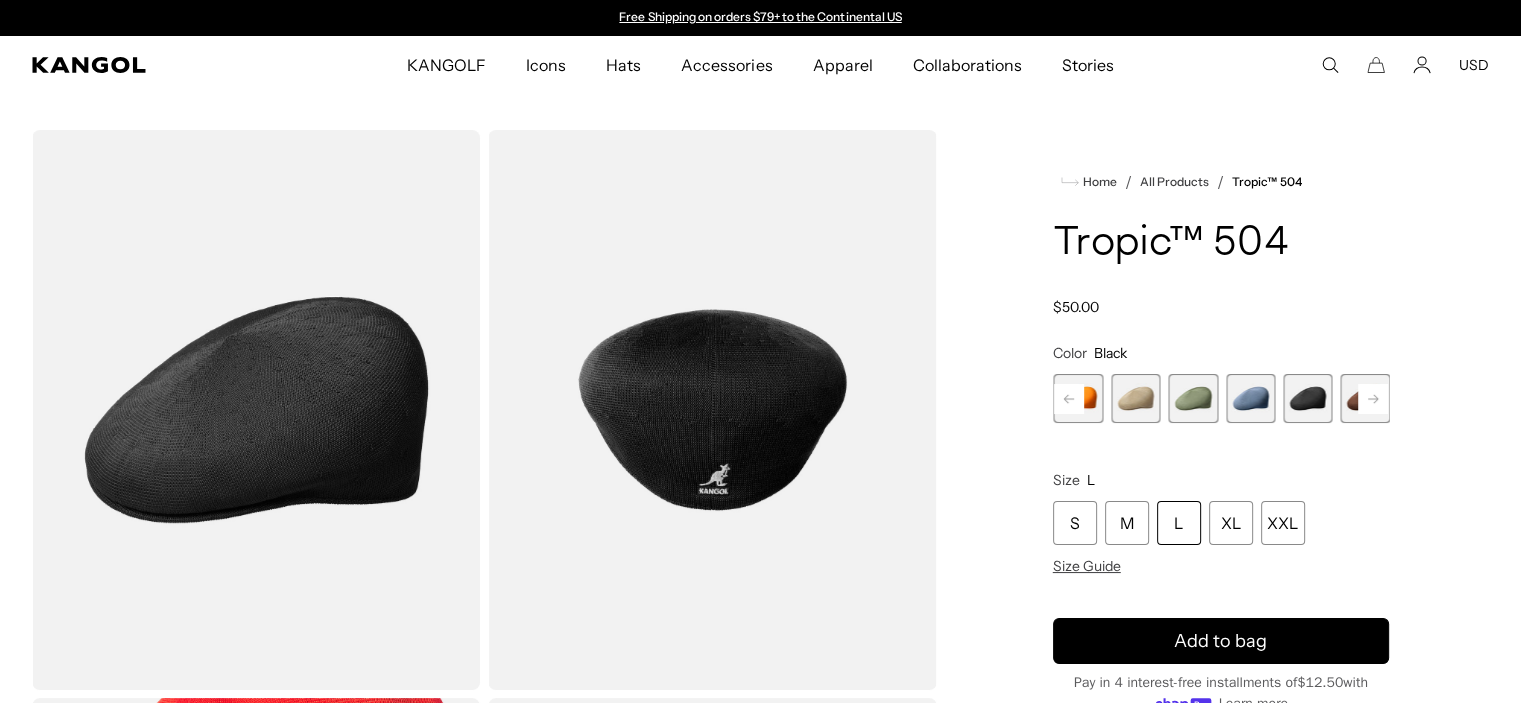 click 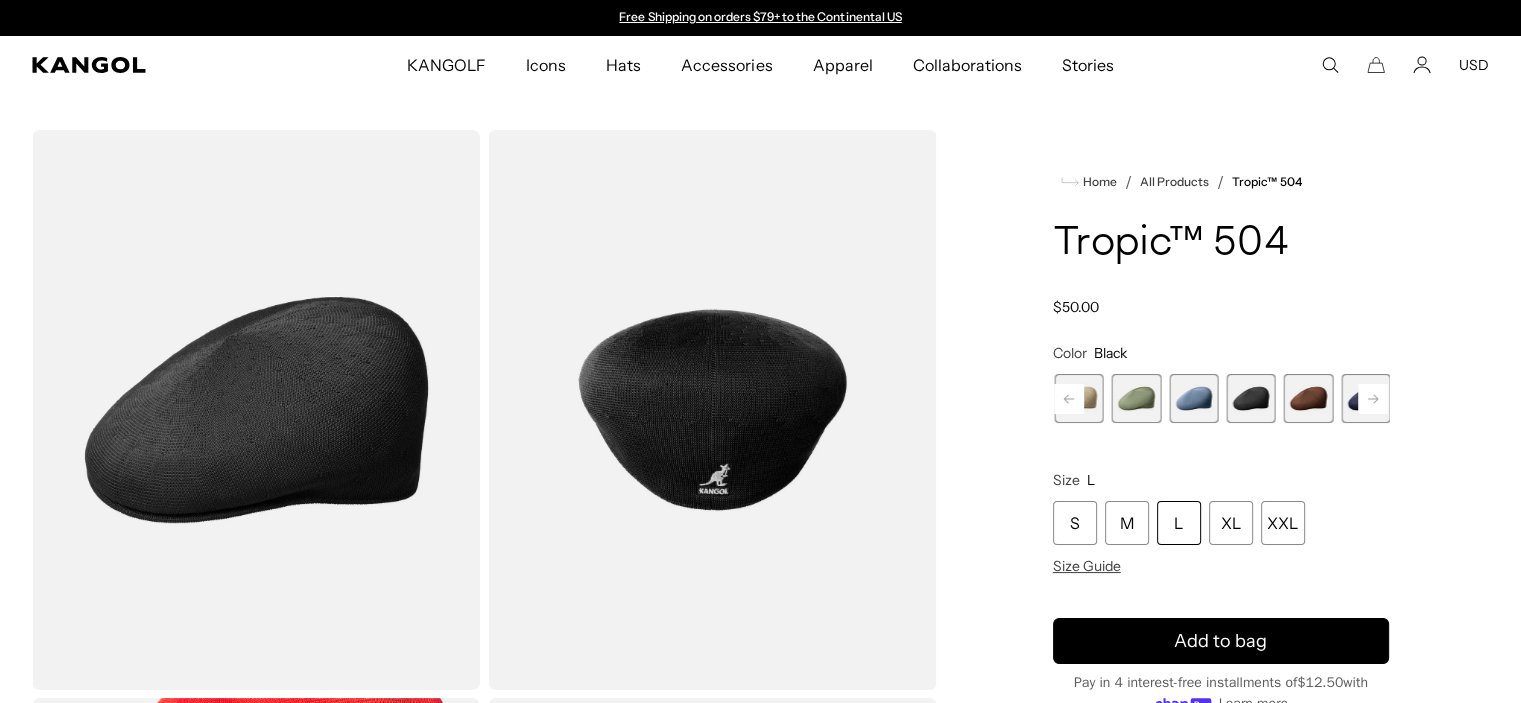 click 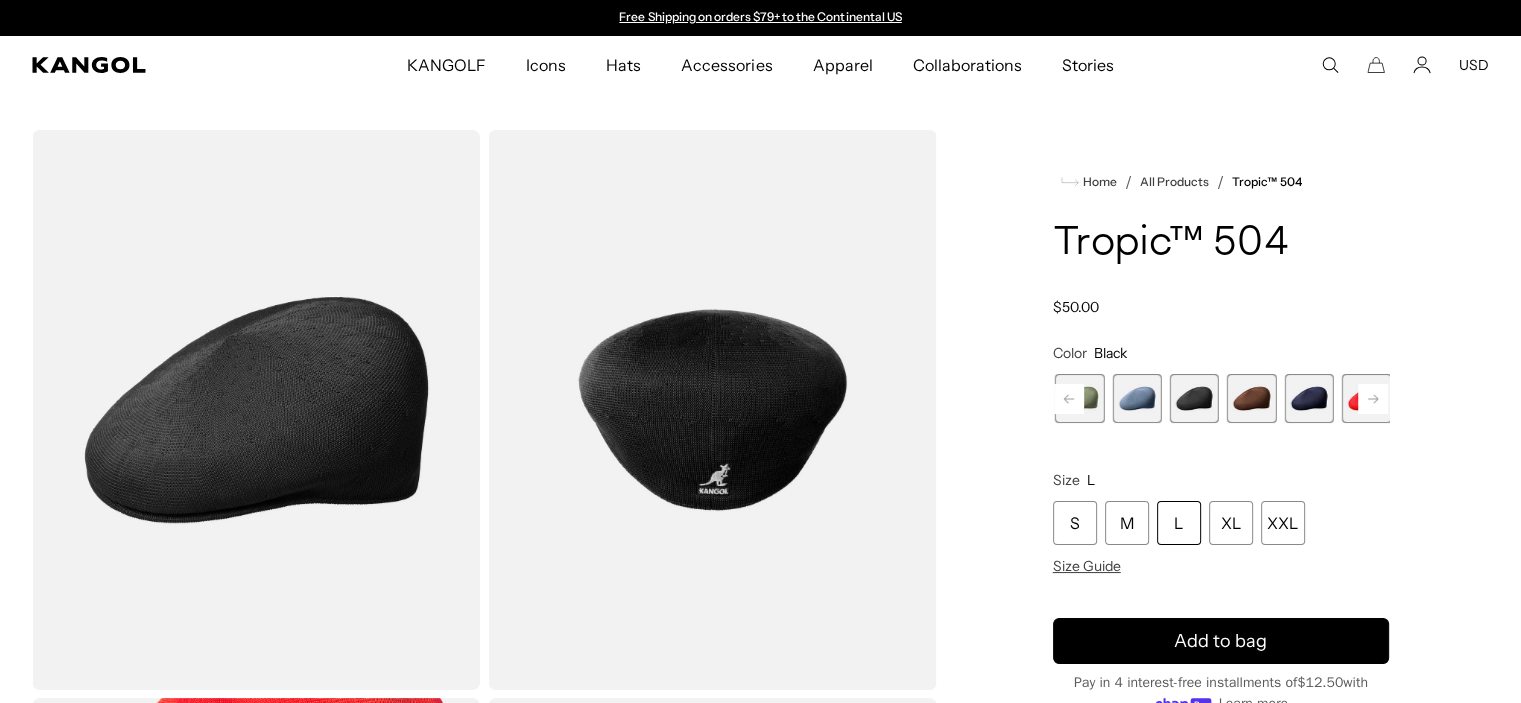 click at bounding box center [1308, 398] 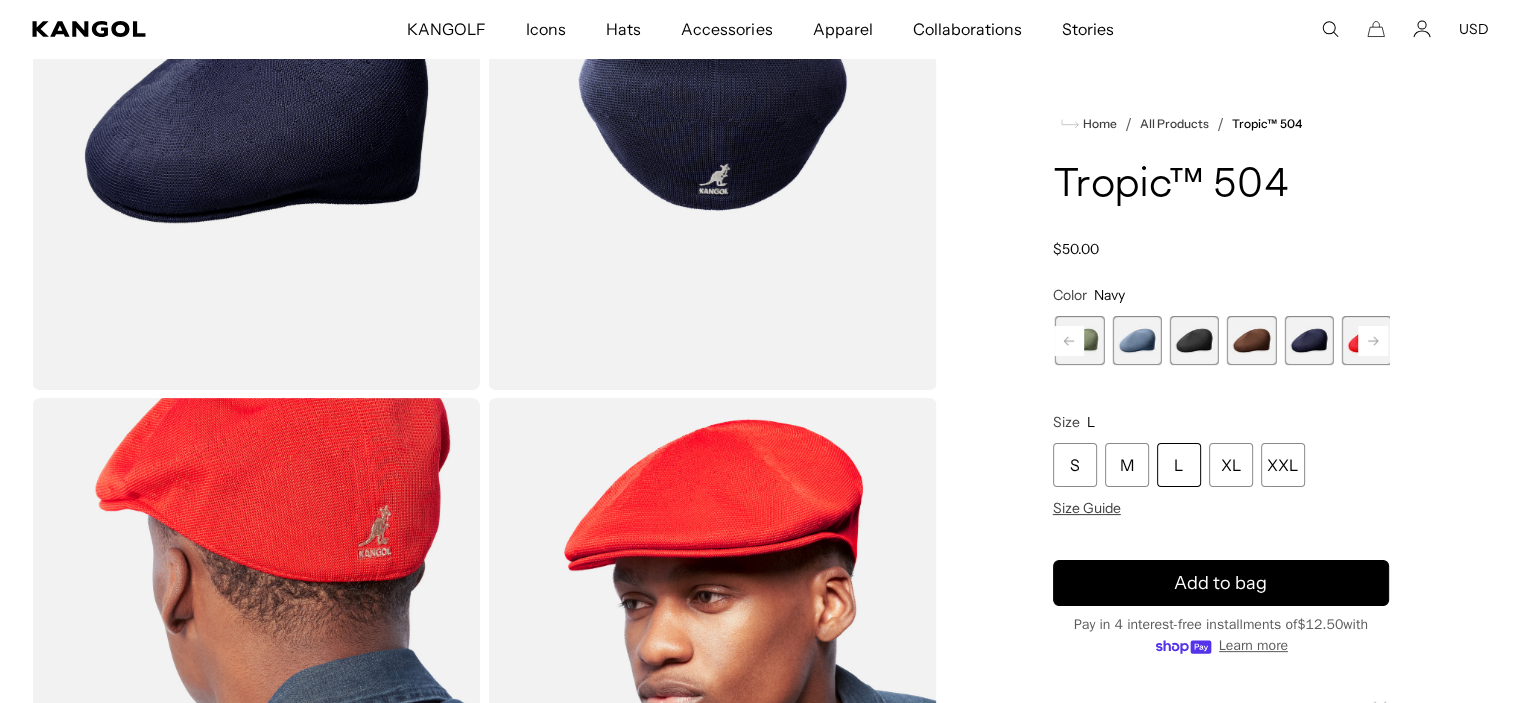 scroll, scrollTop: 0, scrollLeft: 0, axis: both 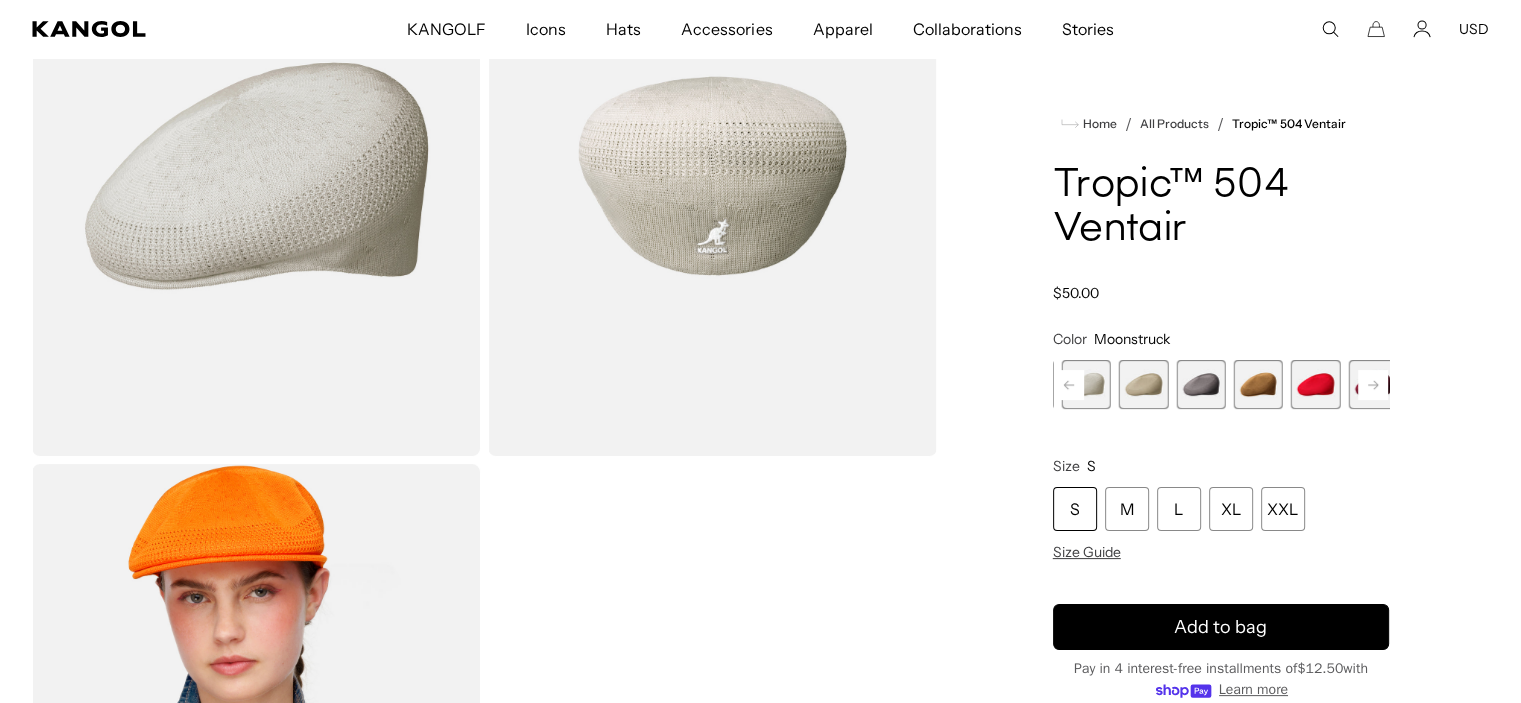 click 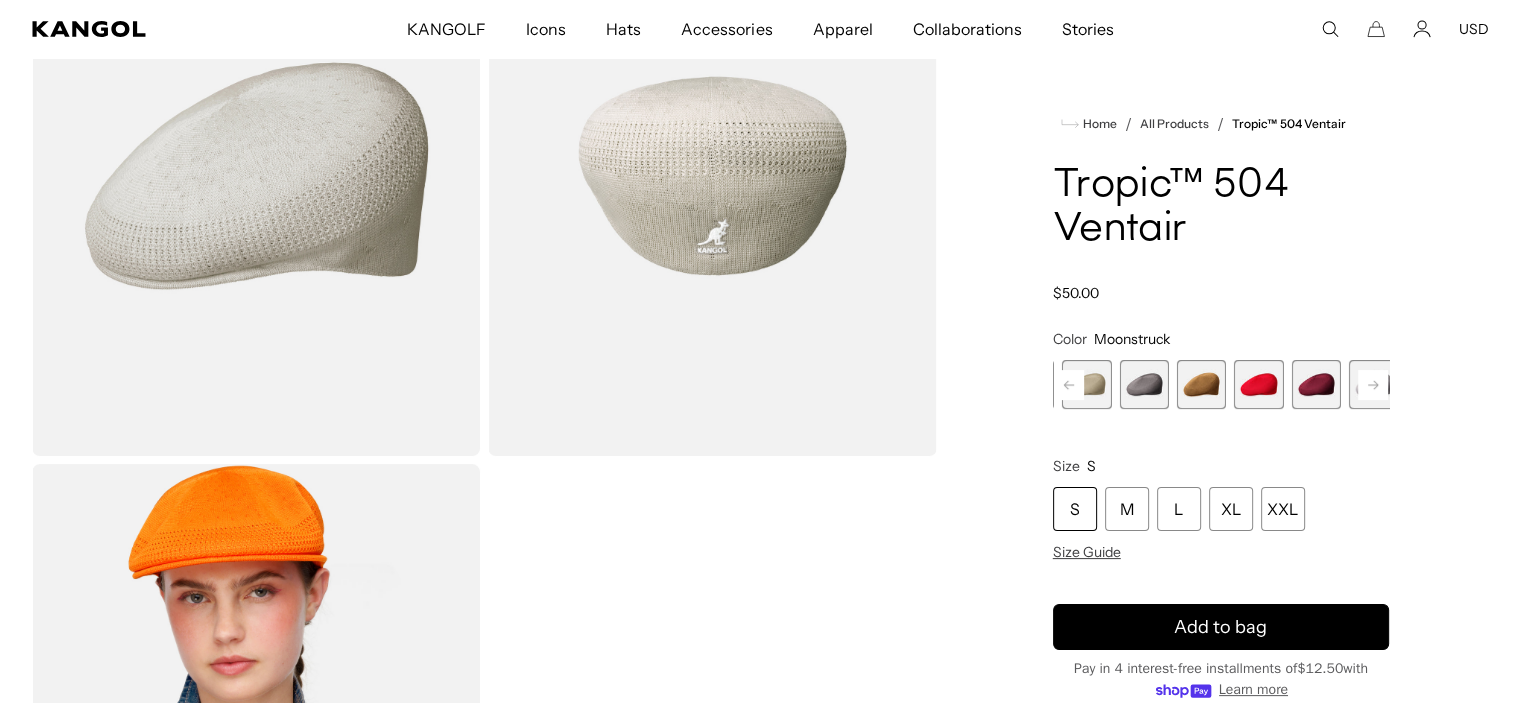 click 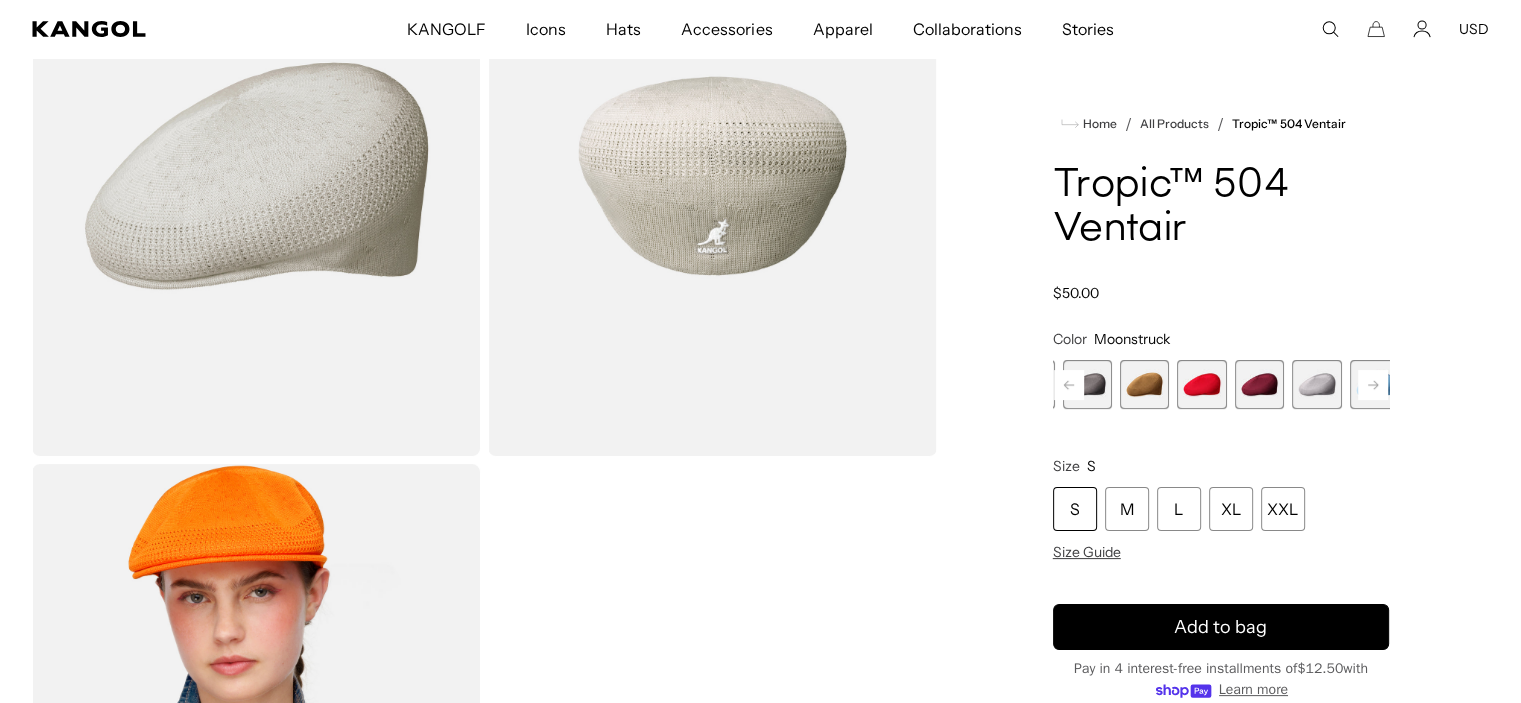 click 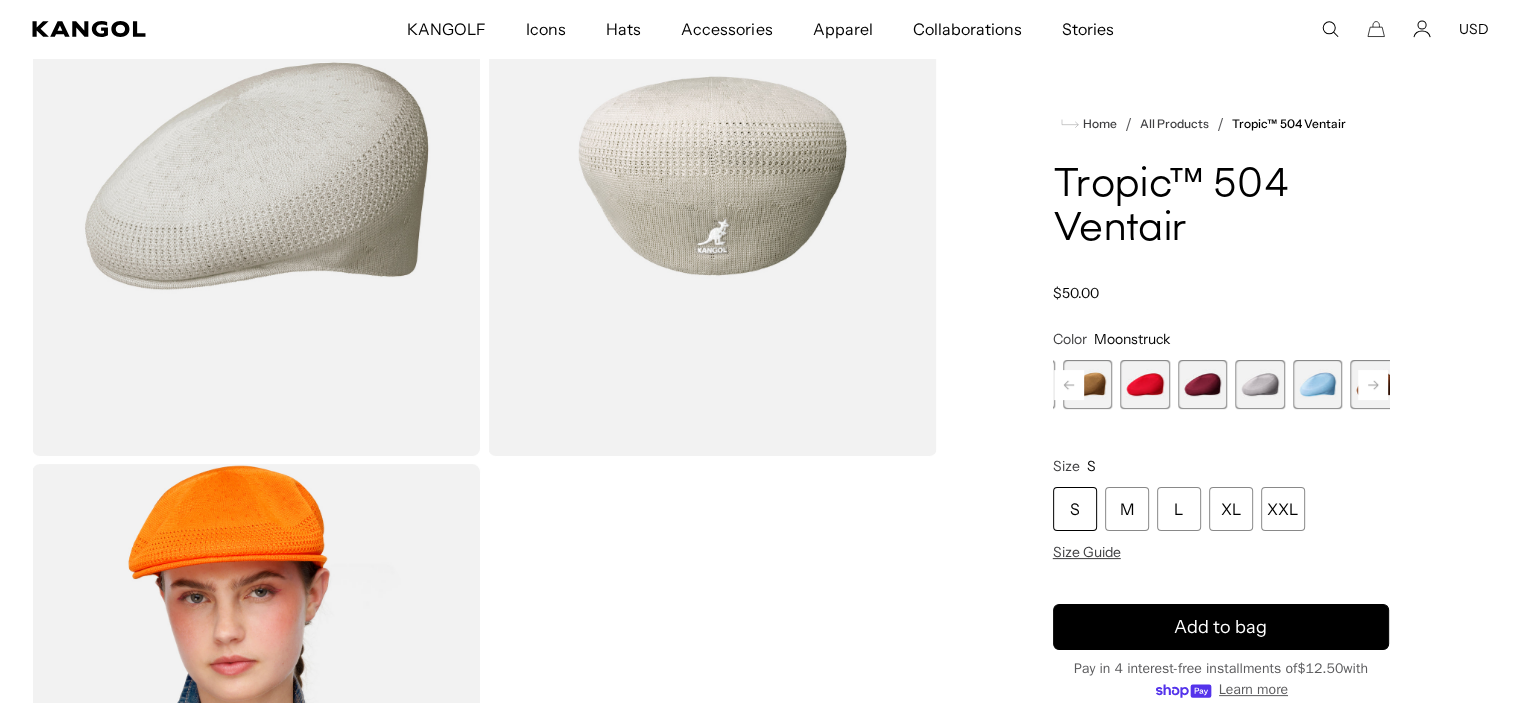 click 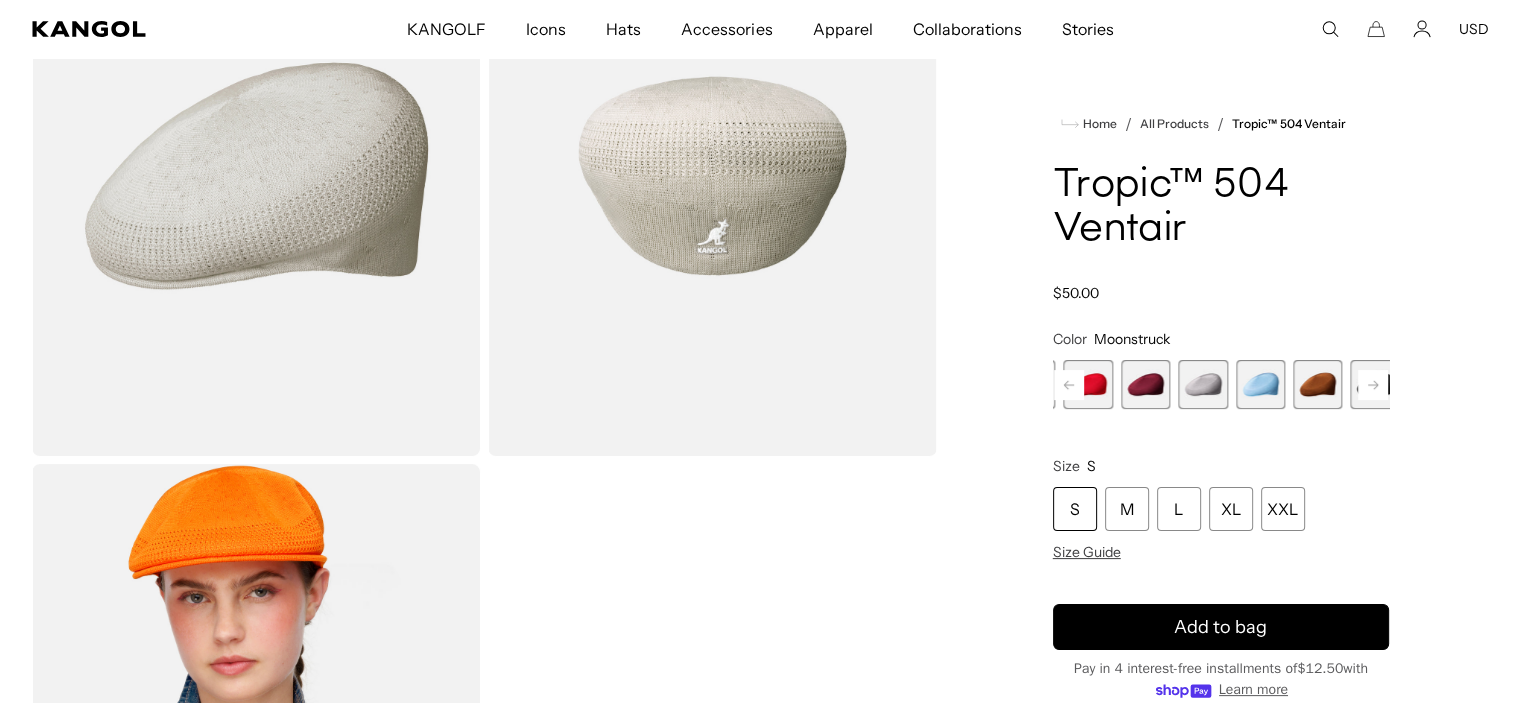 click 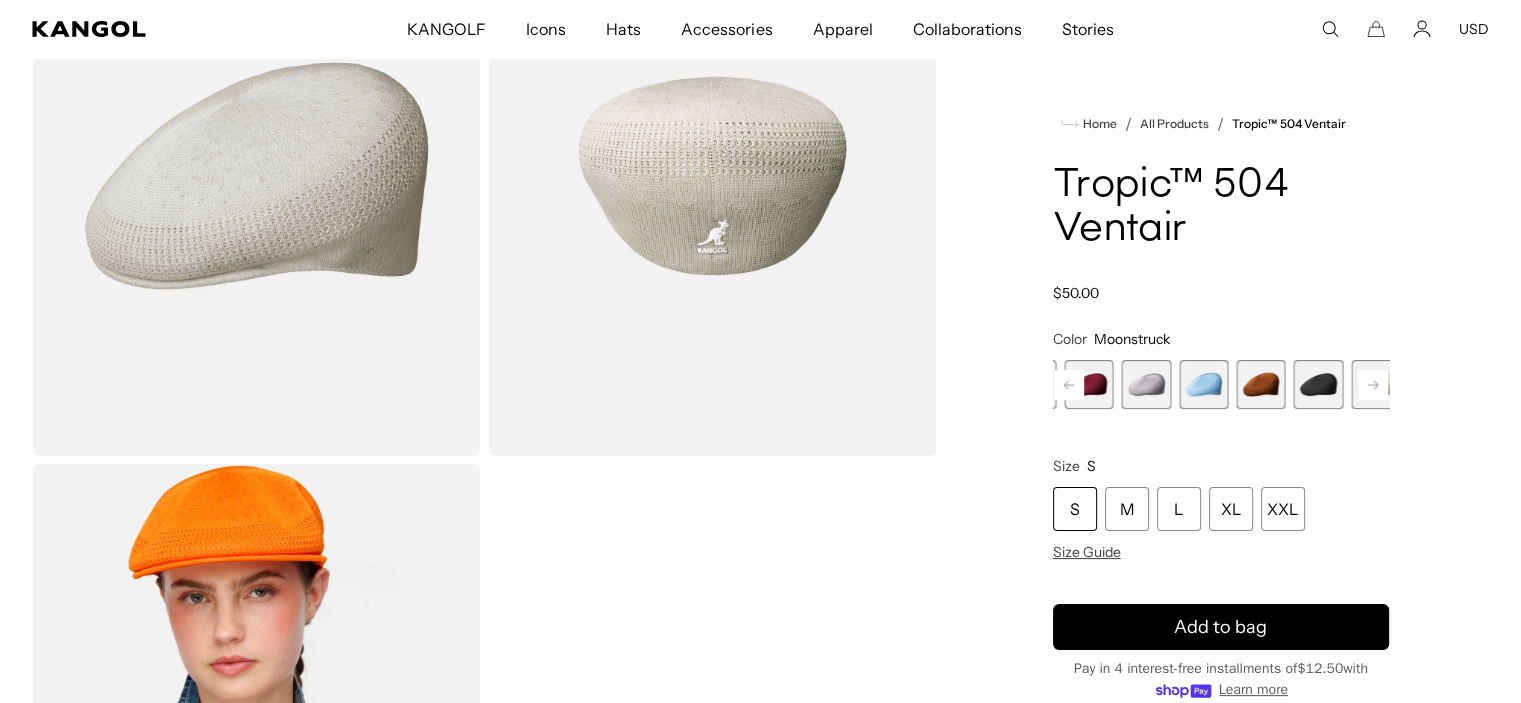 click at bounding box center (1318, 384) 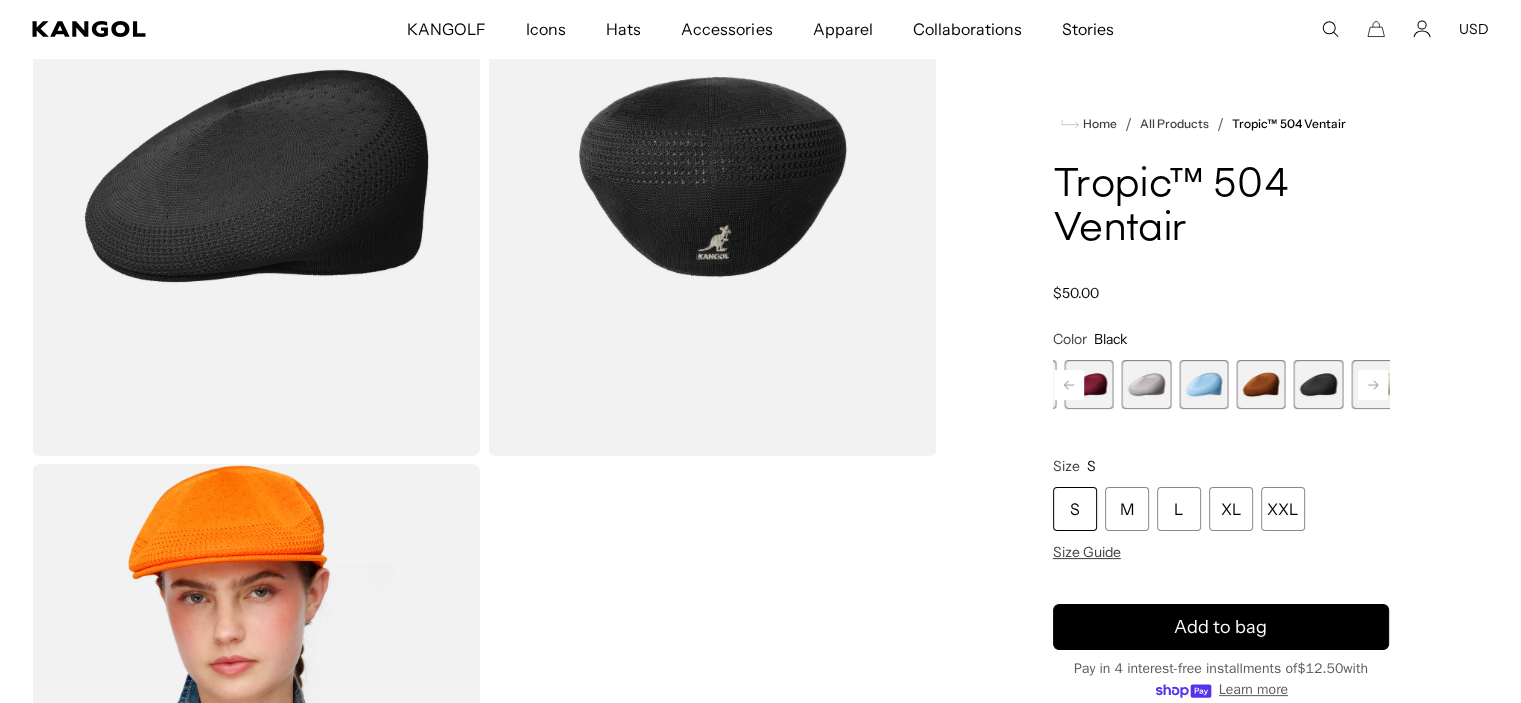 click 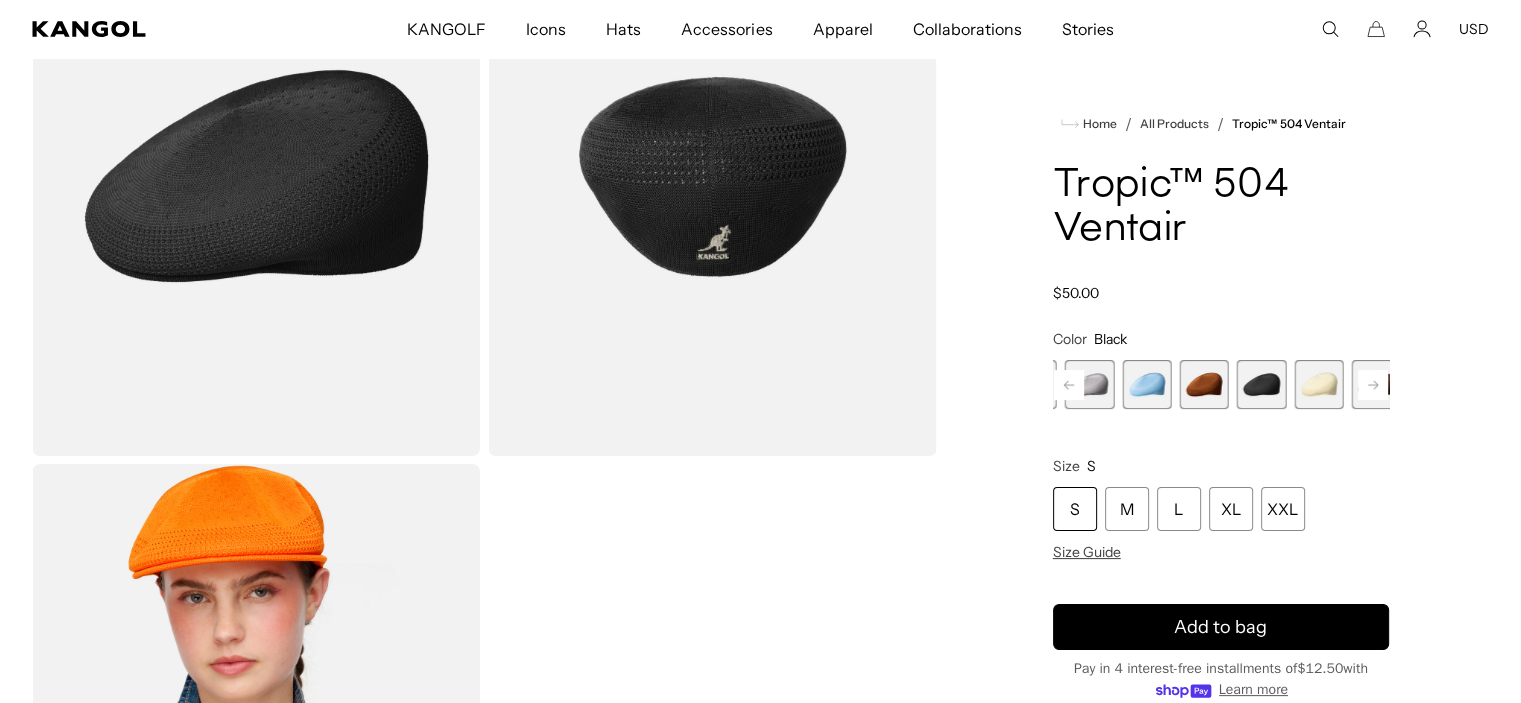 click 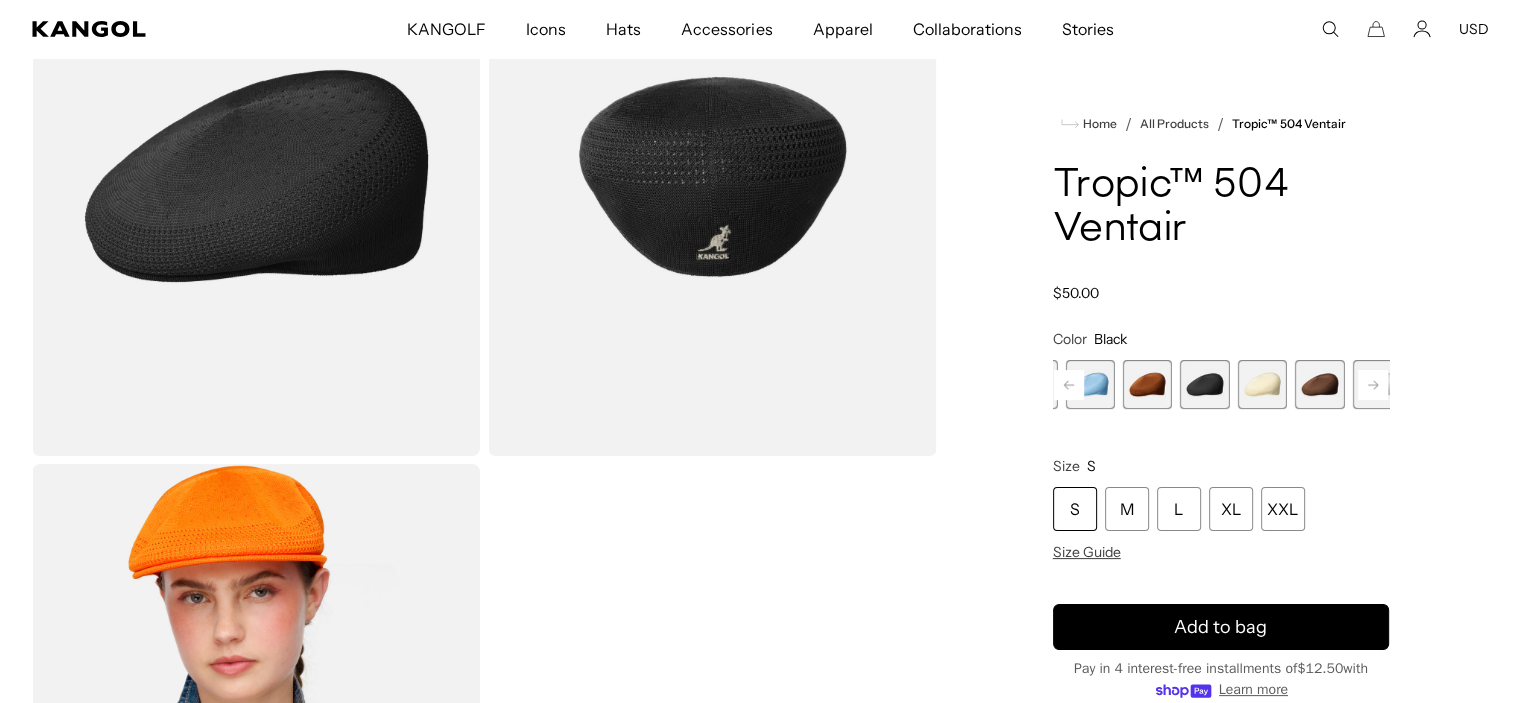 click 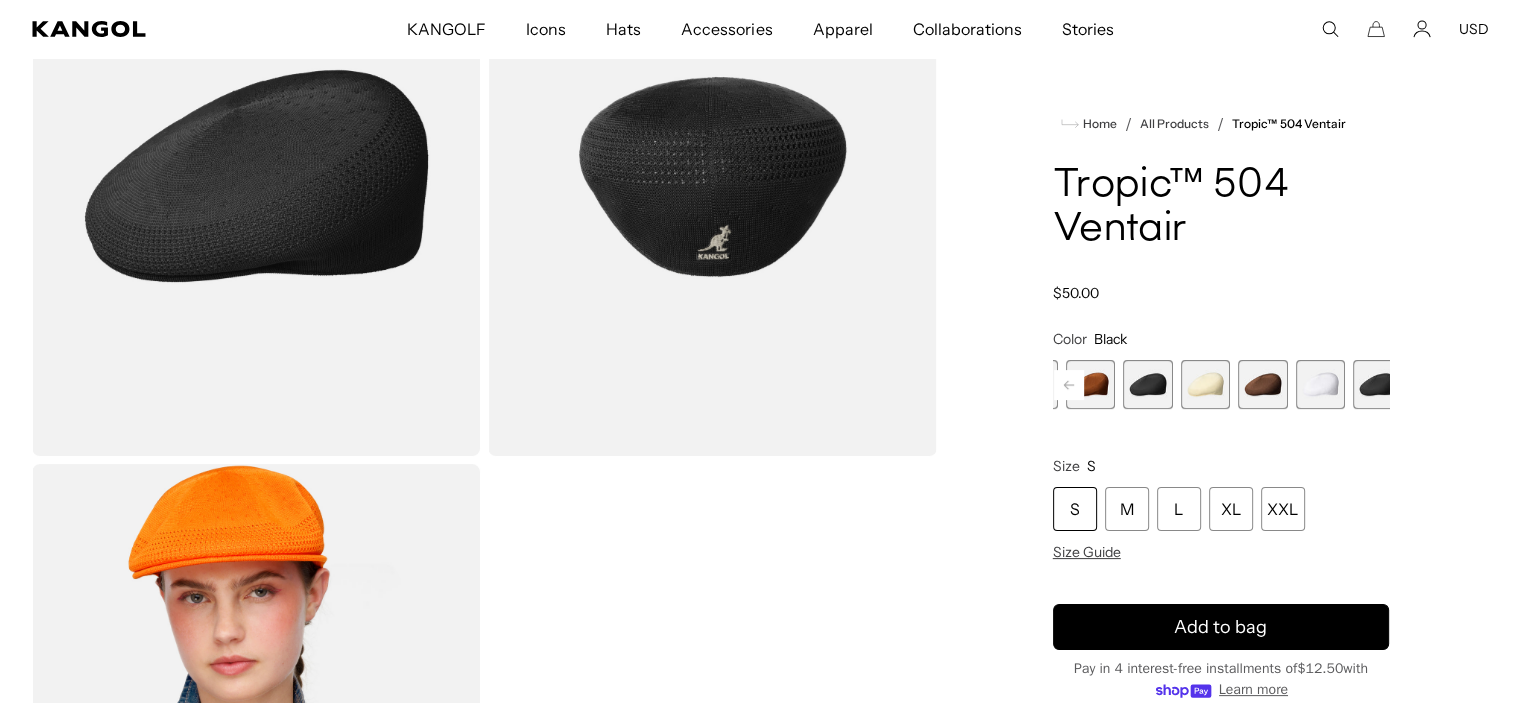 click at bounding box center [1377, 384] 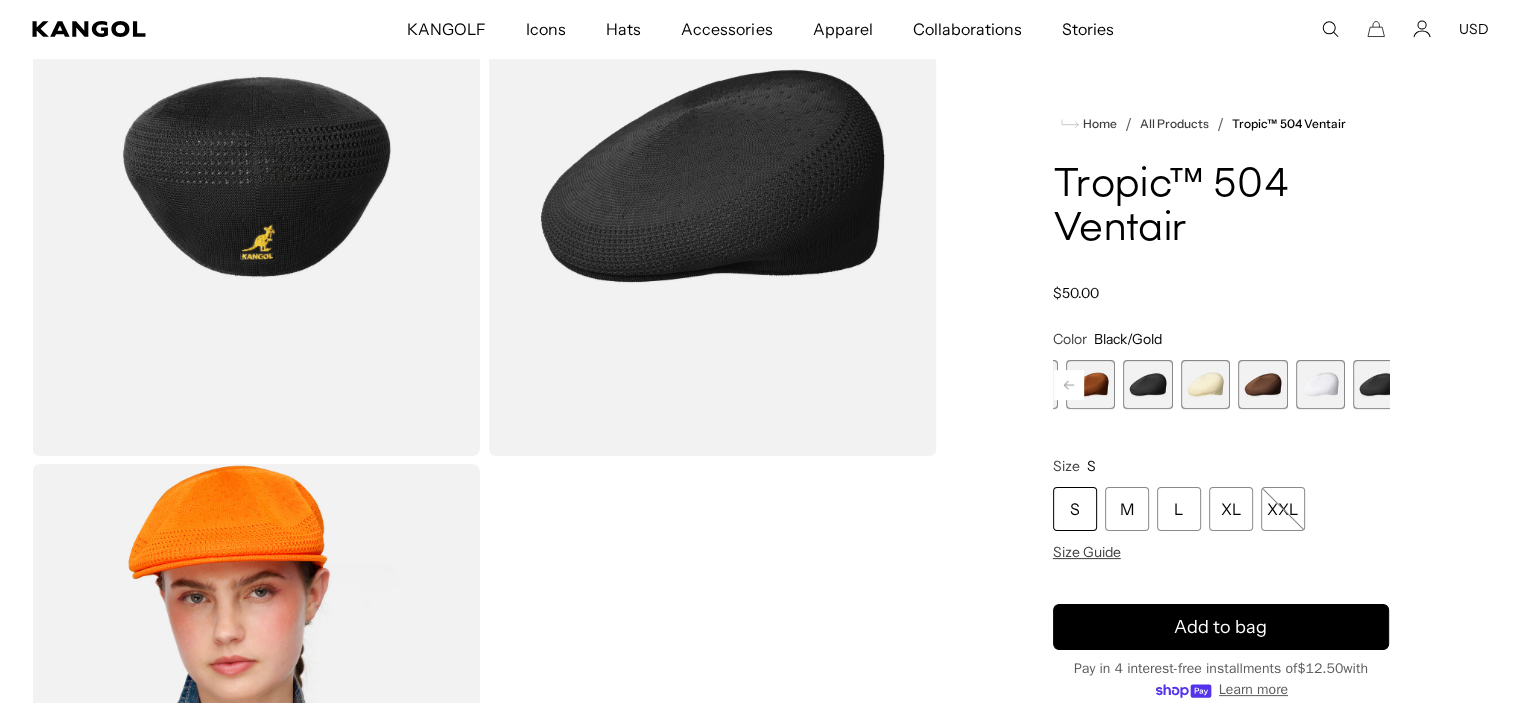 click at bounding box center (1205, 384) 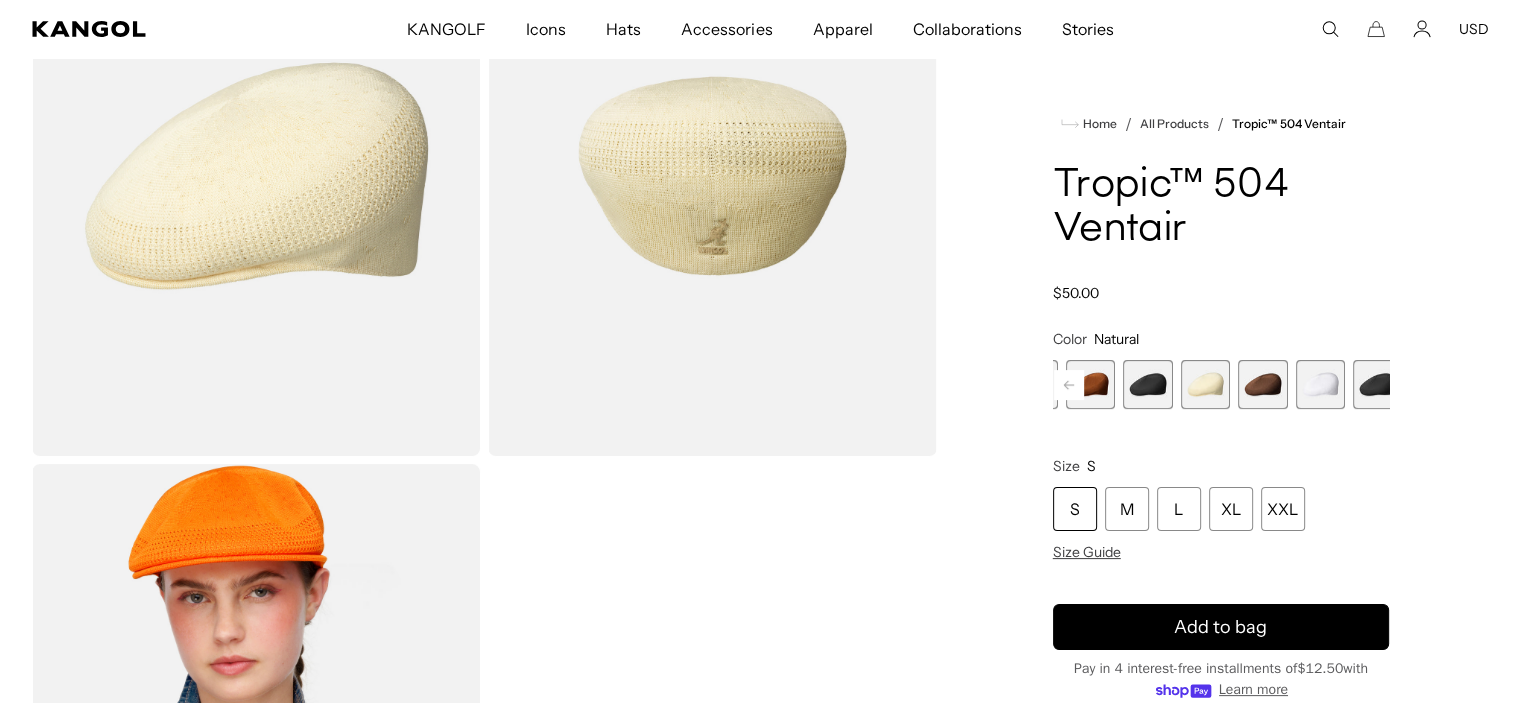 click at bounding box center [1147, 384] 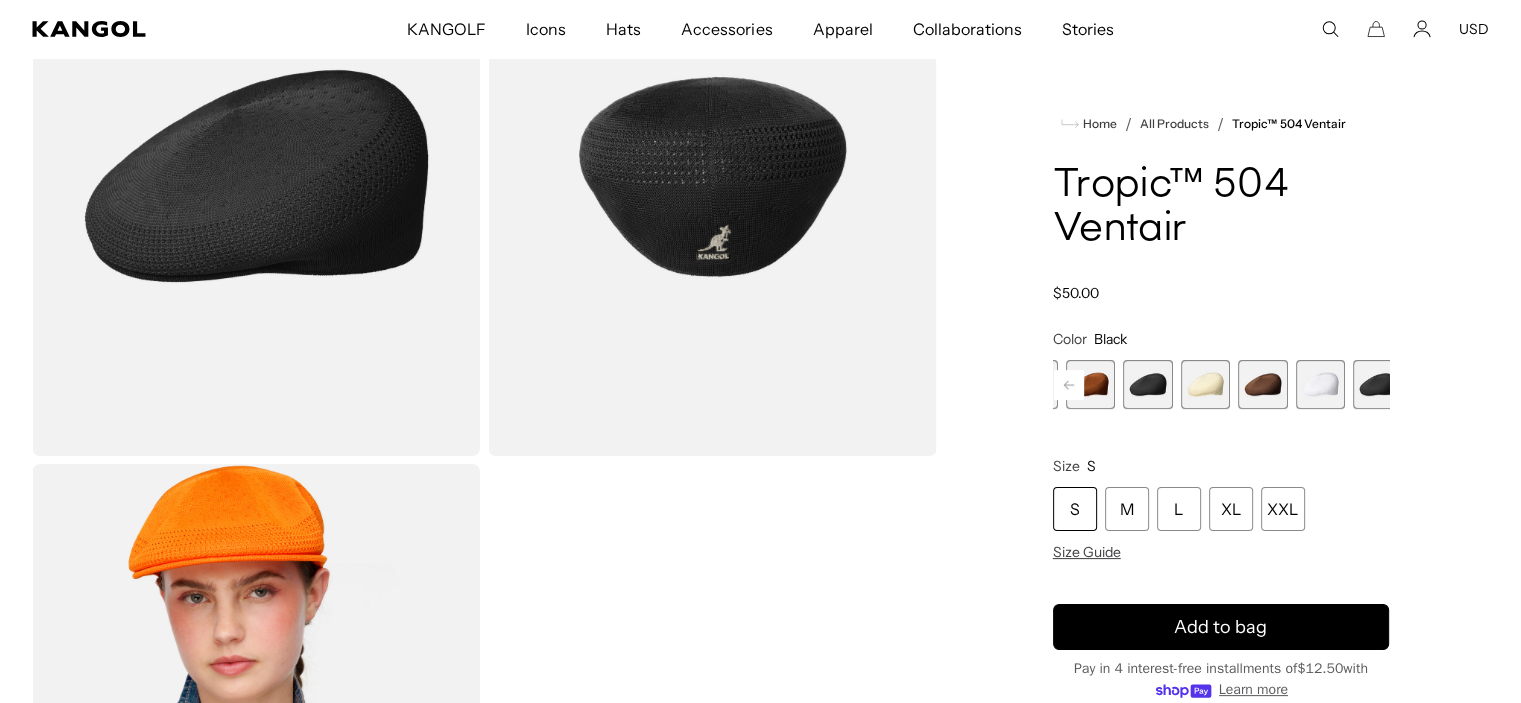 click 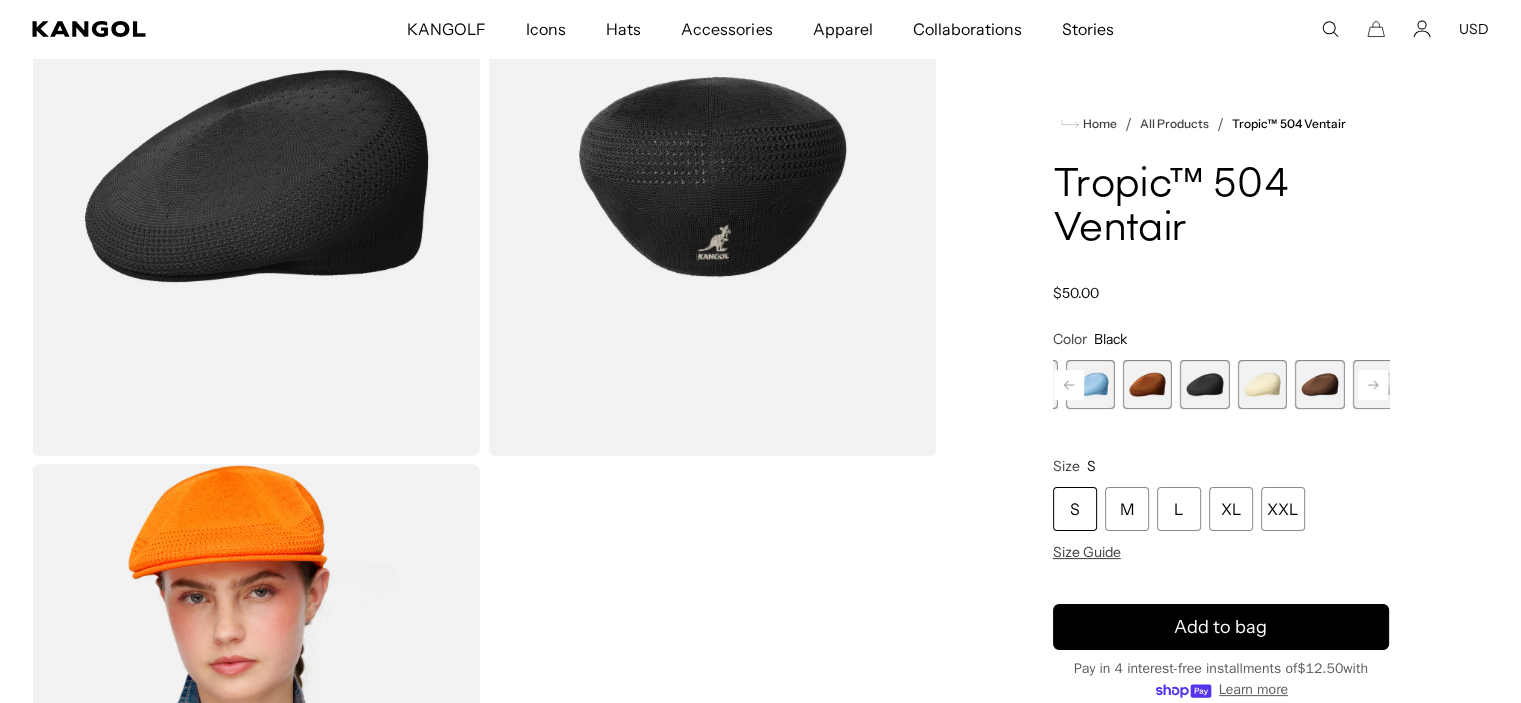 click at bounding box center (1147, 384) 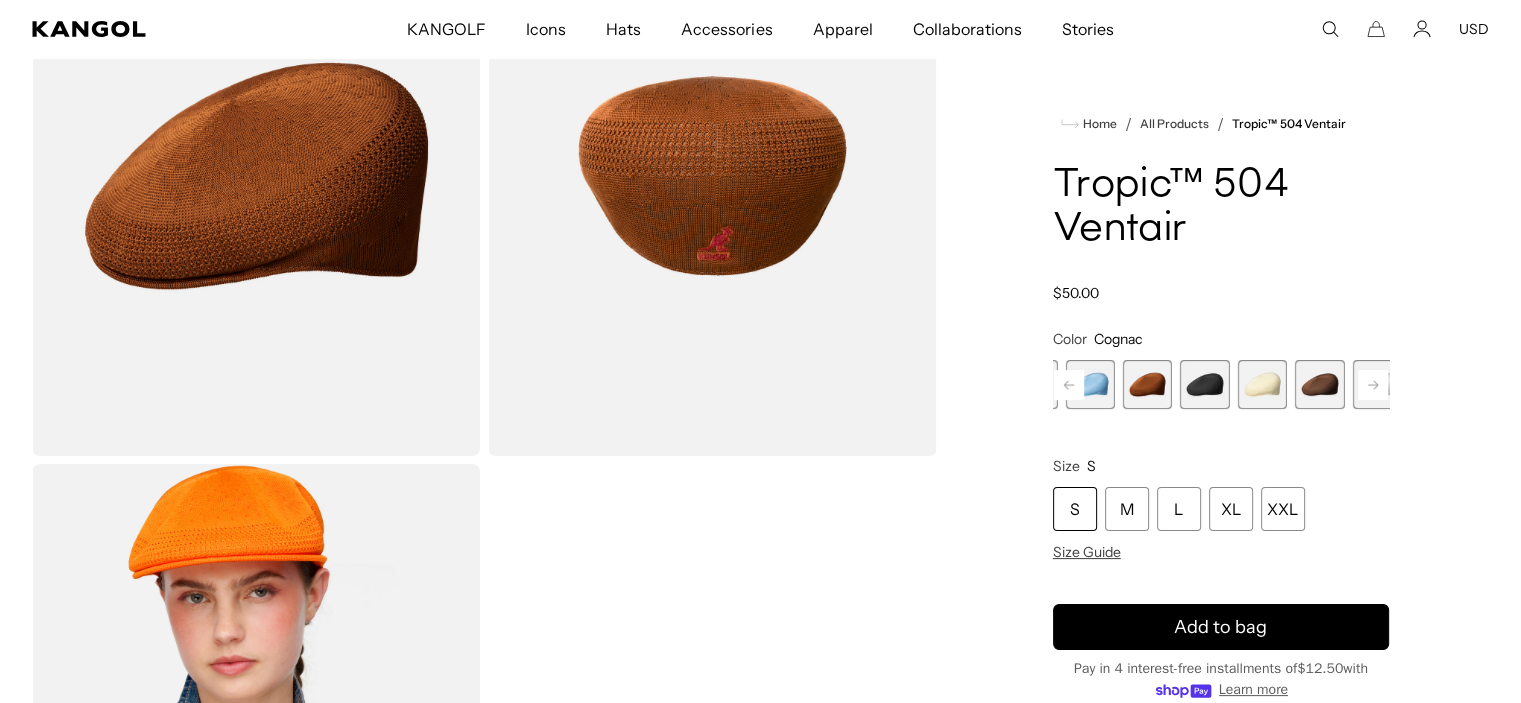 click 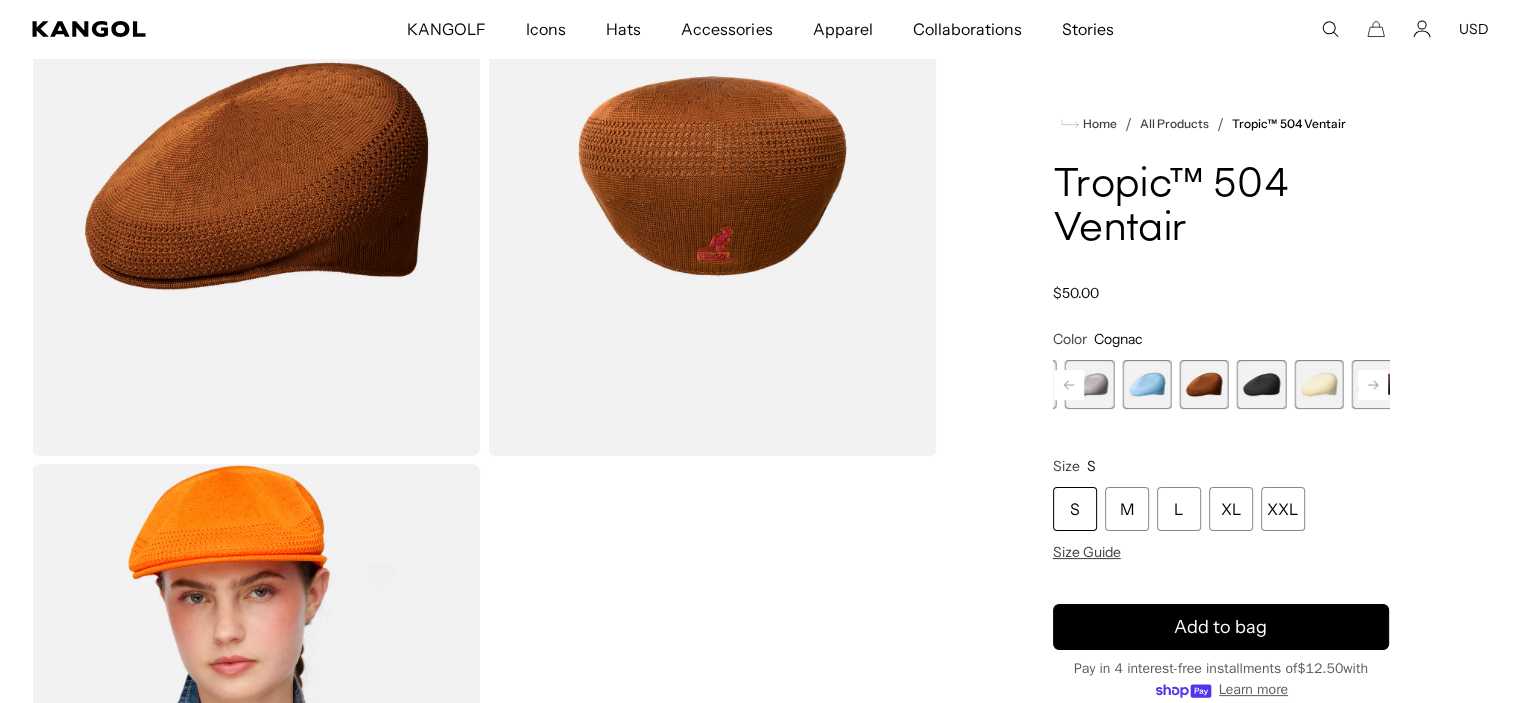 click at bounding box center [1089, 384] 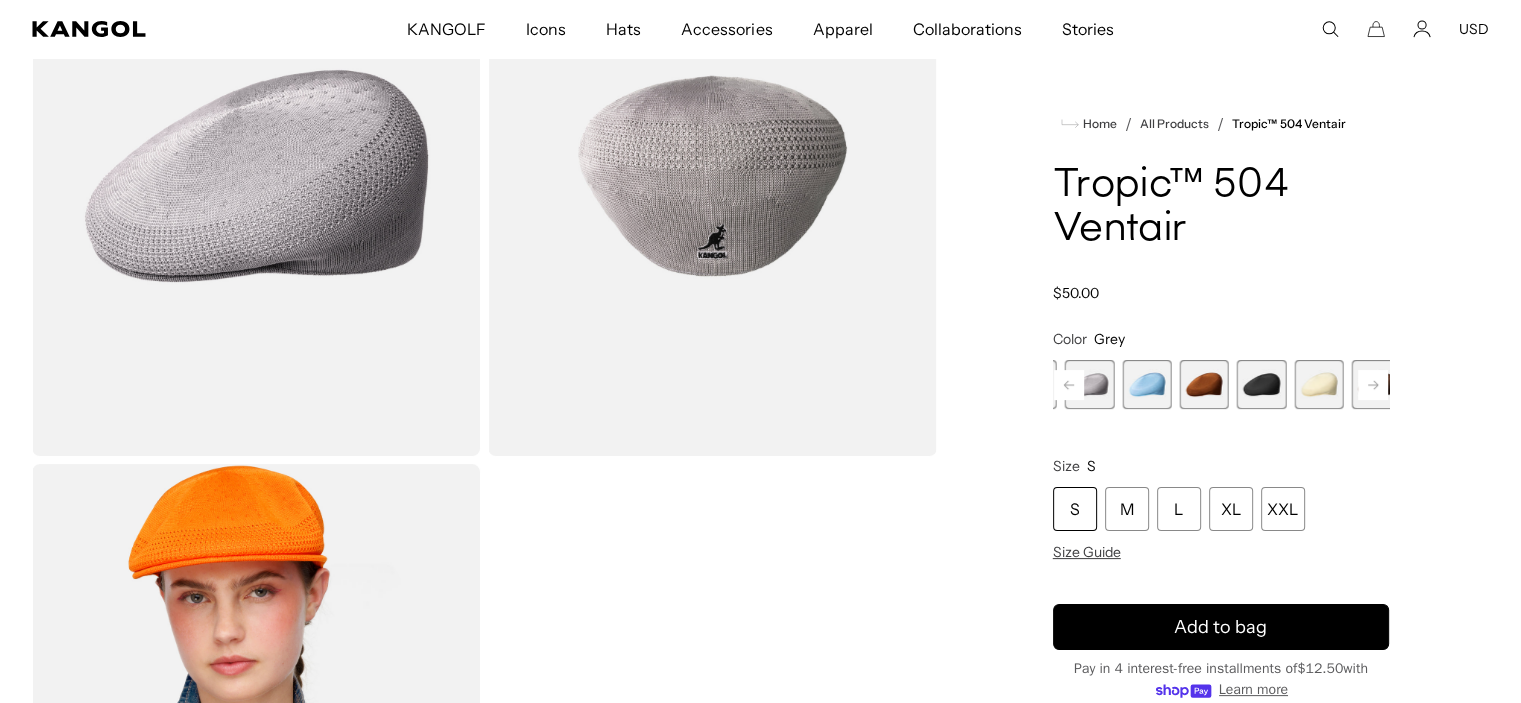 click 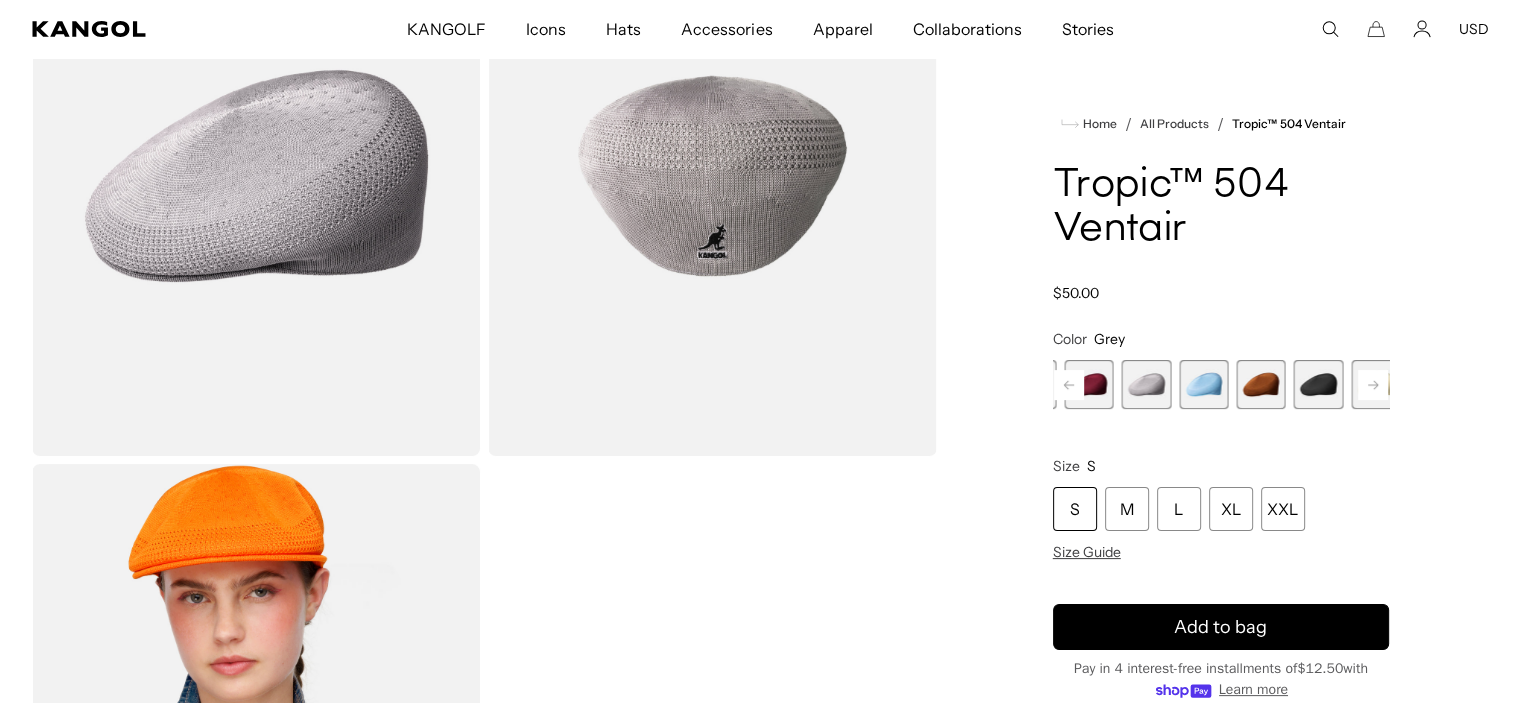 click at bounding box center (1088, 384) 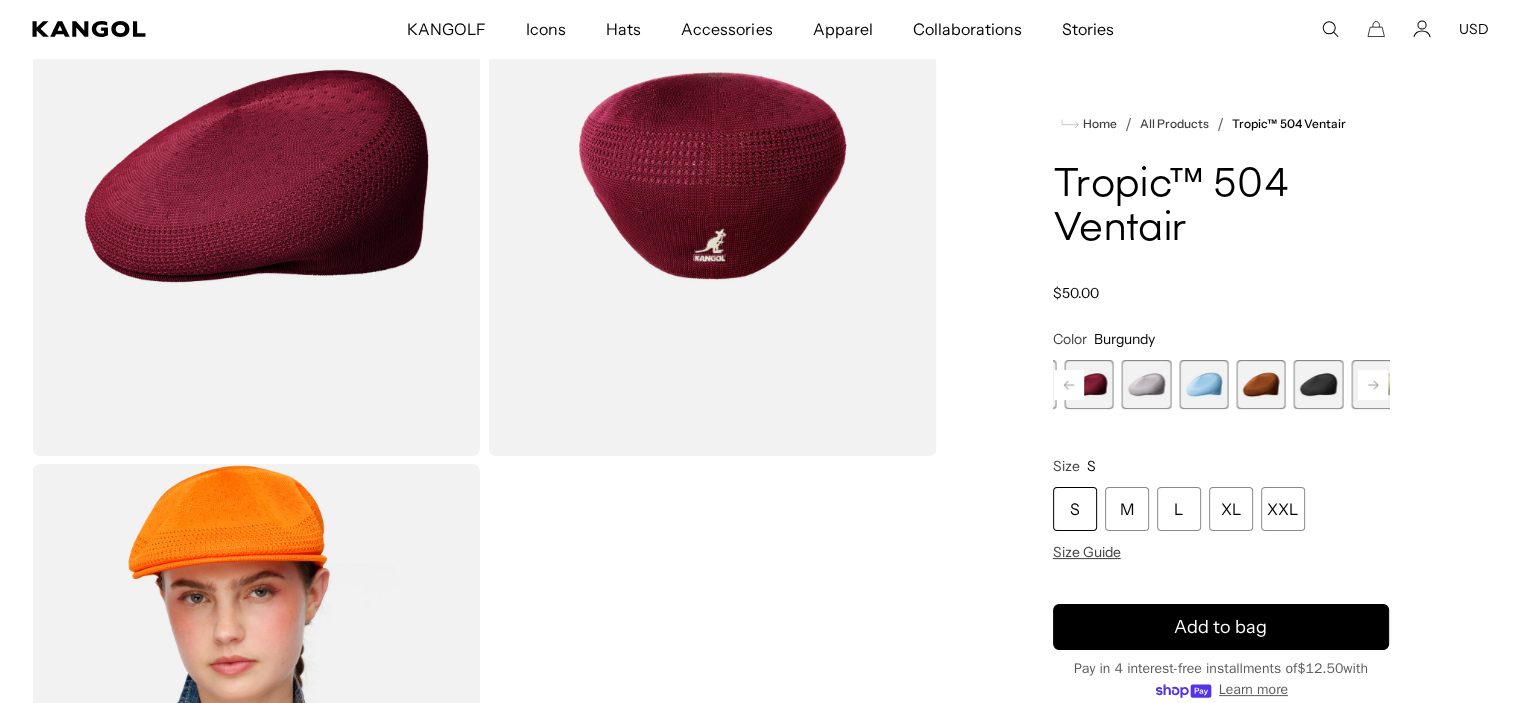 click 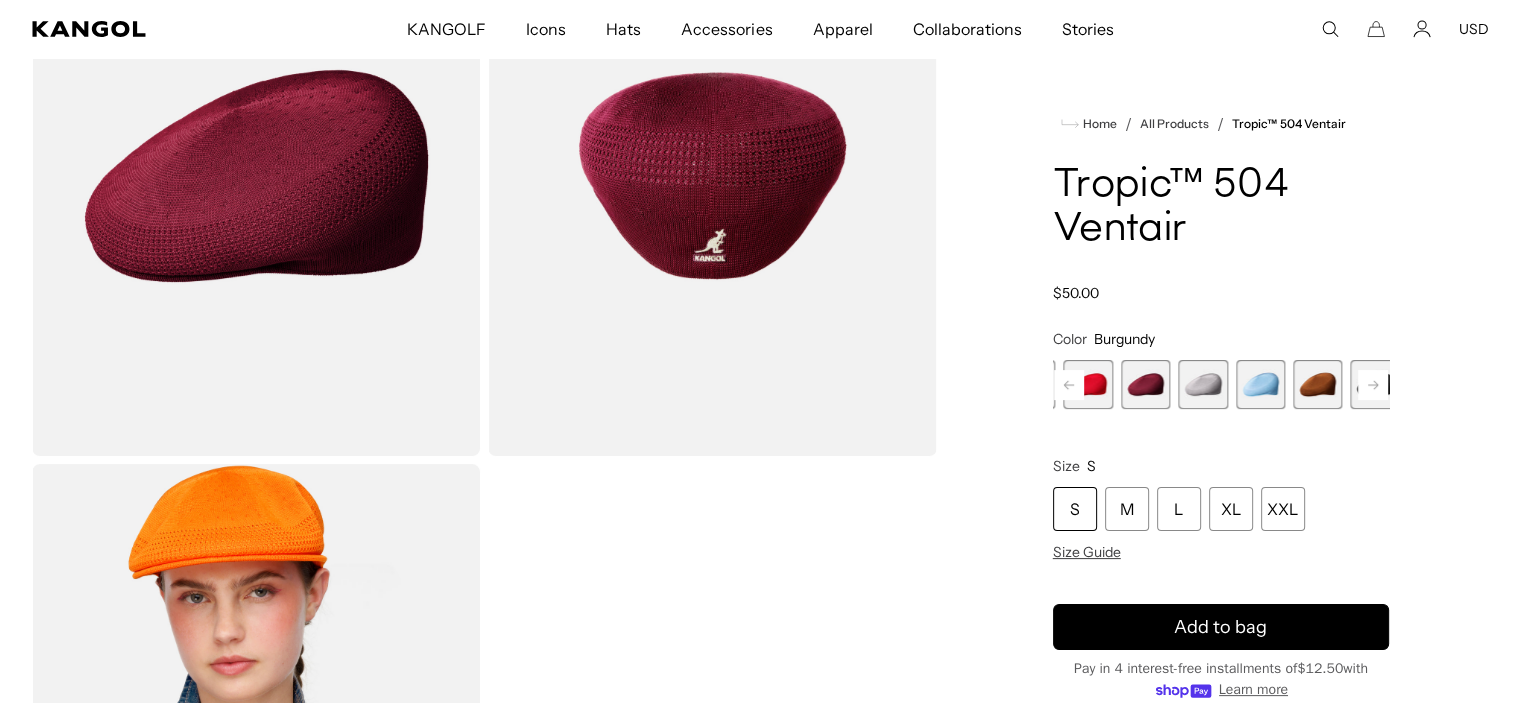 click at bounding box center (1088, 384) 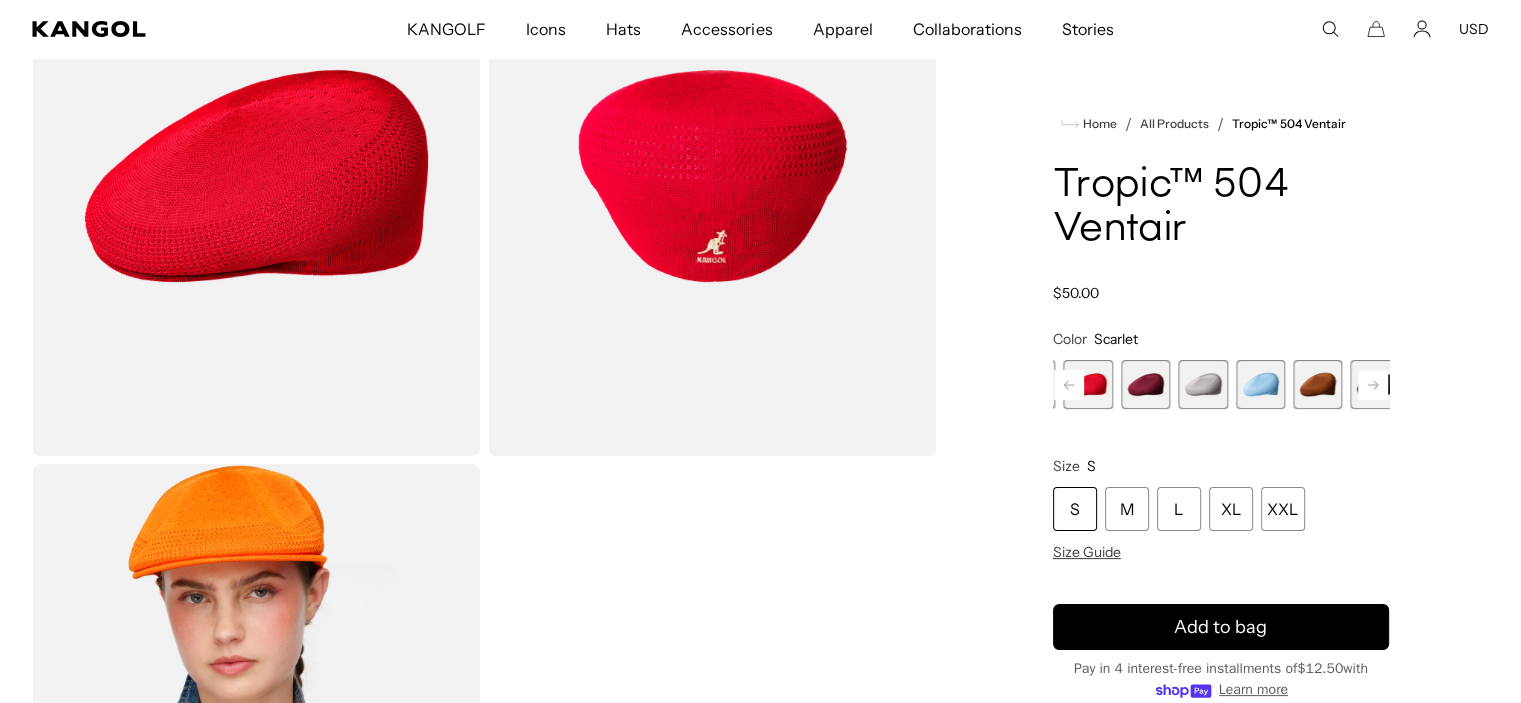 click 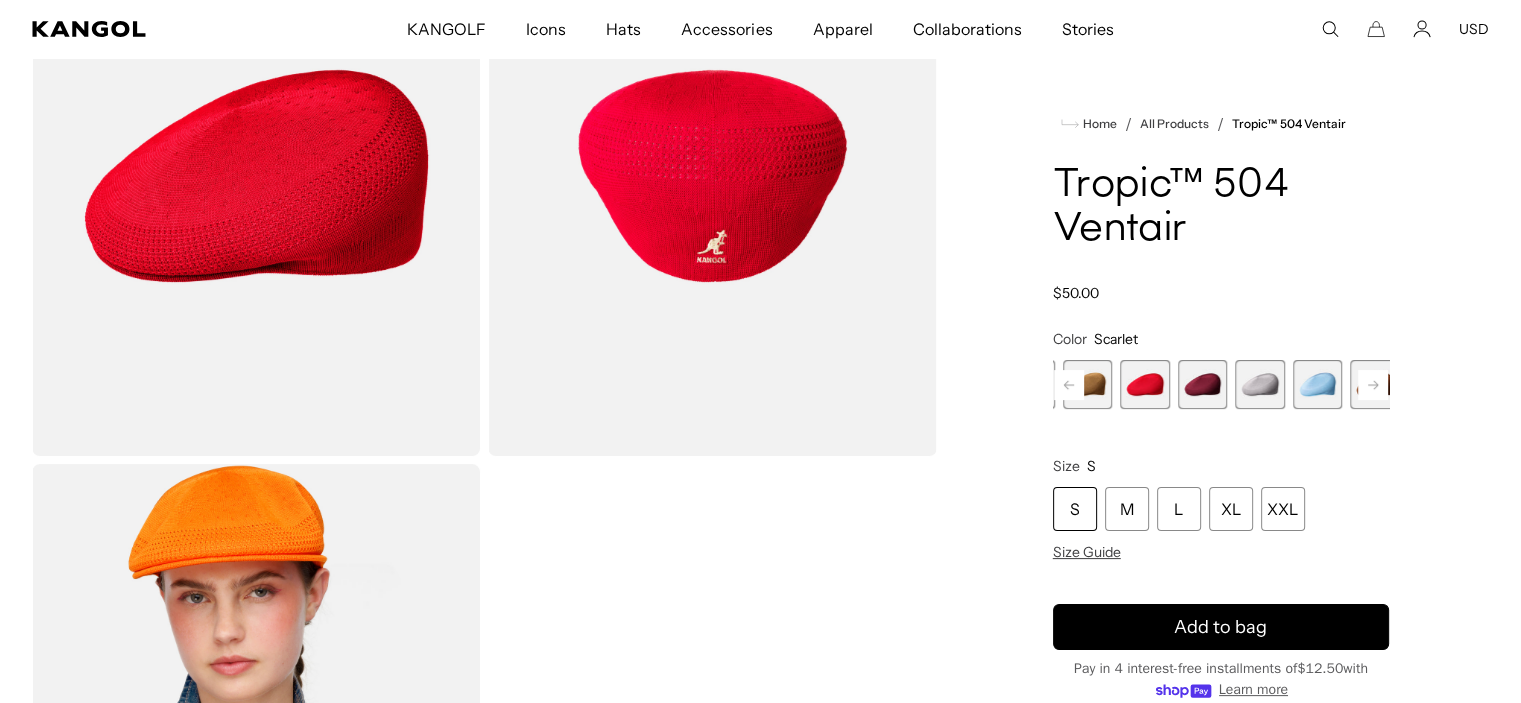 click 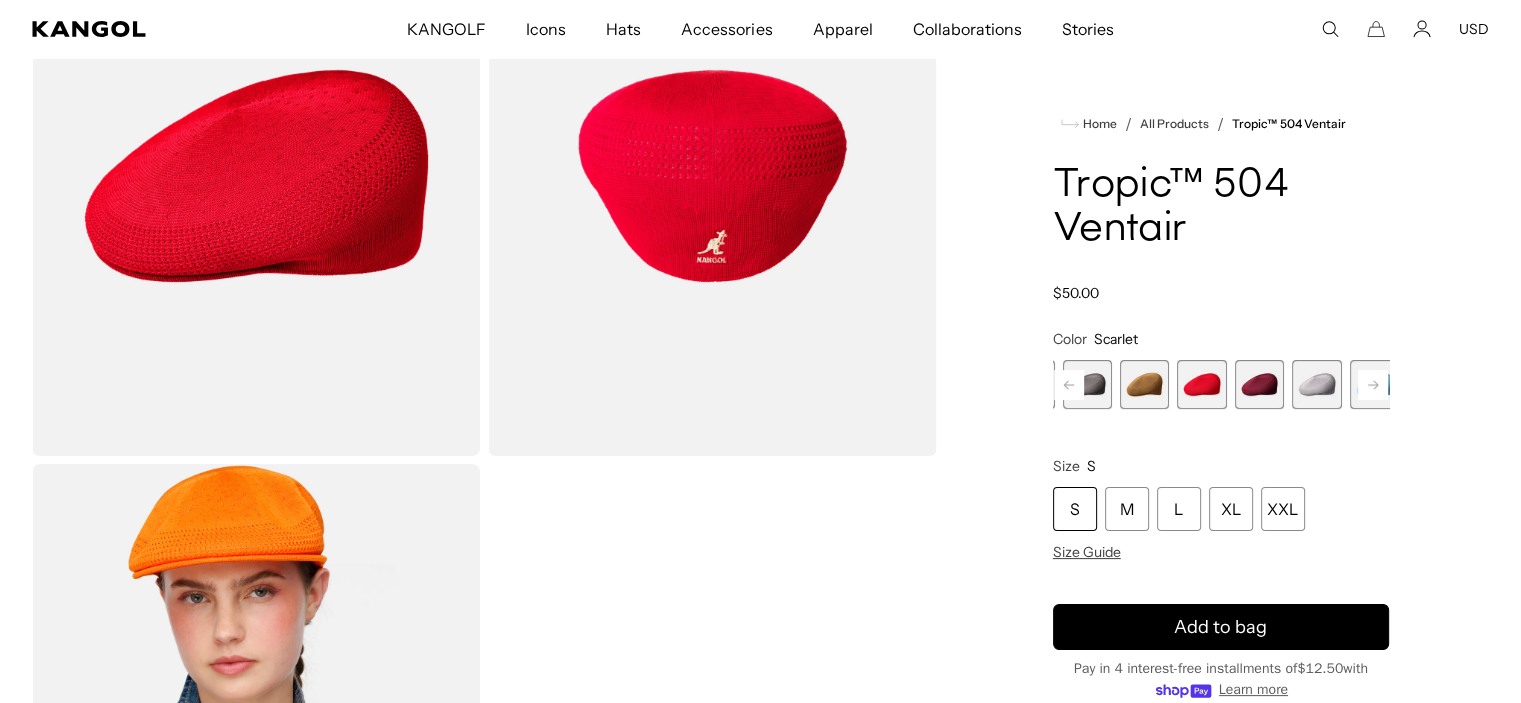 click at bounding box center (1144, 384) 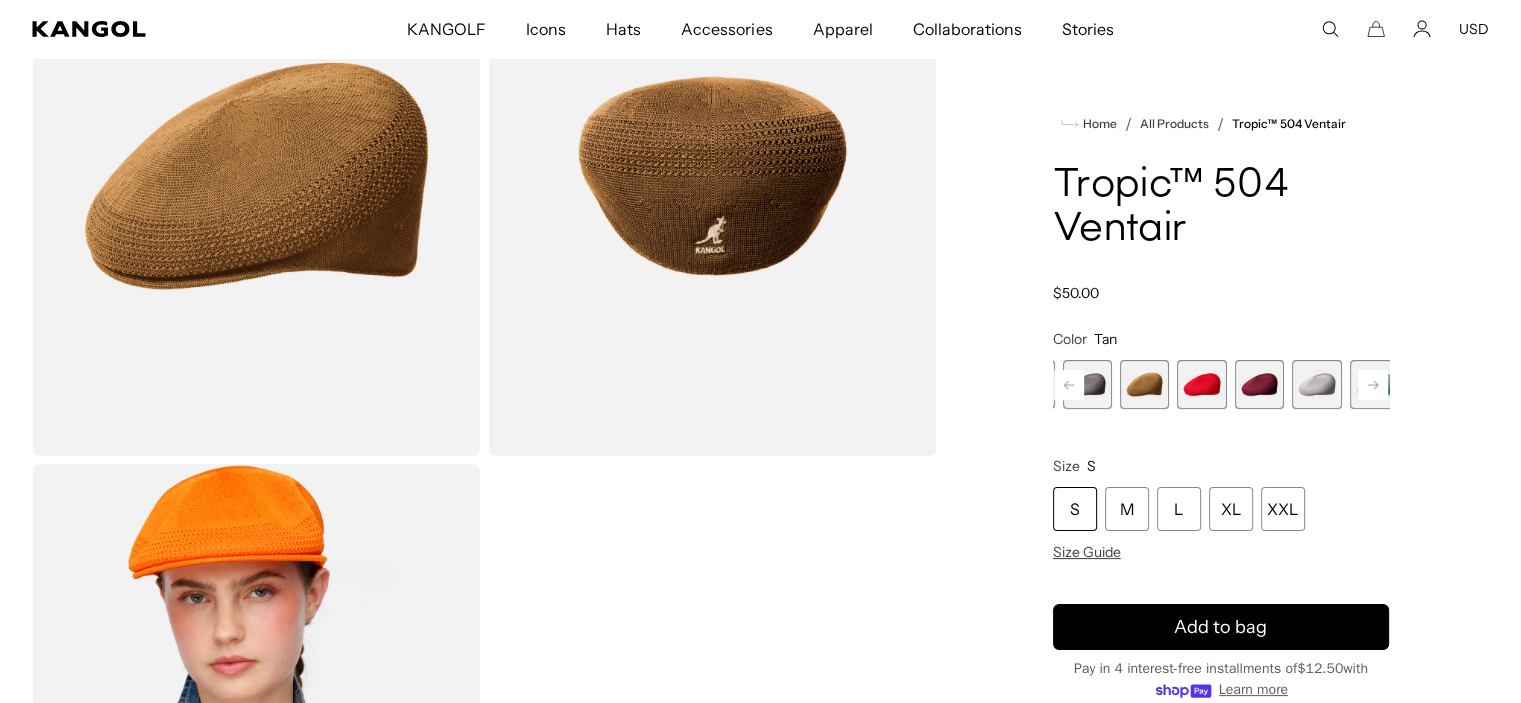 click on "Previous" at bounding box center [1069, 385] 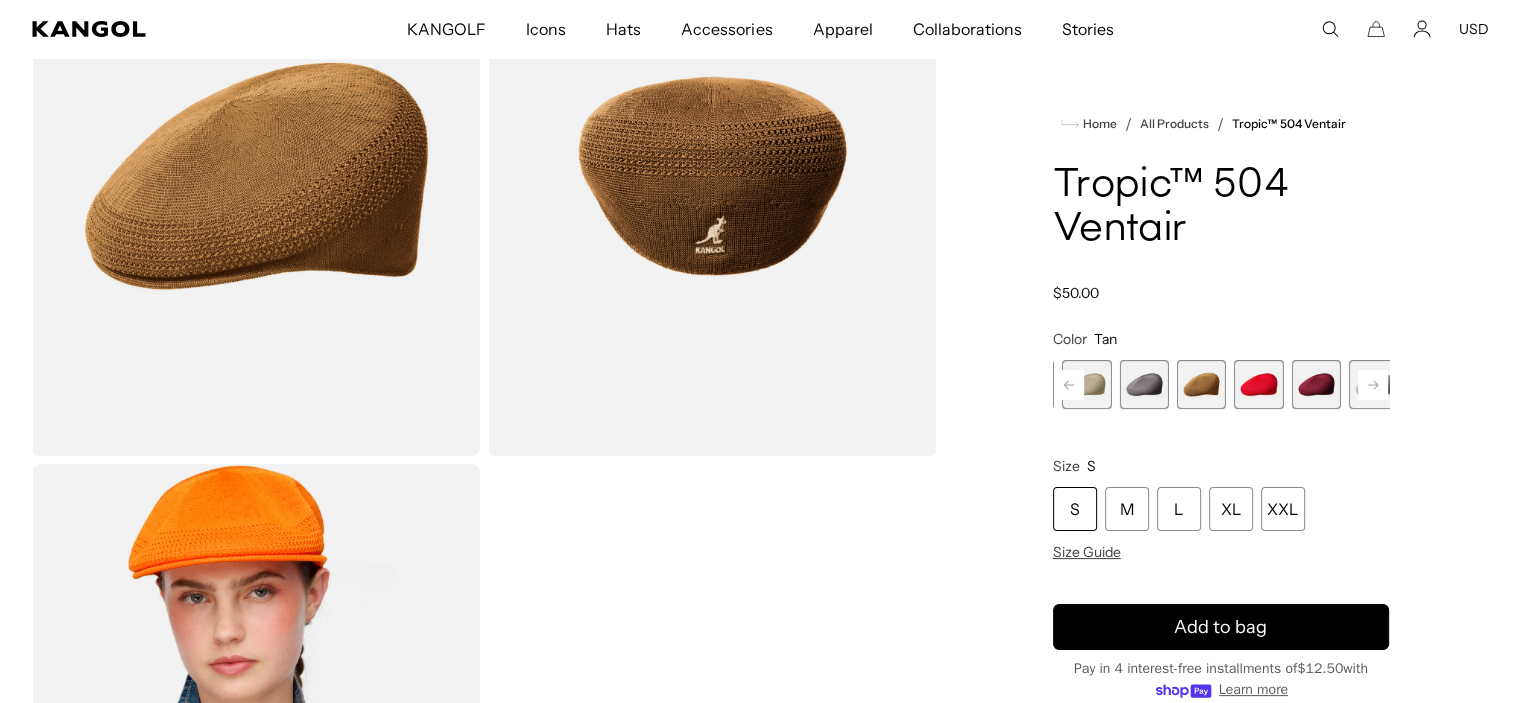 click on "Previous" at bounding box center [1069, 385] 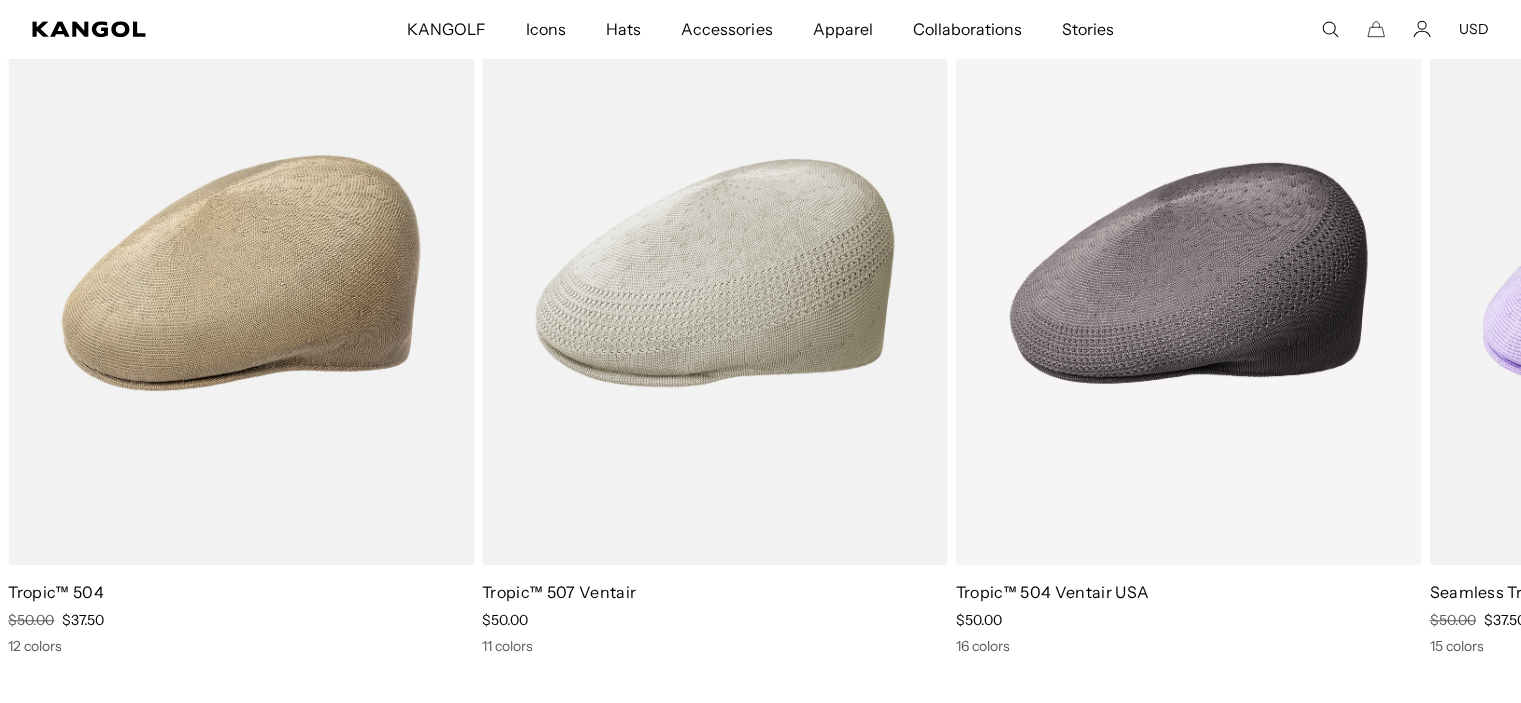 scroll, scrollTop: 1600, scrollLeft: 0, axis: vertical 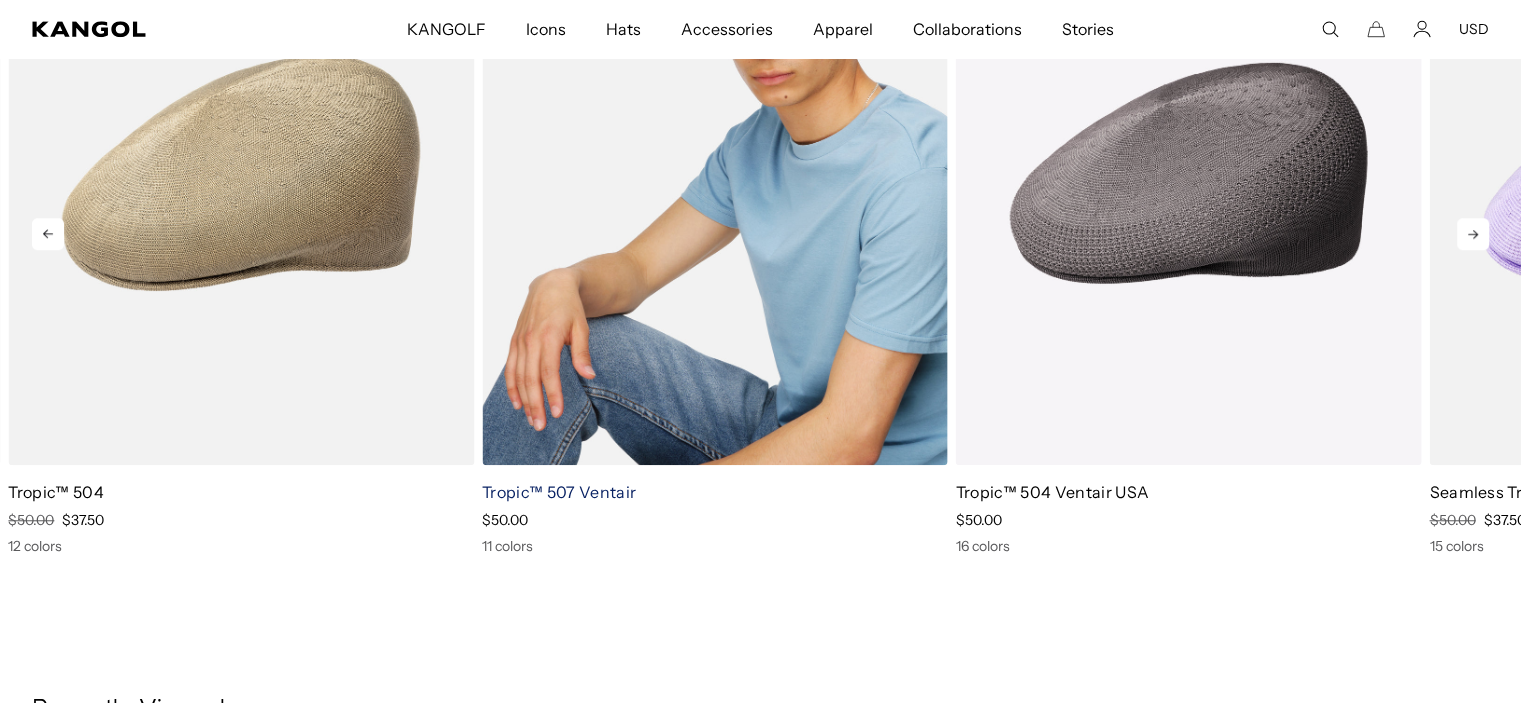 click on "Tropic™ 507 Ventair" at bounding box center (559, 492) 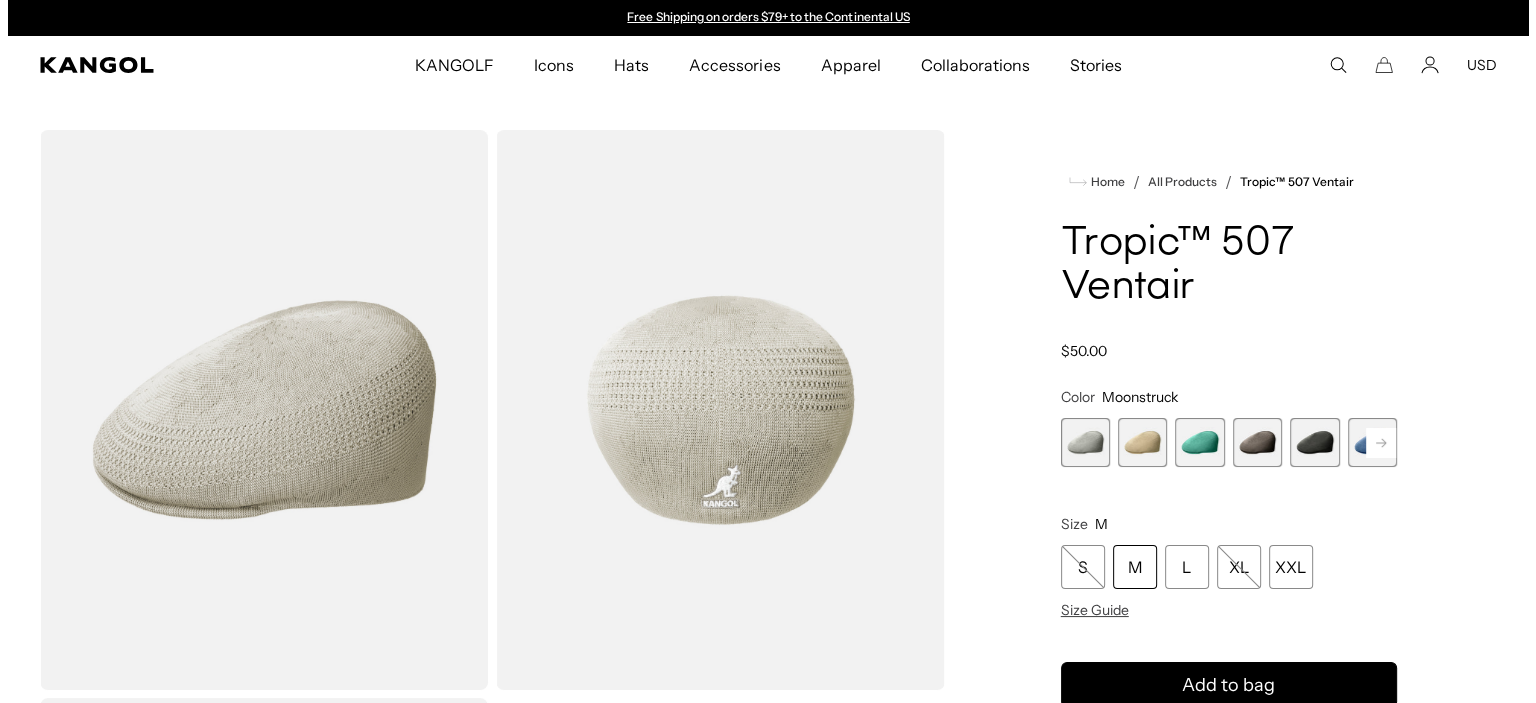 scroll, scrollTop: 0, scrollLeft: 0, axis: both 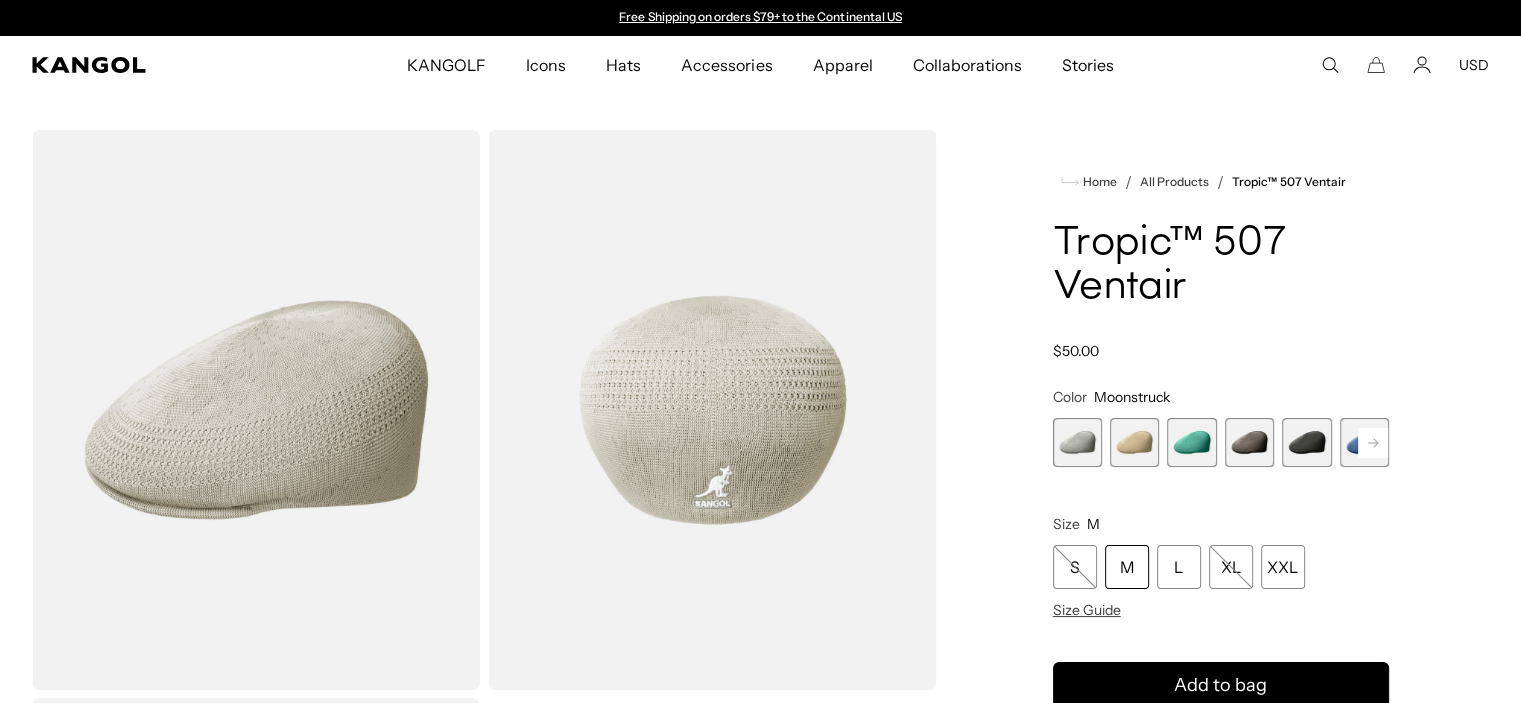 click at bounding box center (1077, 442) 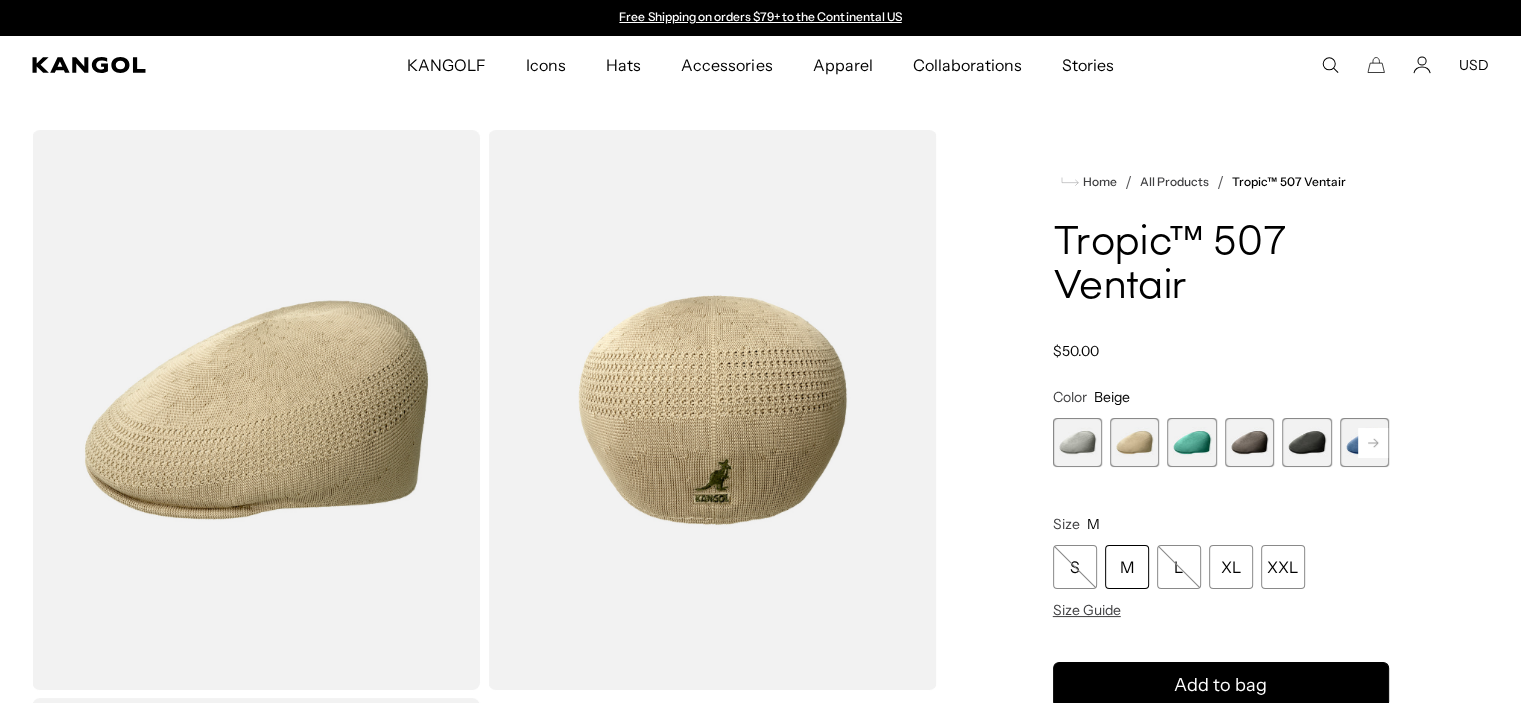 click at bounding box center [1077, 442] 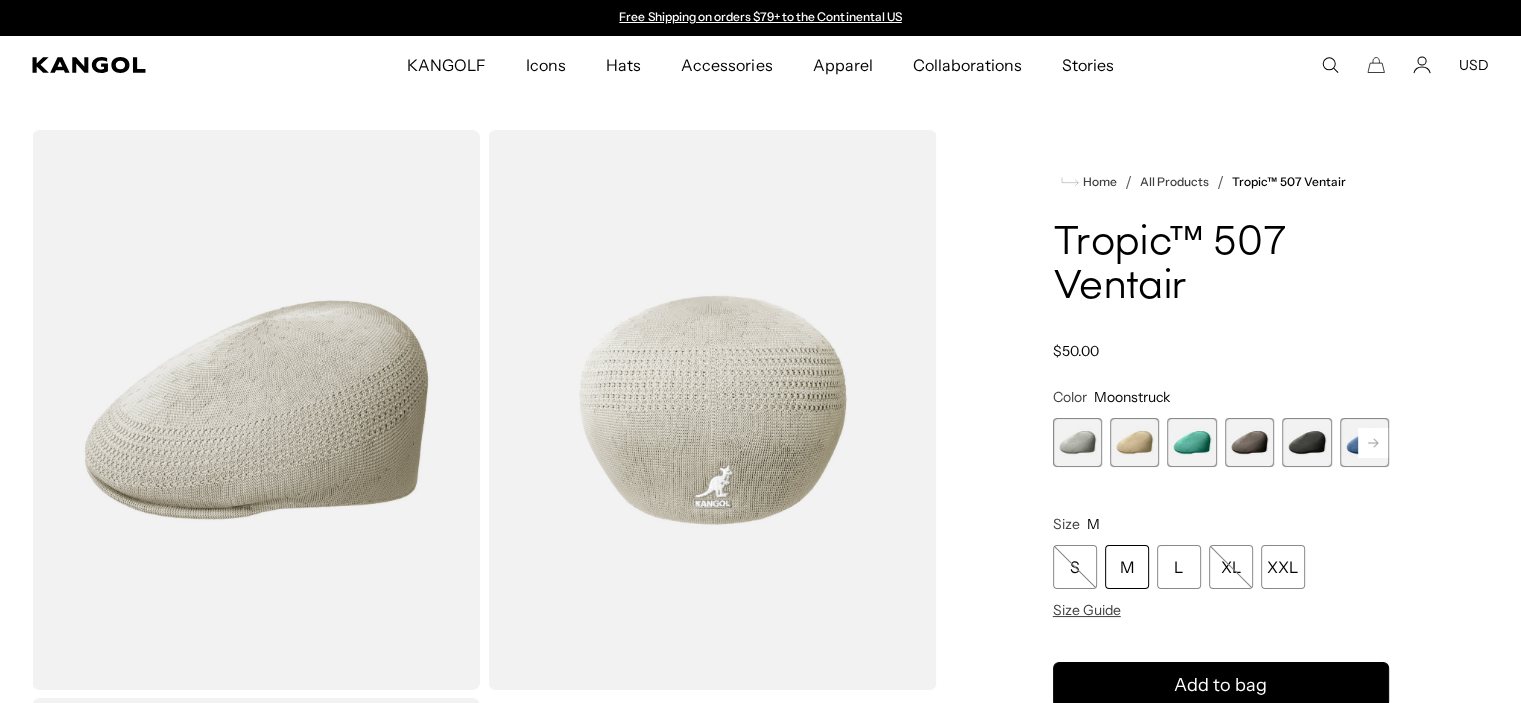 click at bounding box center (1134, 442) 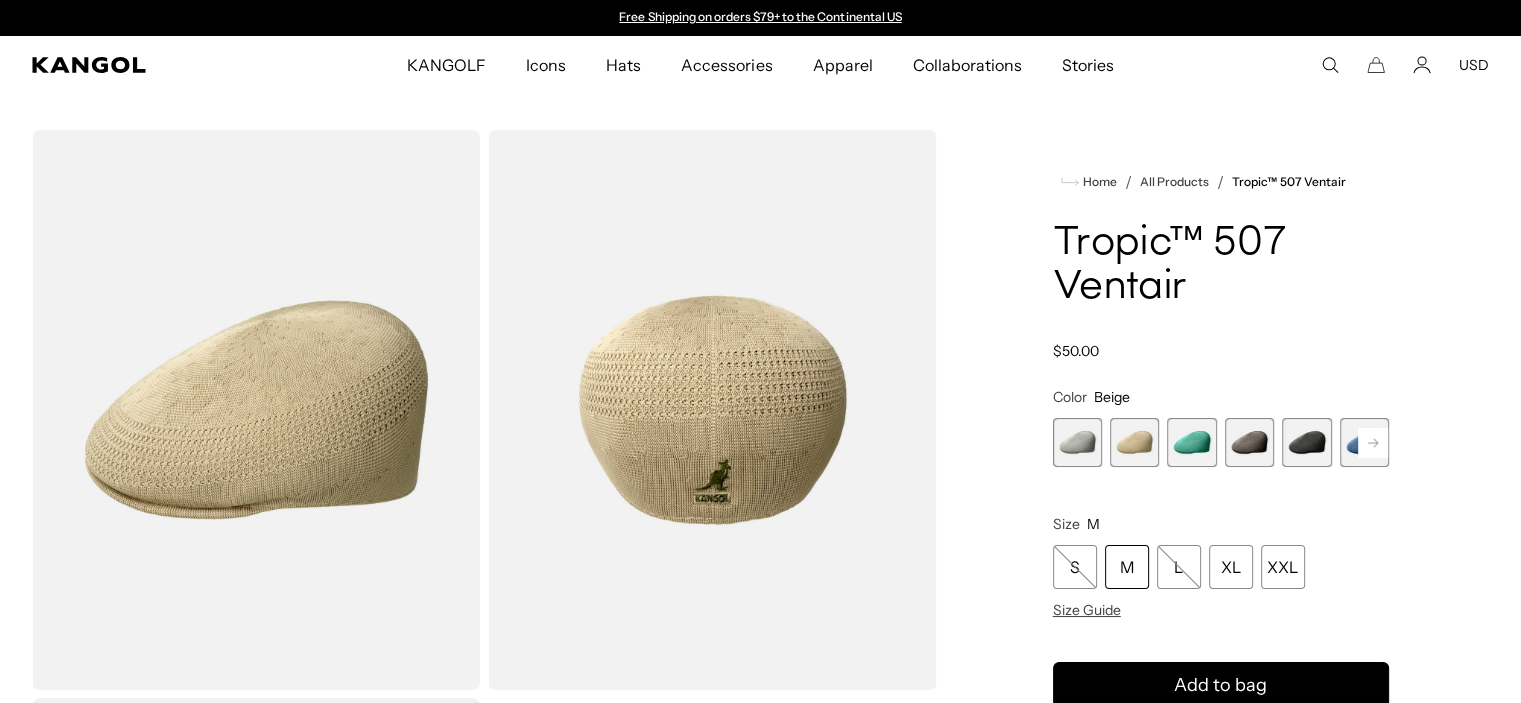 click at bounding box center (1191, 442) 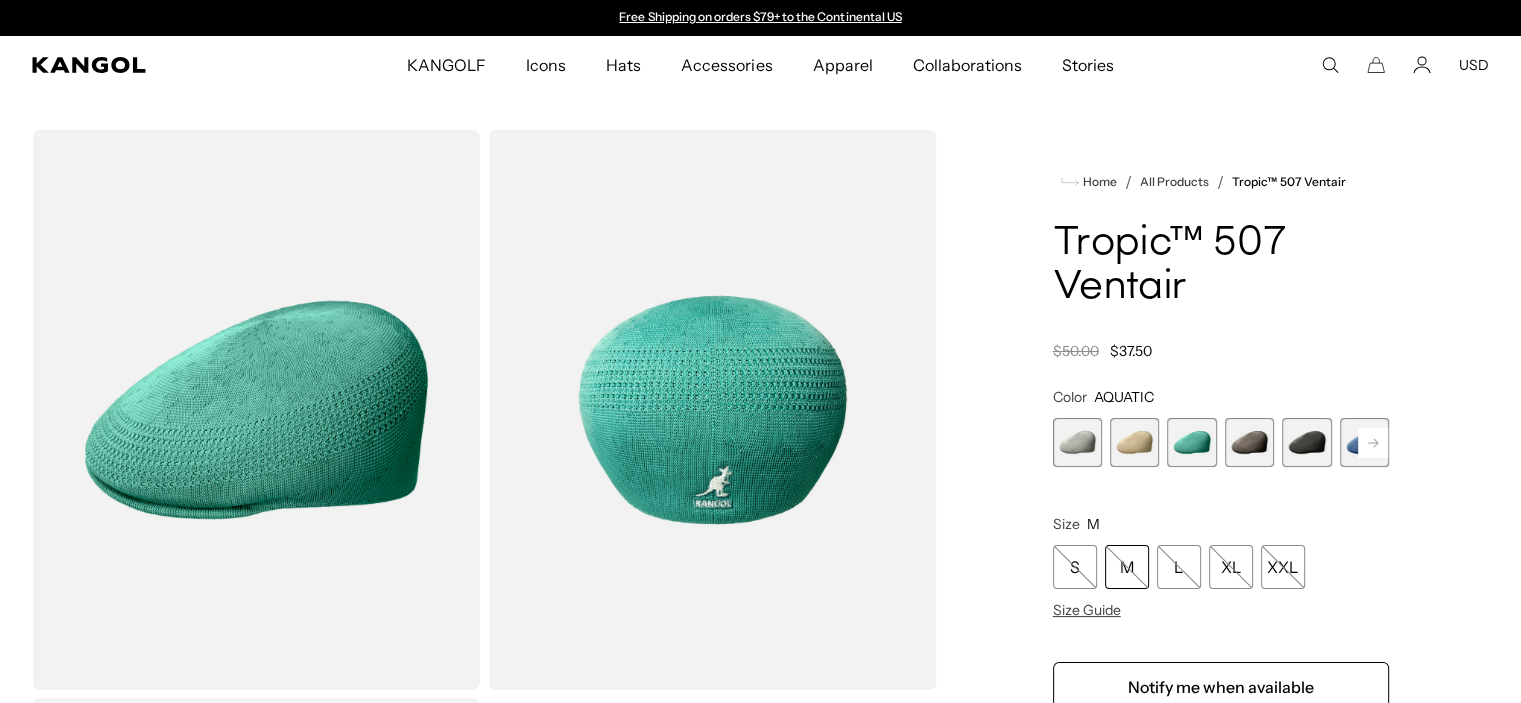 click at bounding box center (1249, 442) 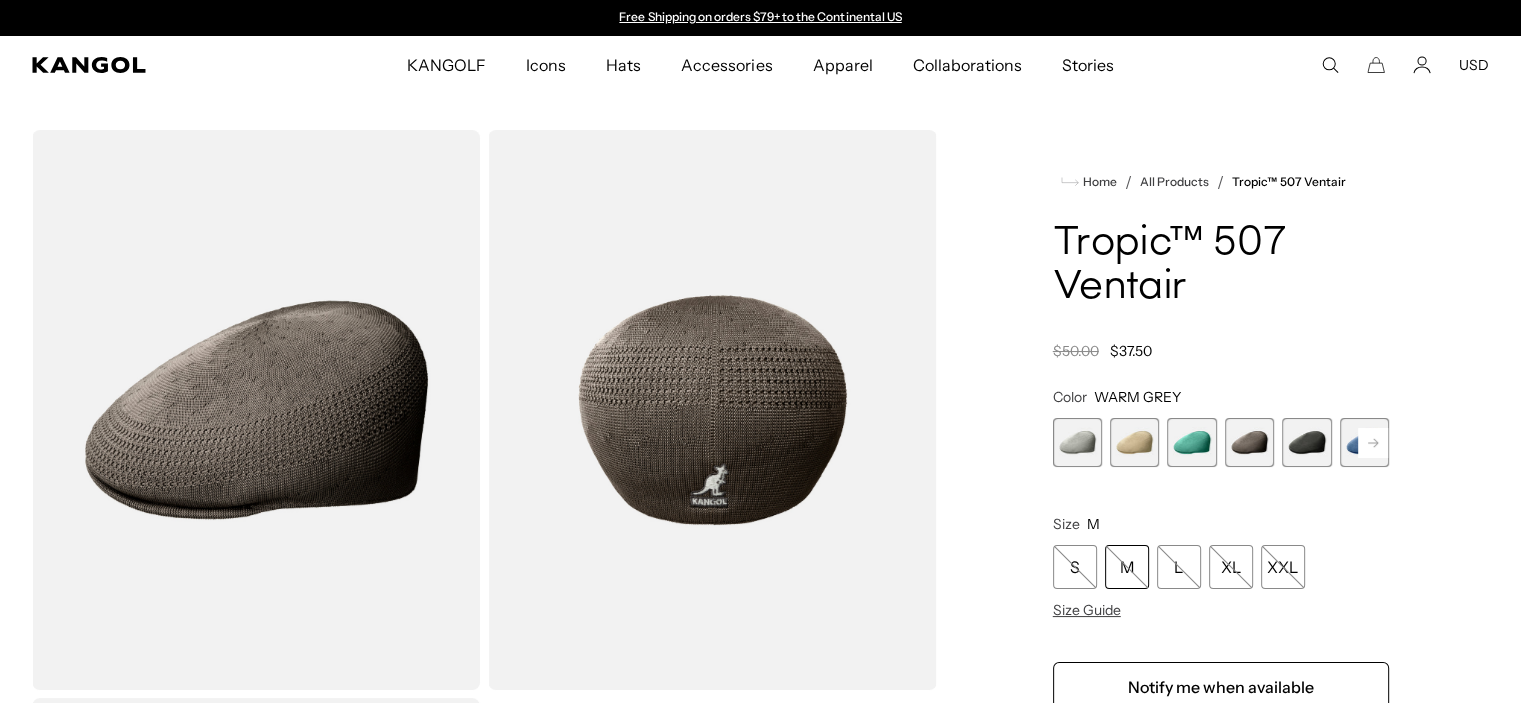 click at bounding box center [1306, 442] 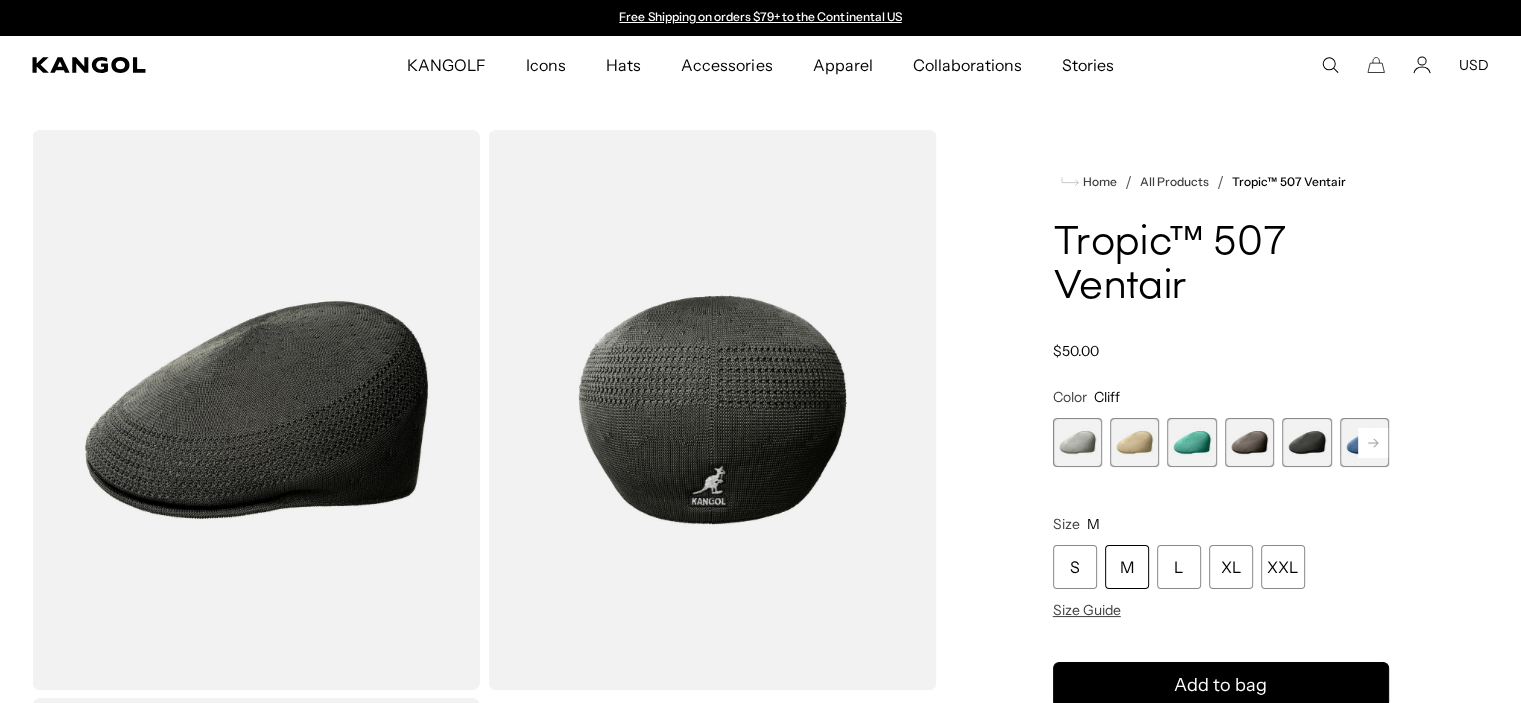 click 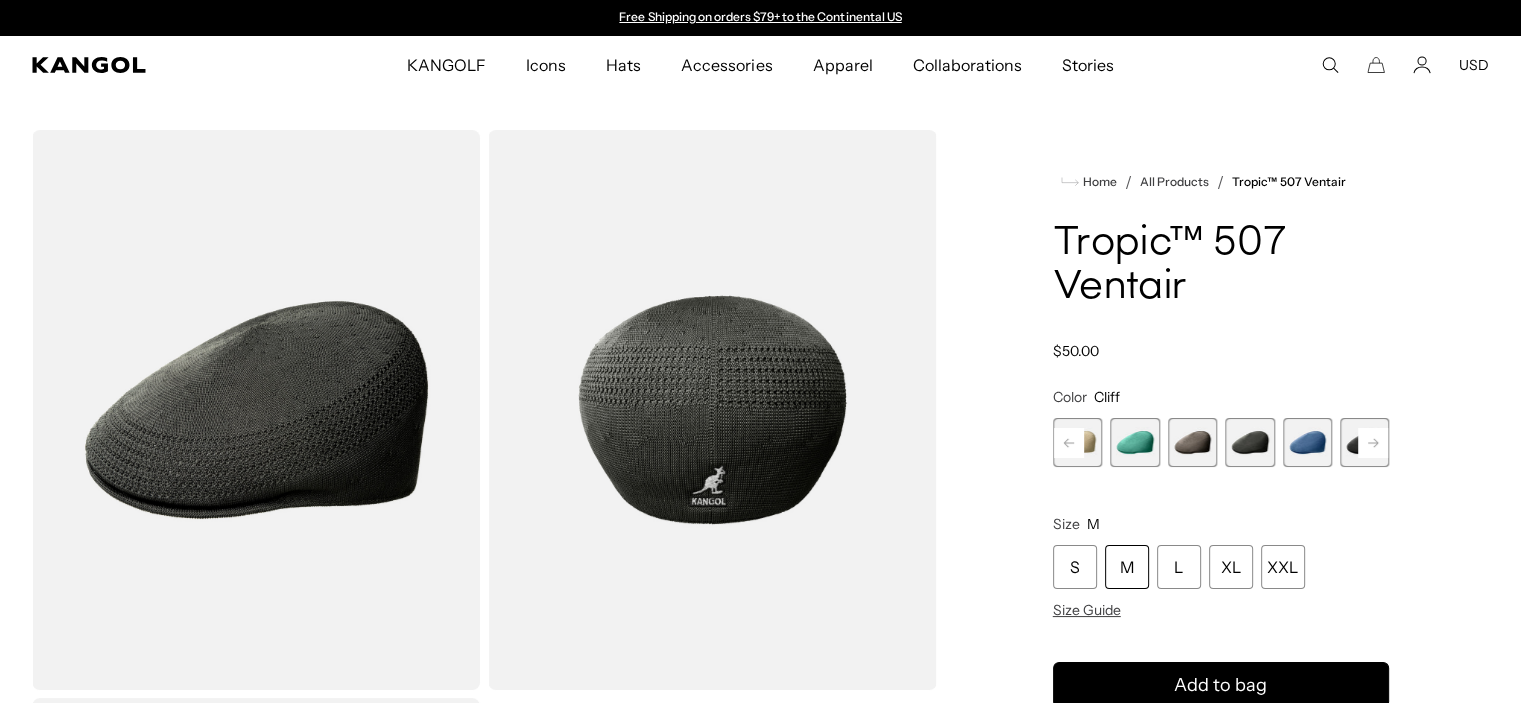 click at bounding box center [1307, 442] 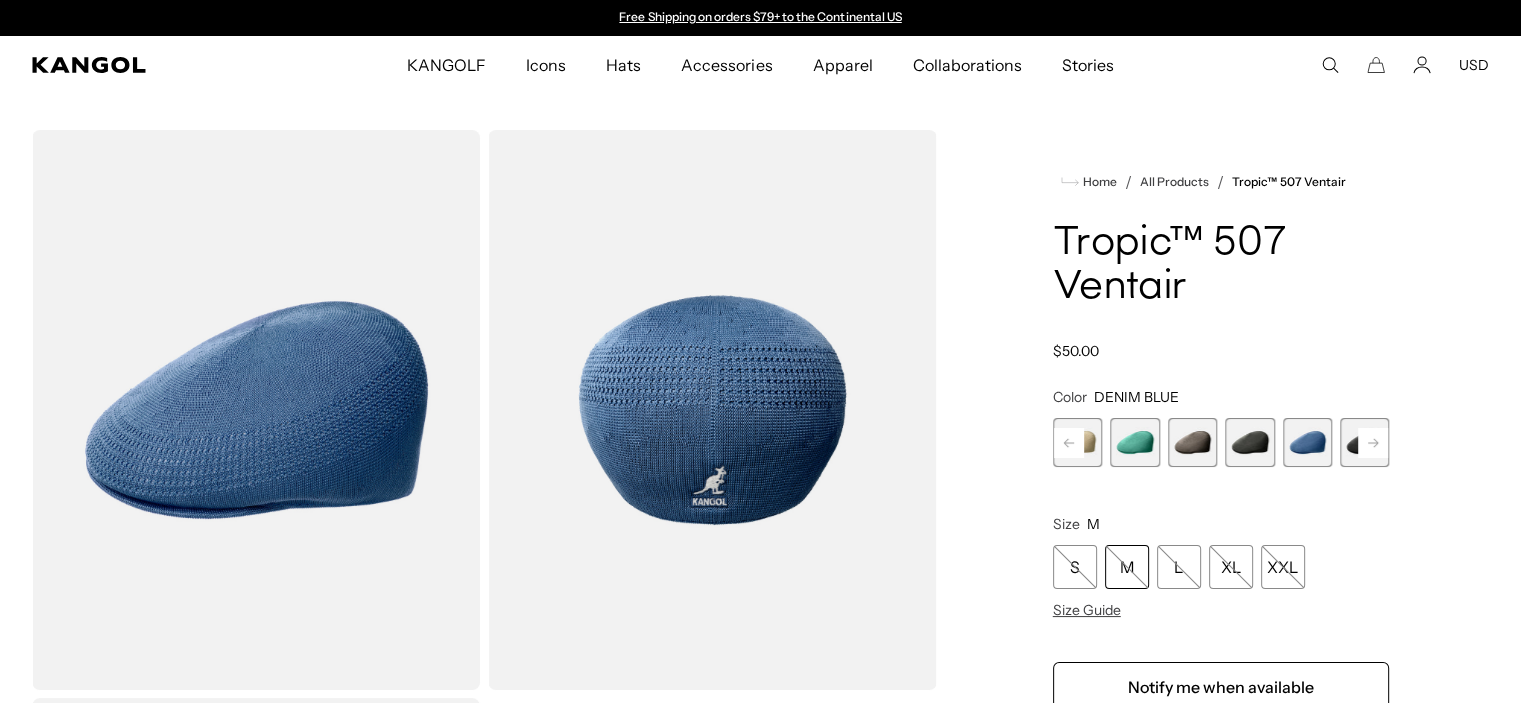 click at bounding box center [1364, 442] 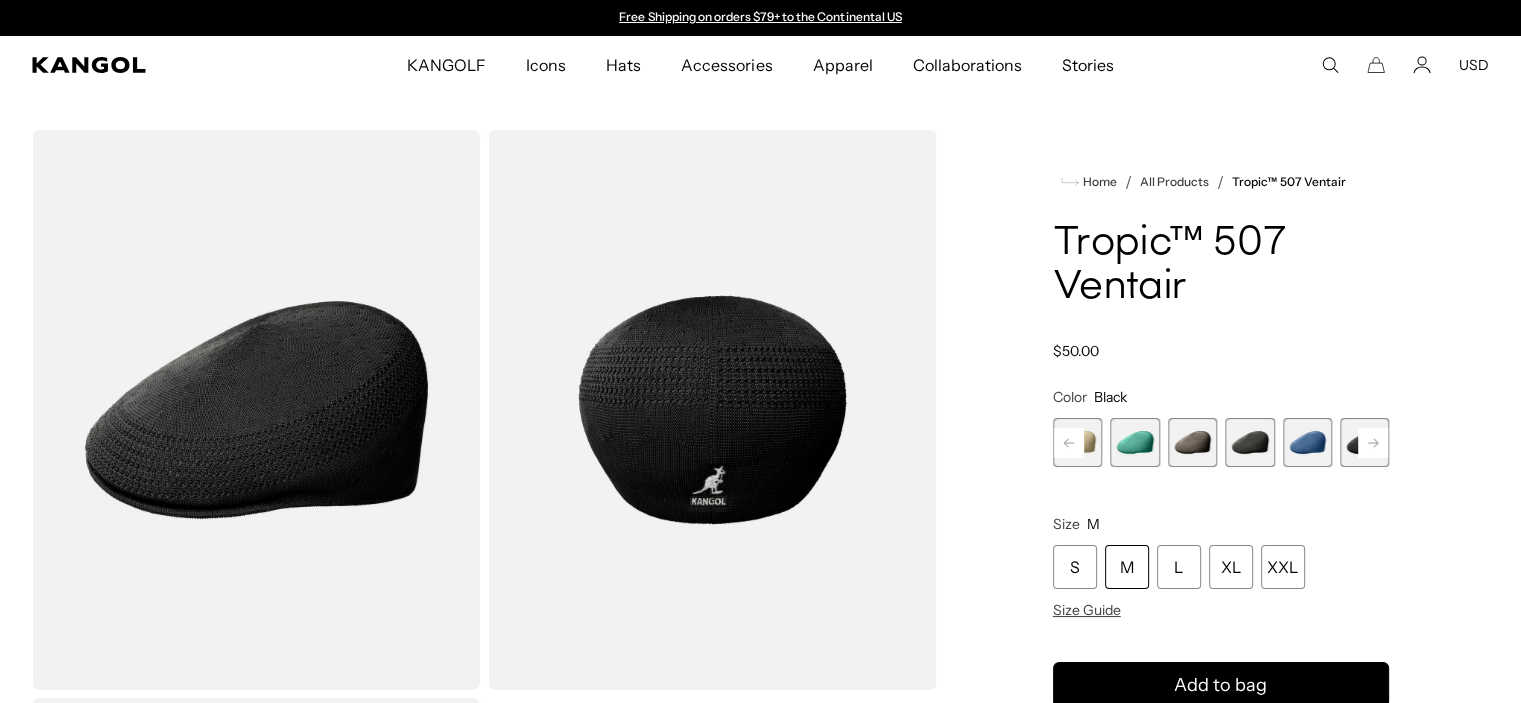 click 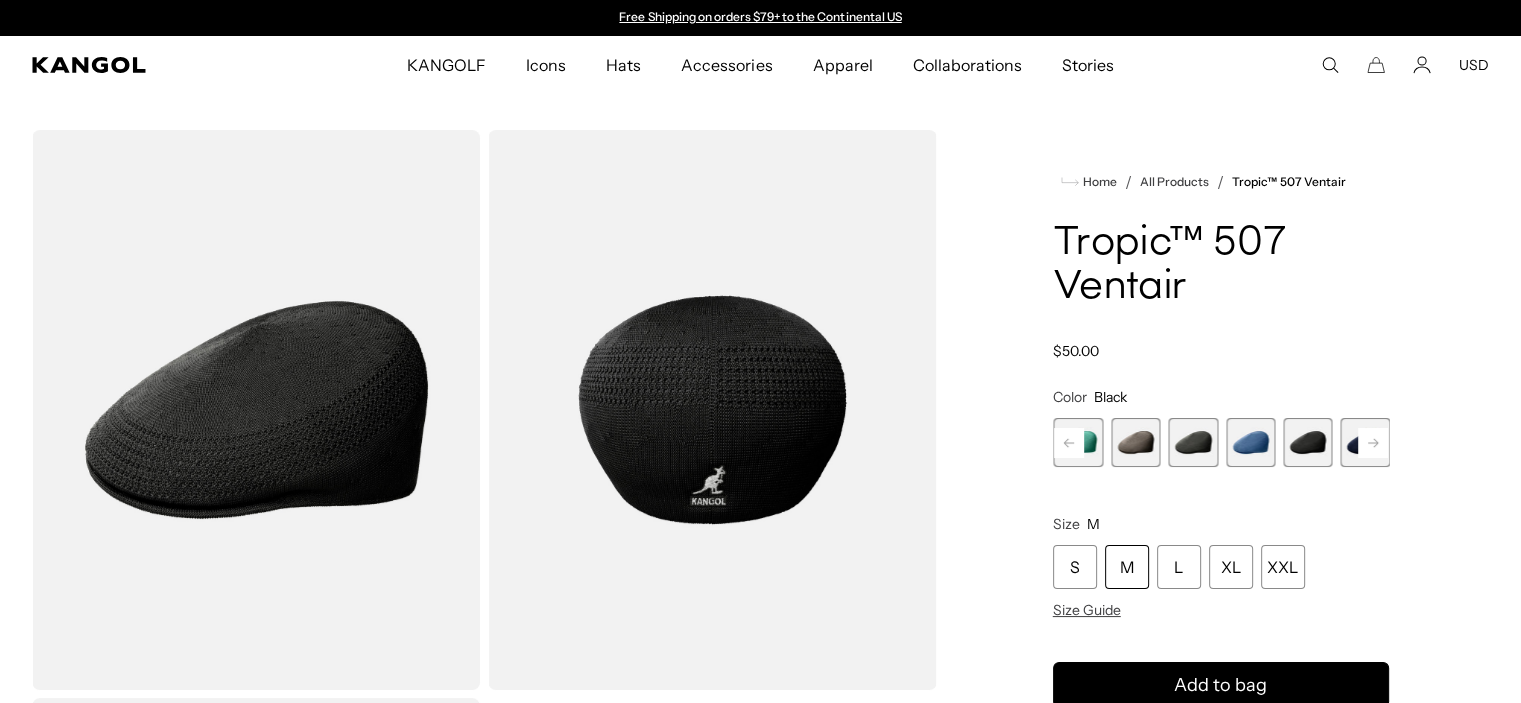 click at bounding box center (1365, 442) 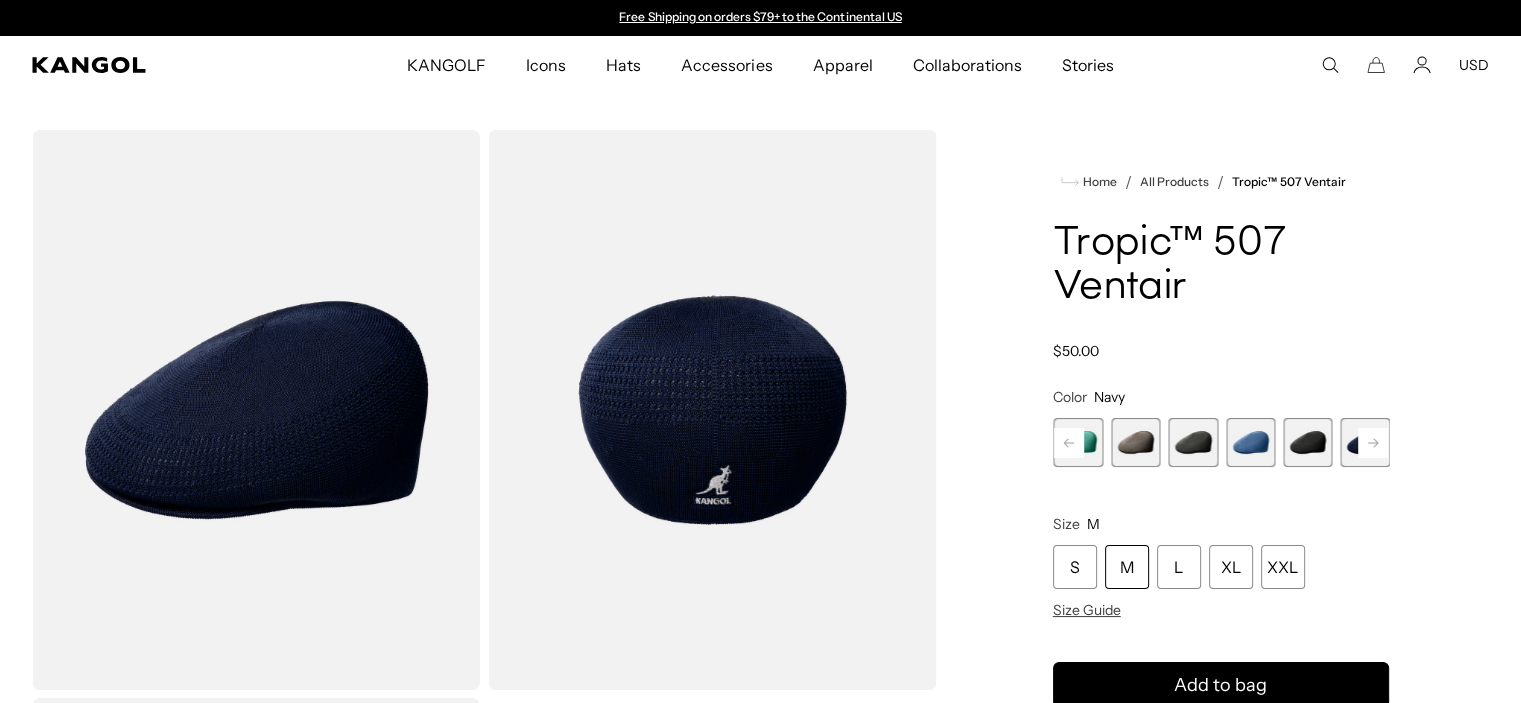 click 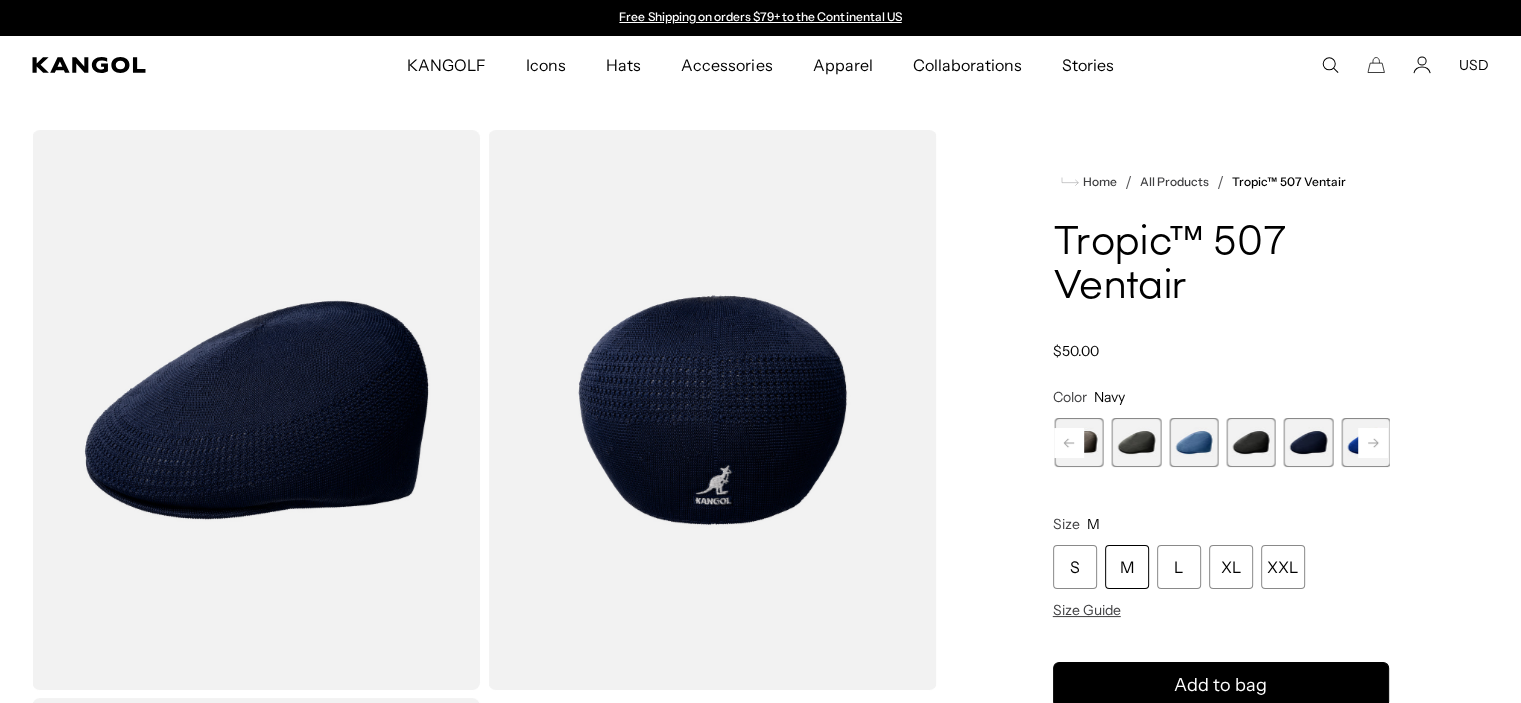 click at bounding box center [1365, 442] 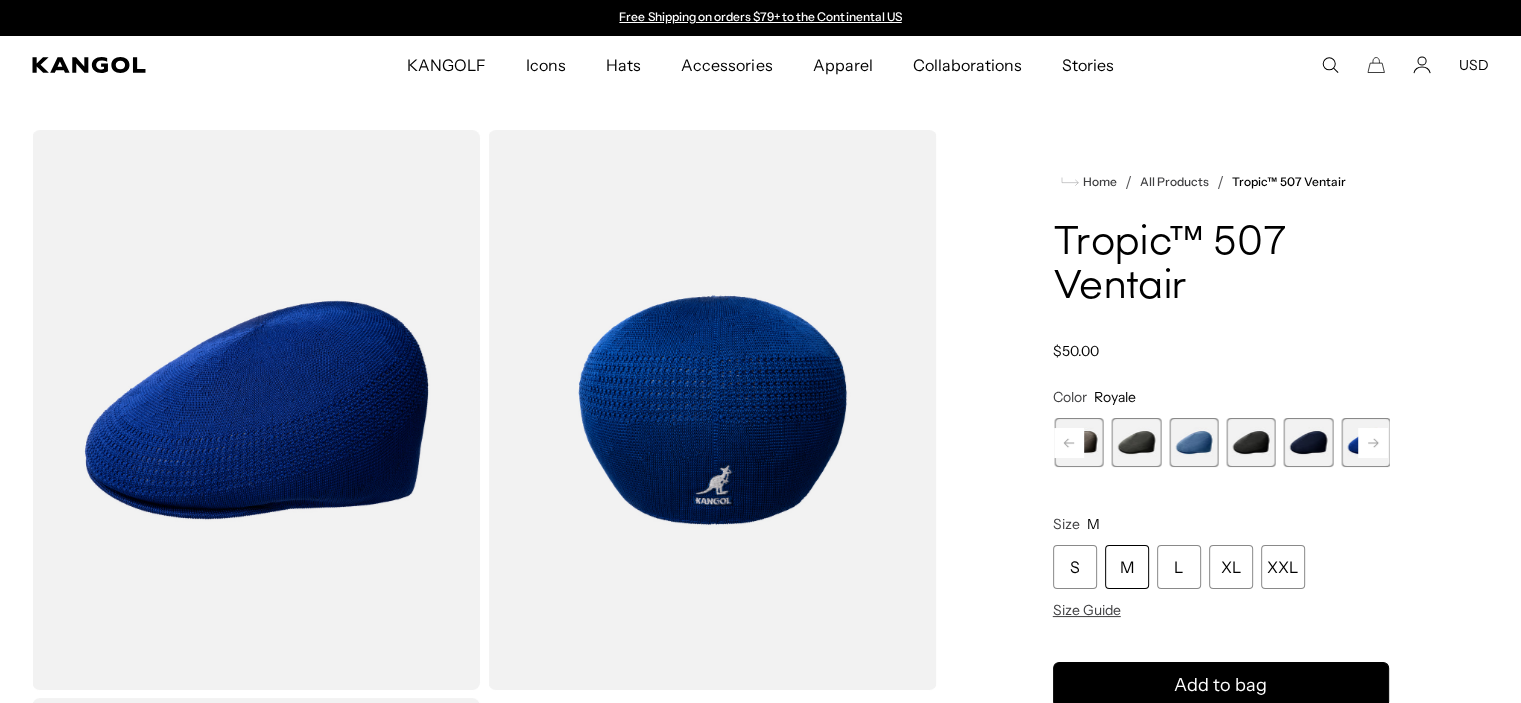 click 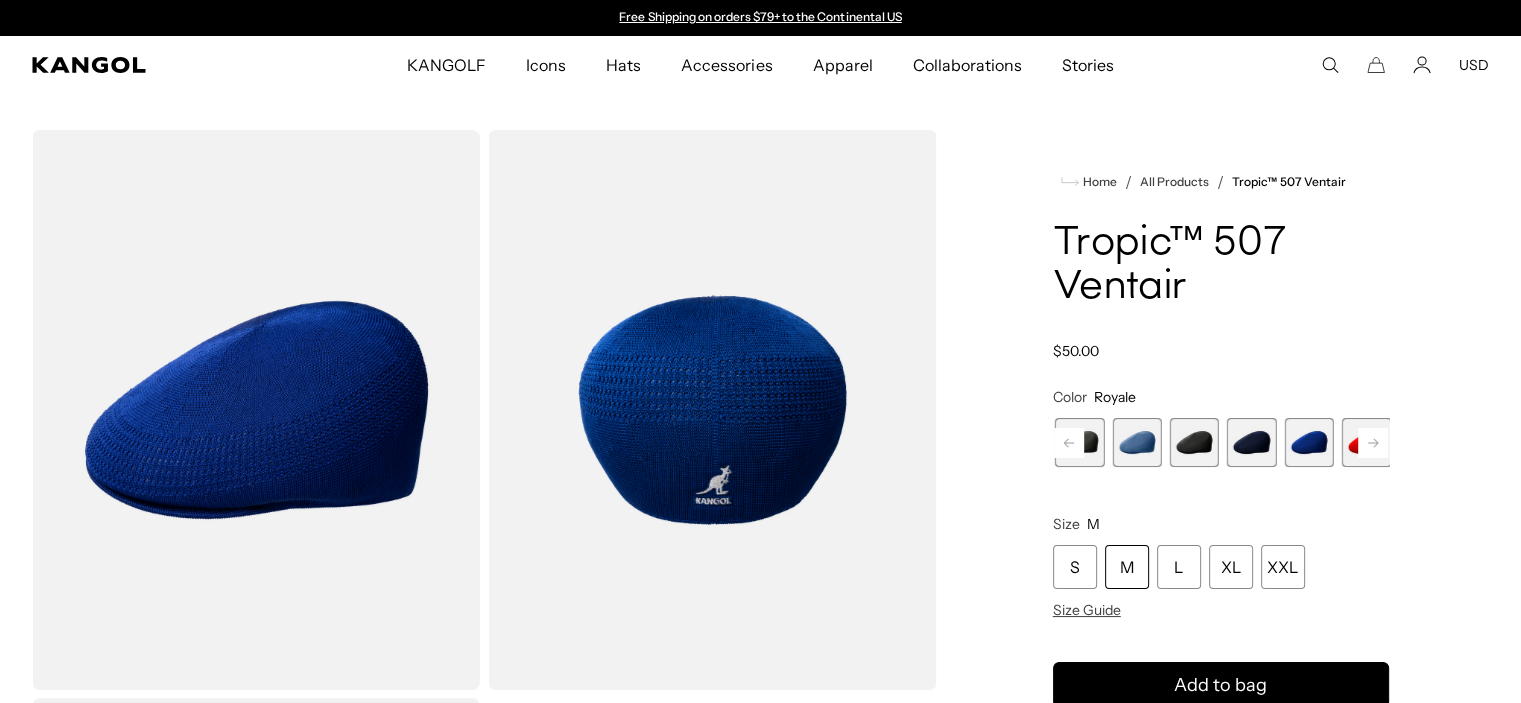 click at bounding box center (1366, 442) 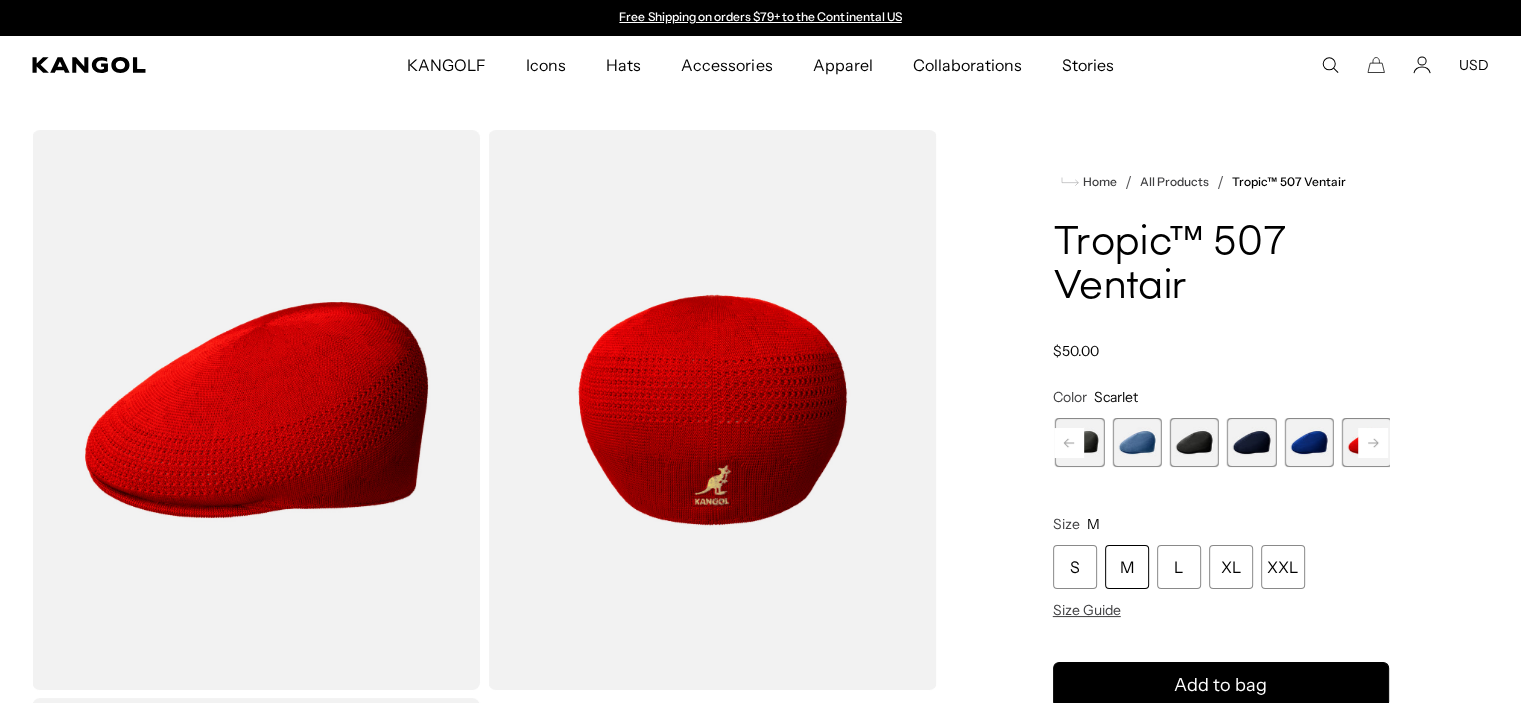 click 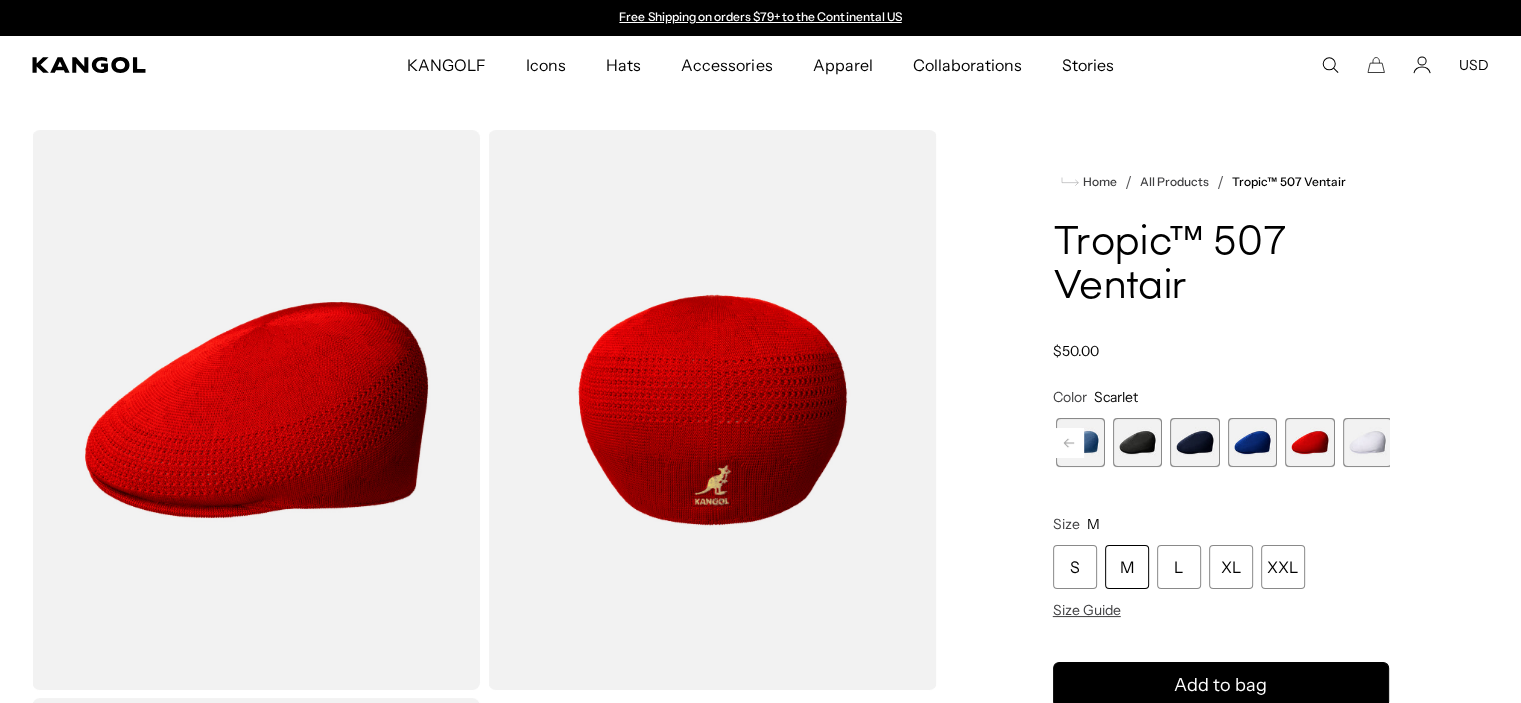 click at bounding box center (1366, 442) 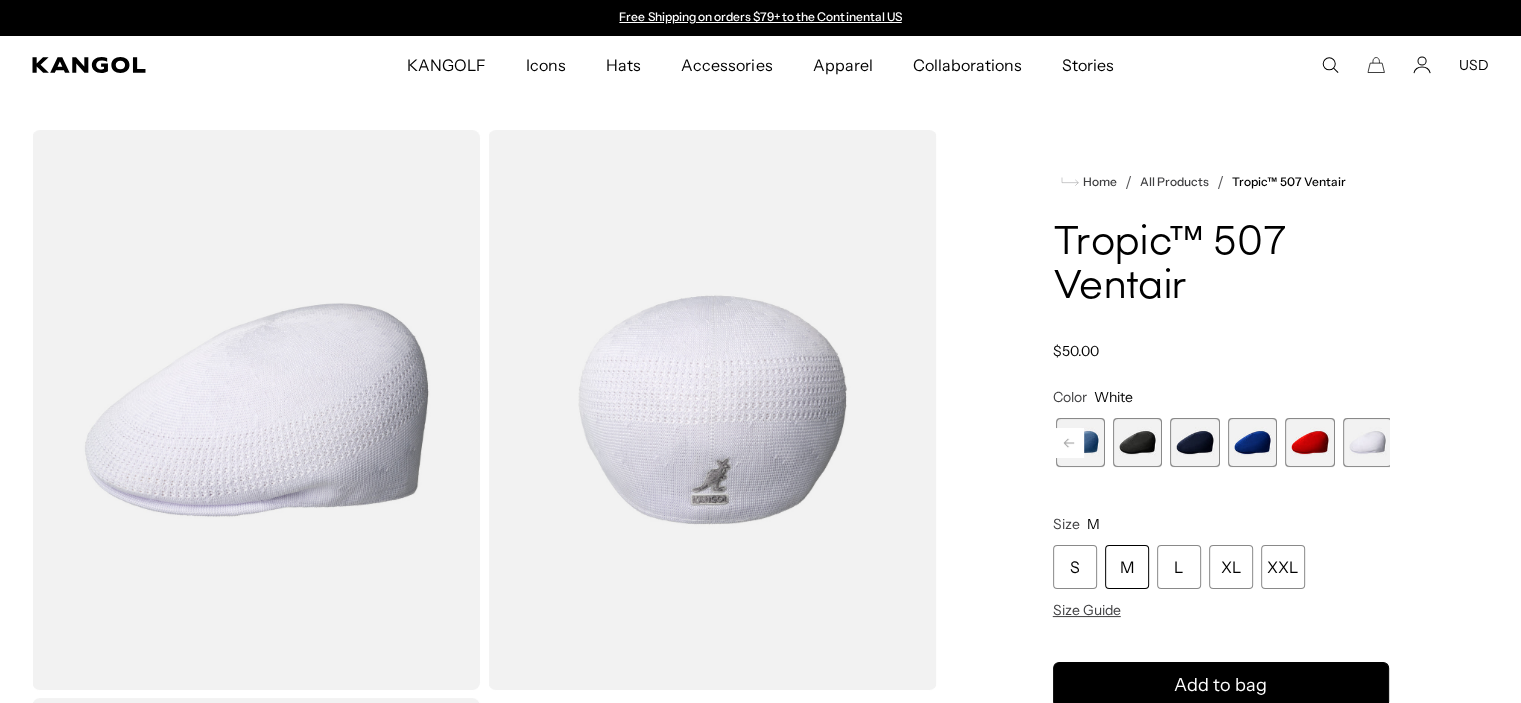 click at bounding box center (712, 410) 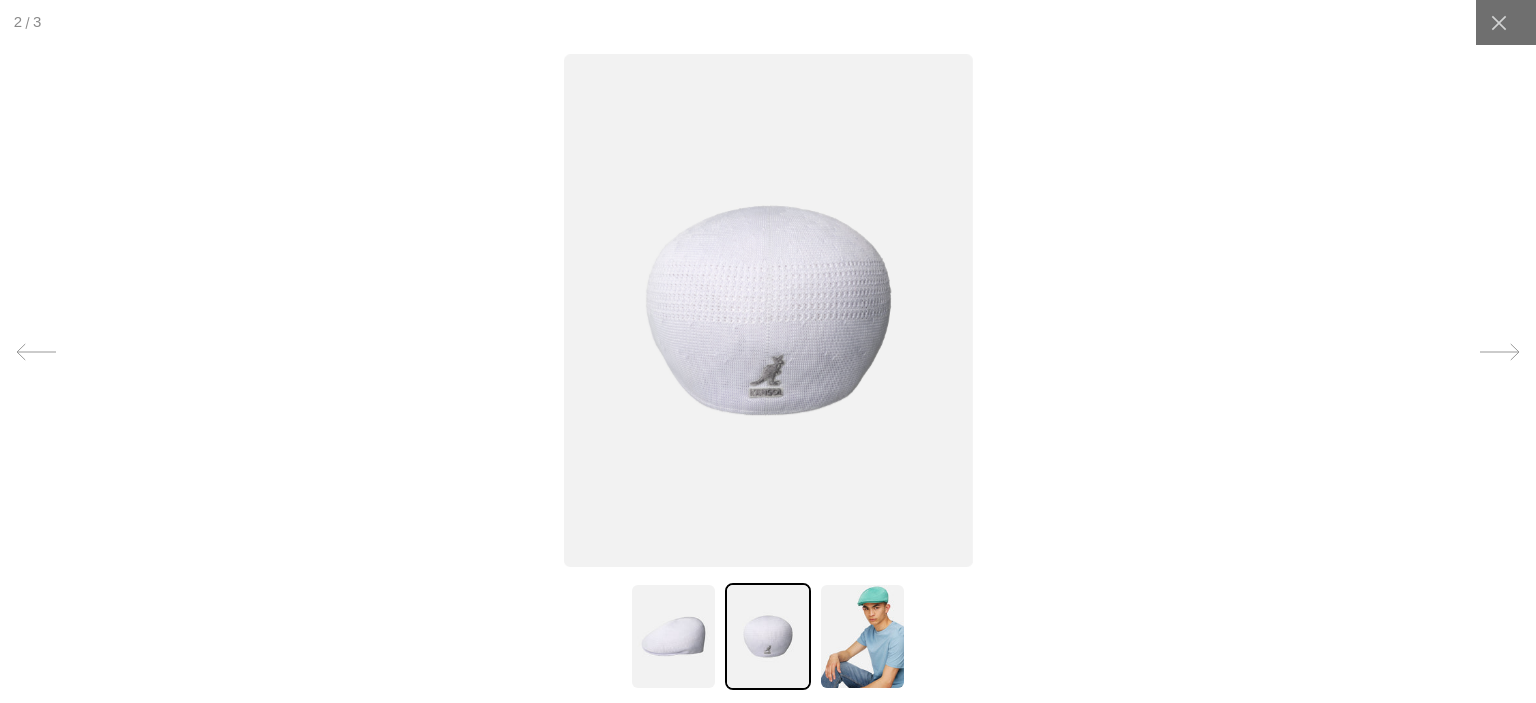 click at bounding box center [767, 310] 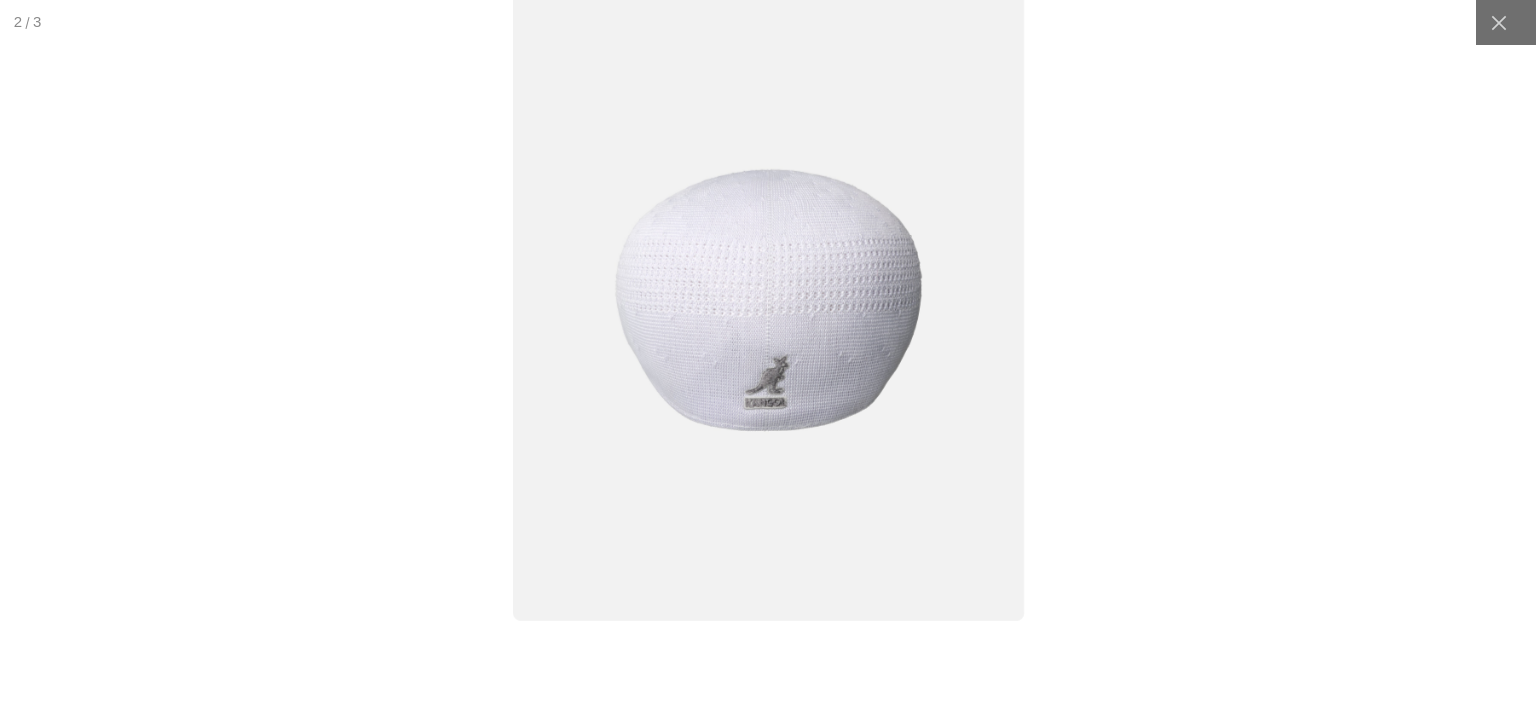 click at bounding box center (767, 300) 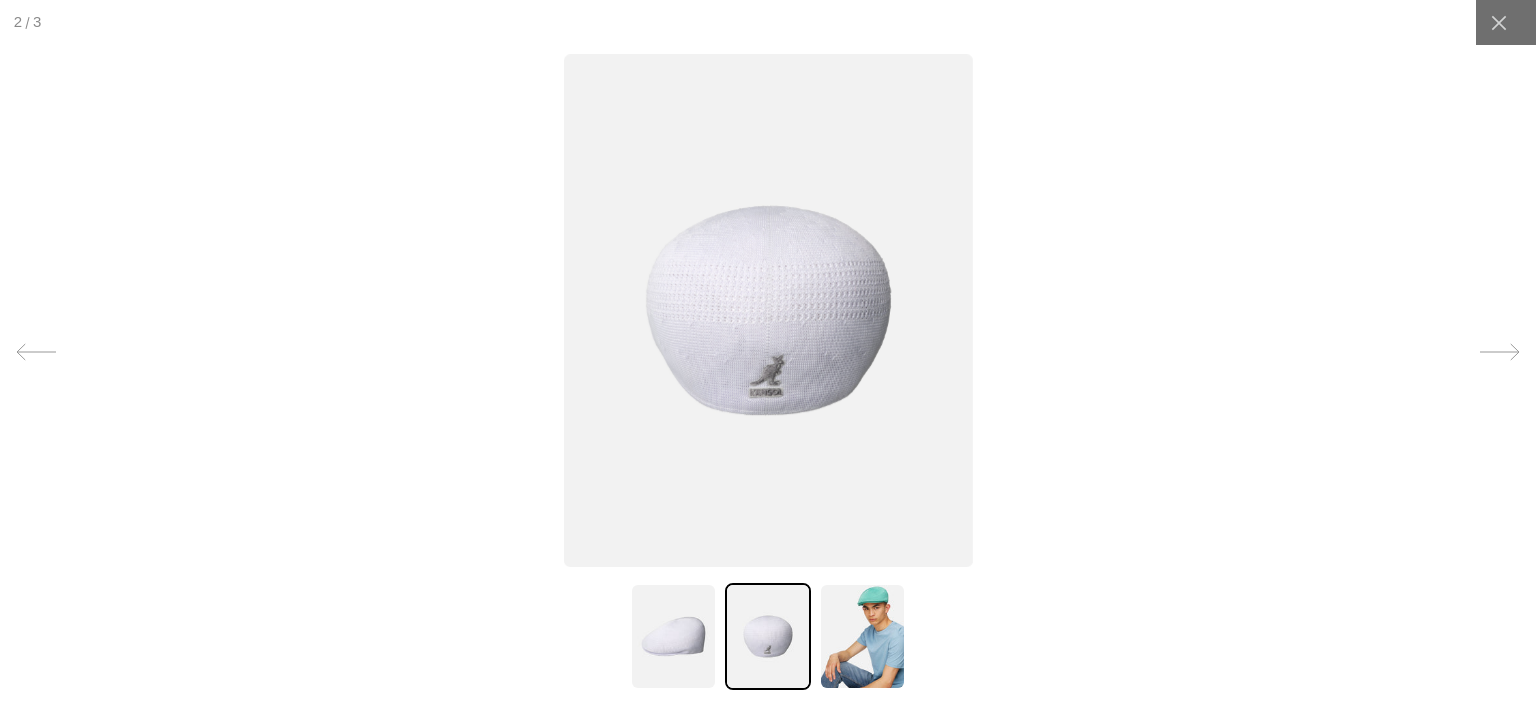 click at bounding box center [767, 310] 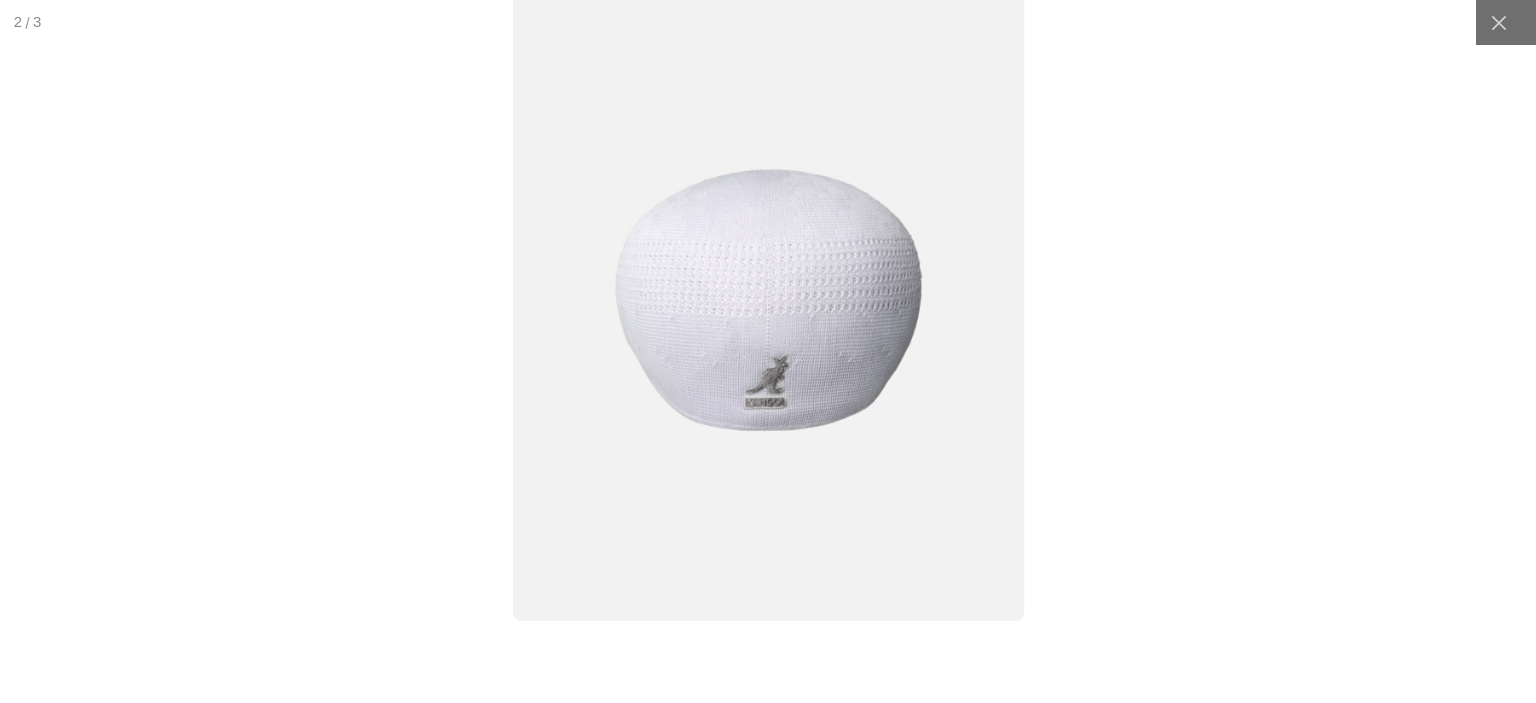 click at bounding box center (767, 300) 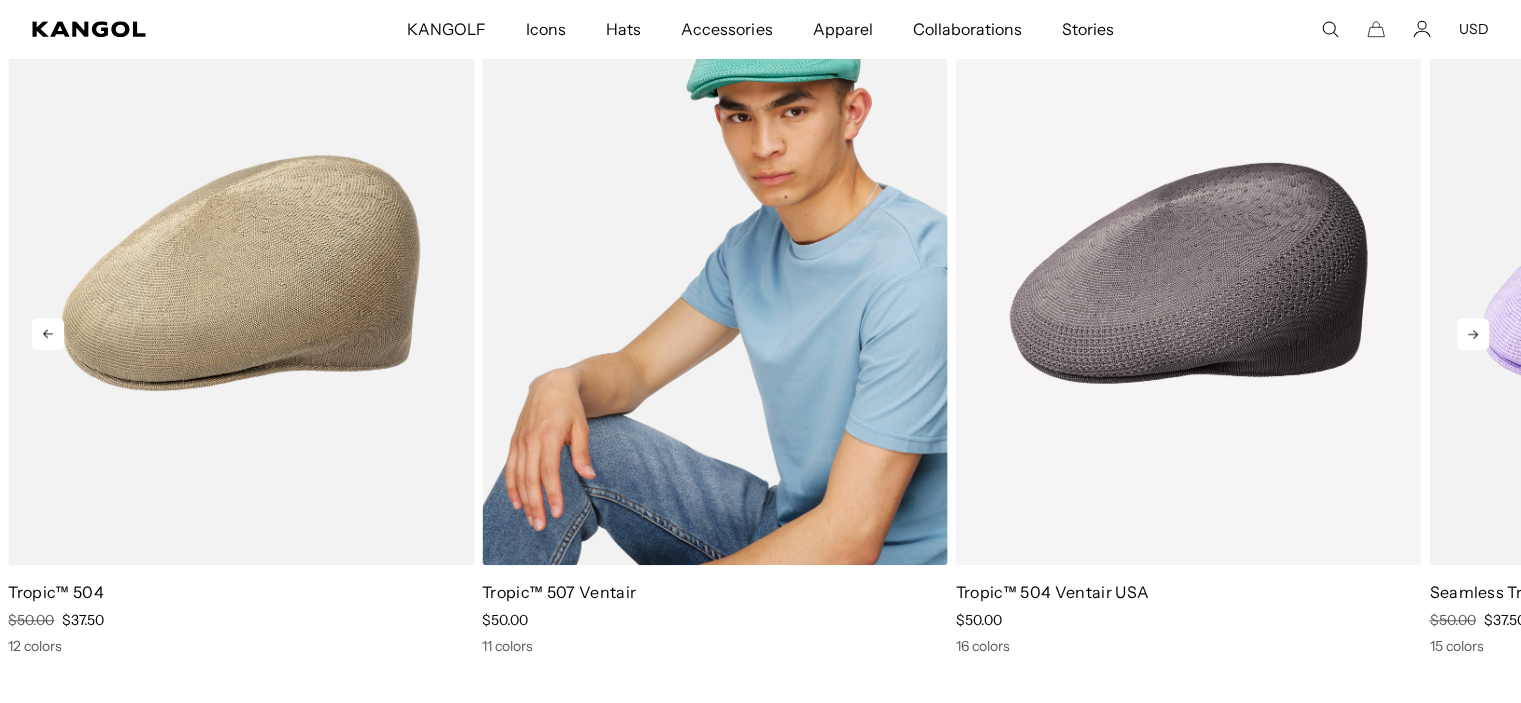 scroll, scrollTop: 0, scrollLeft: 0, axis: both 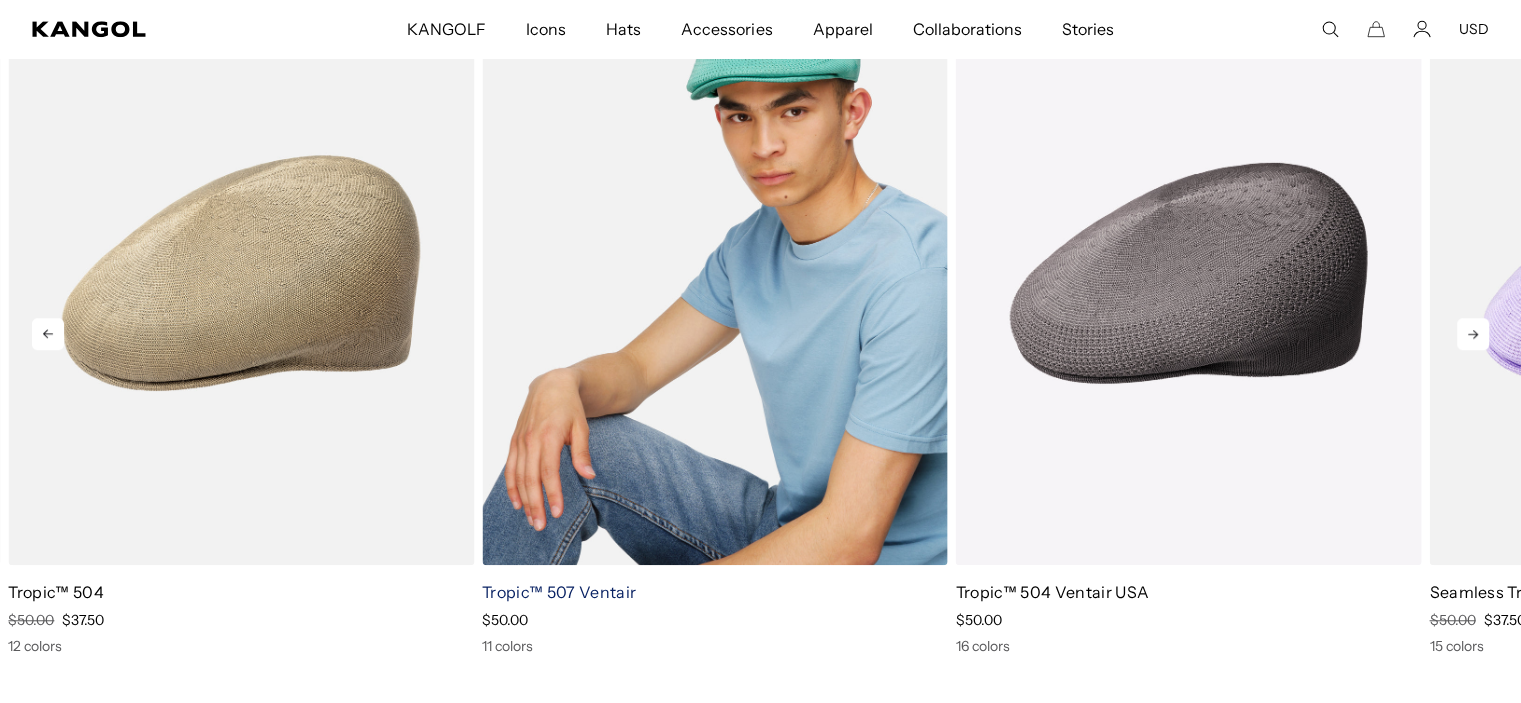 click on "Tropic™ 507 Ventair" at bounding box center [559, 592] 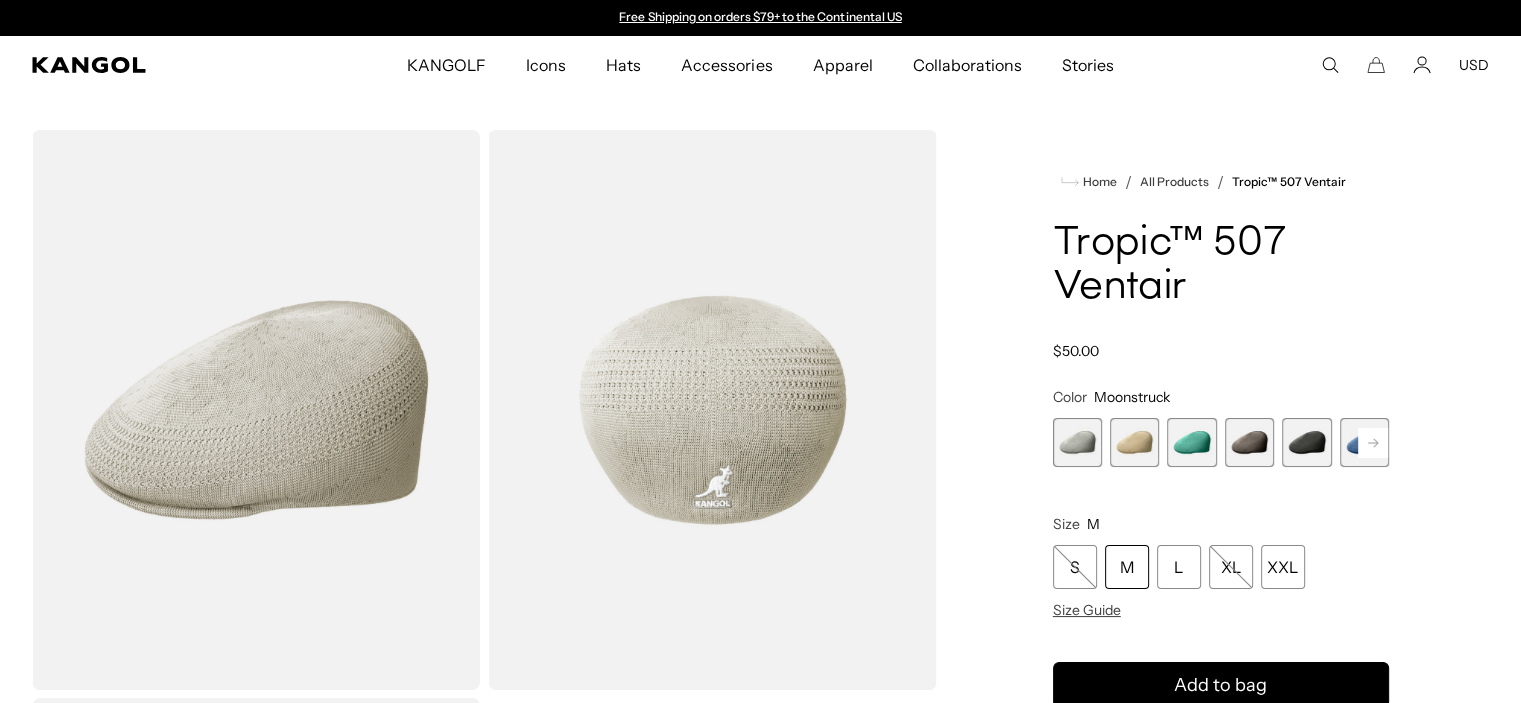 scroll, scrollTop: 0, scrollLeft: 0, axis: both 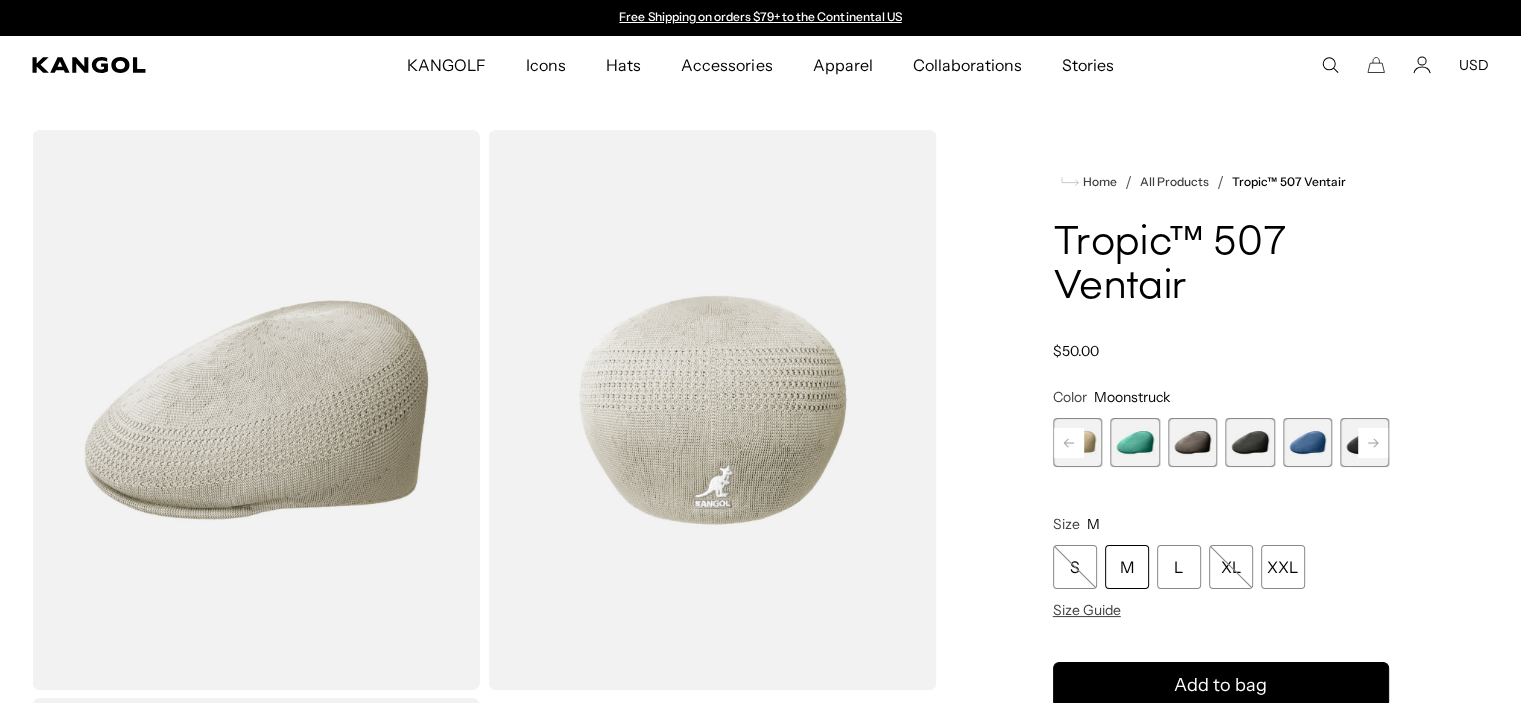 click 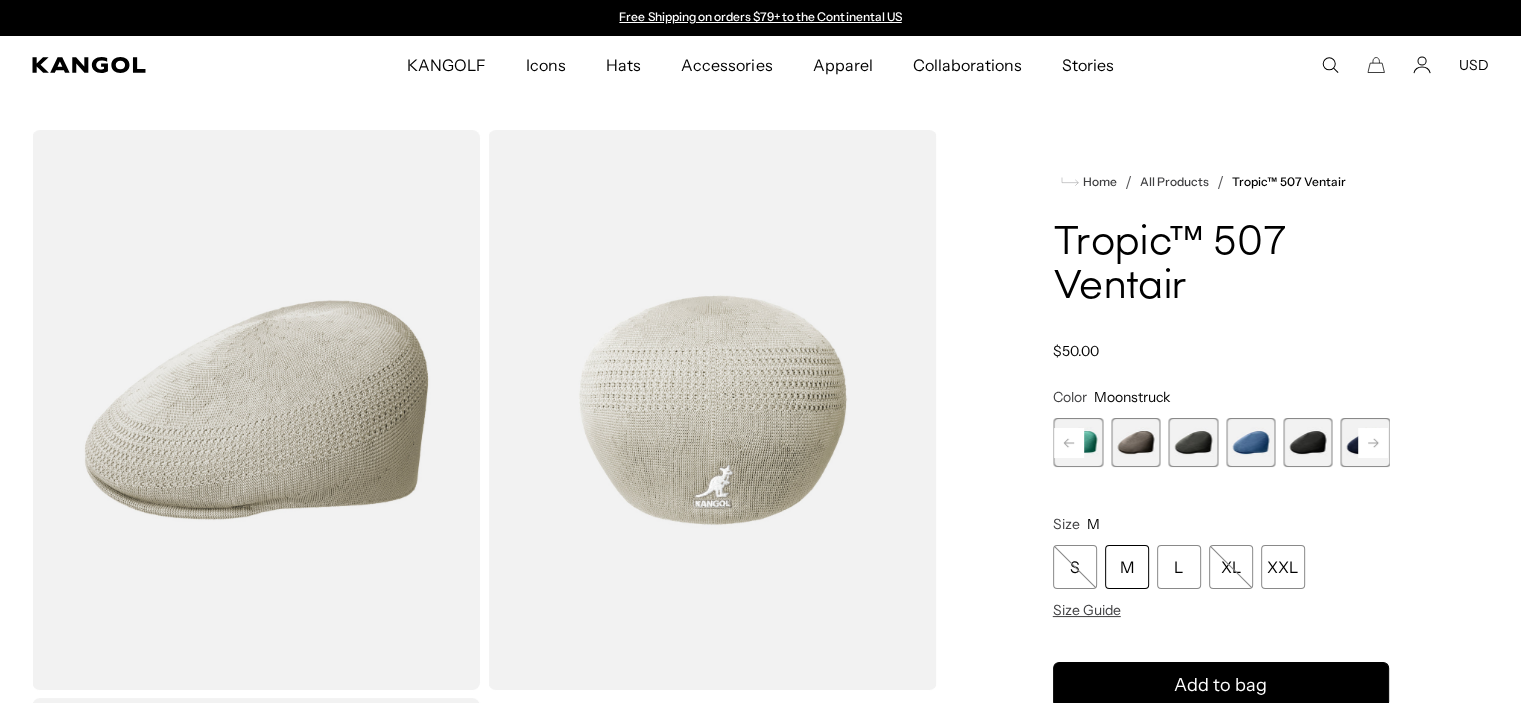 click 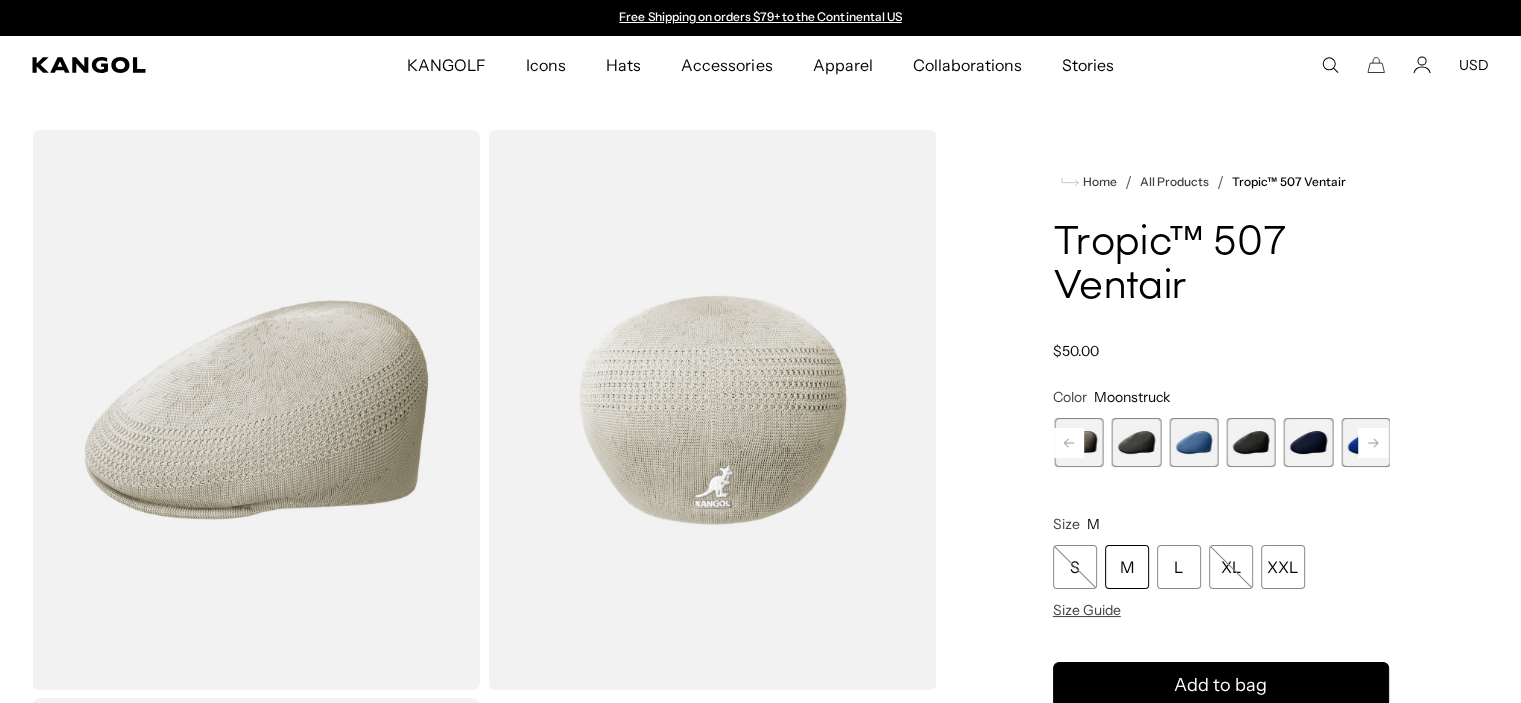 click 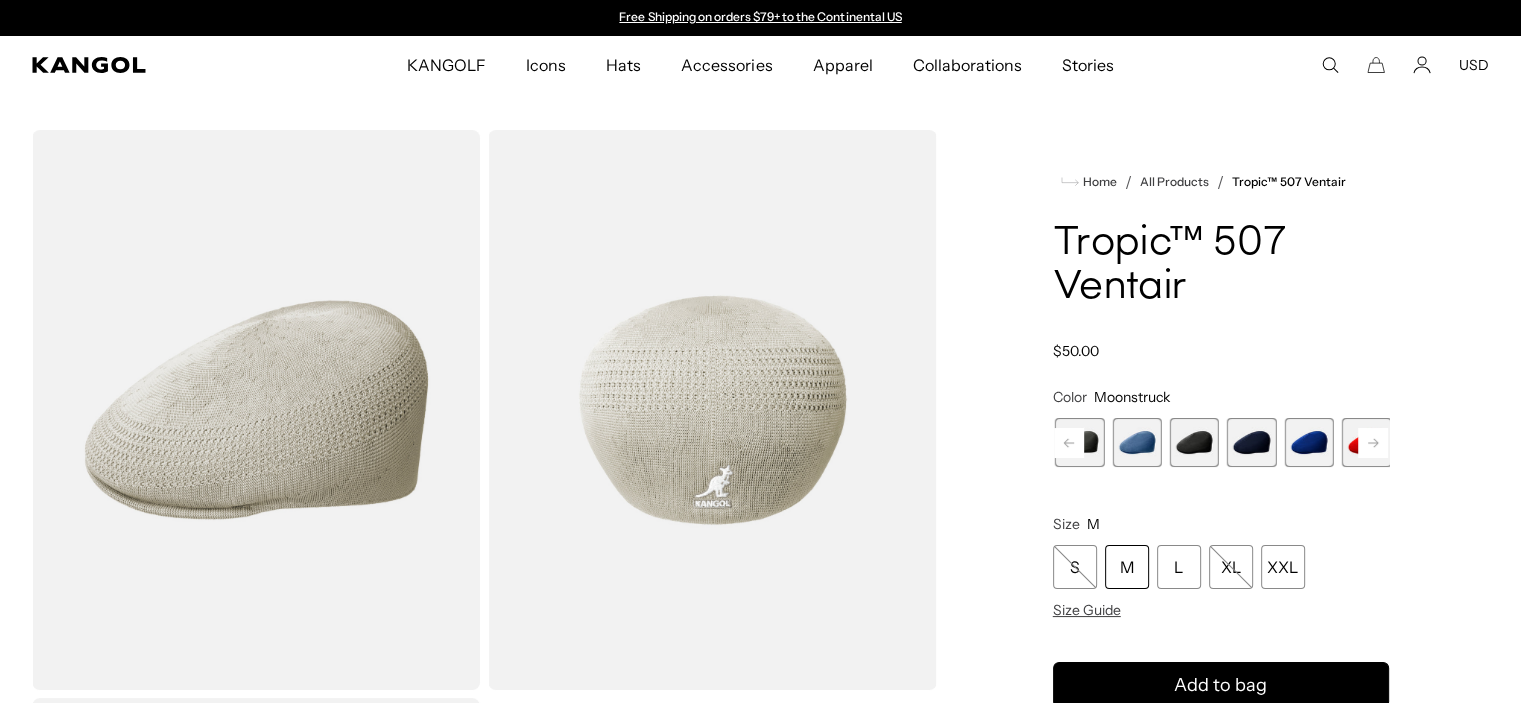 click at bounding box center [1308, 442] 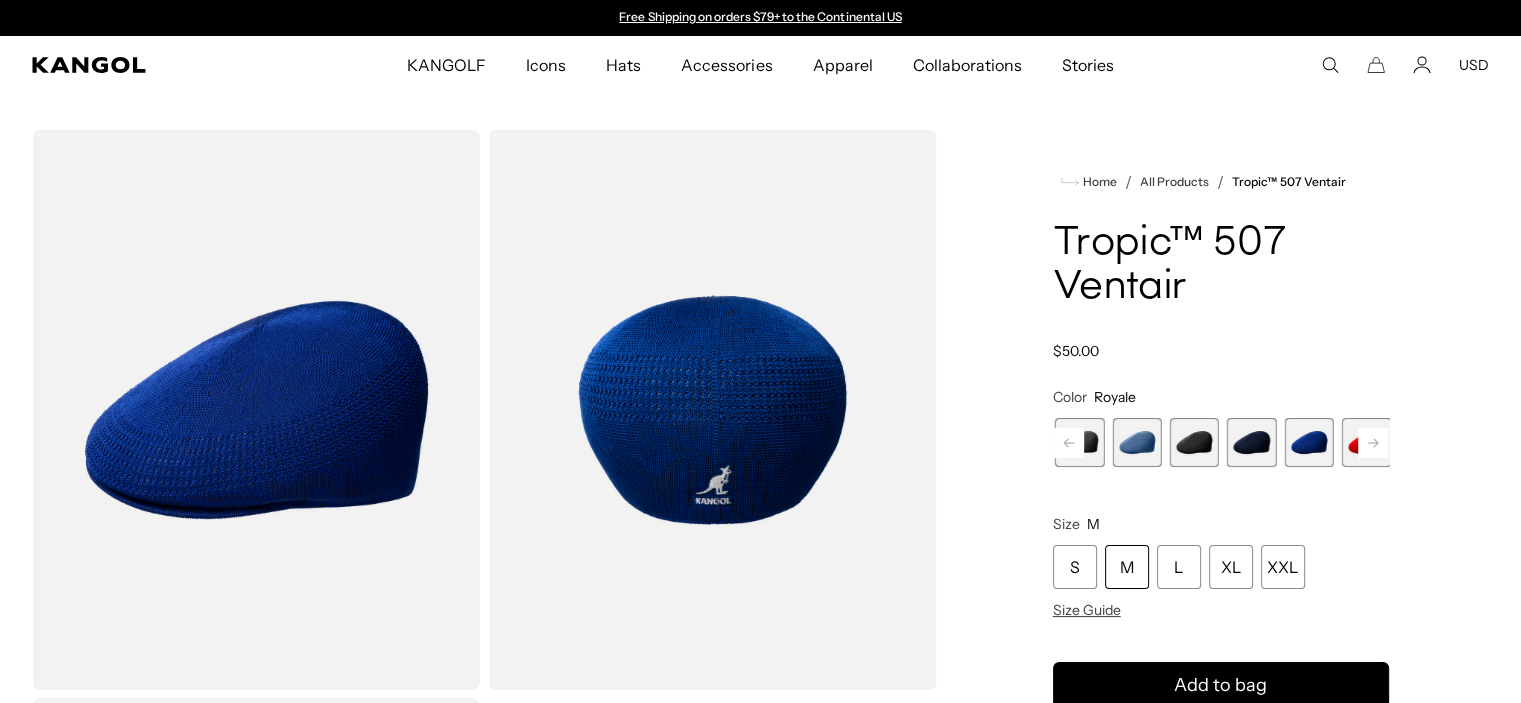 click on "Next" at bounding box center [1373, 443] 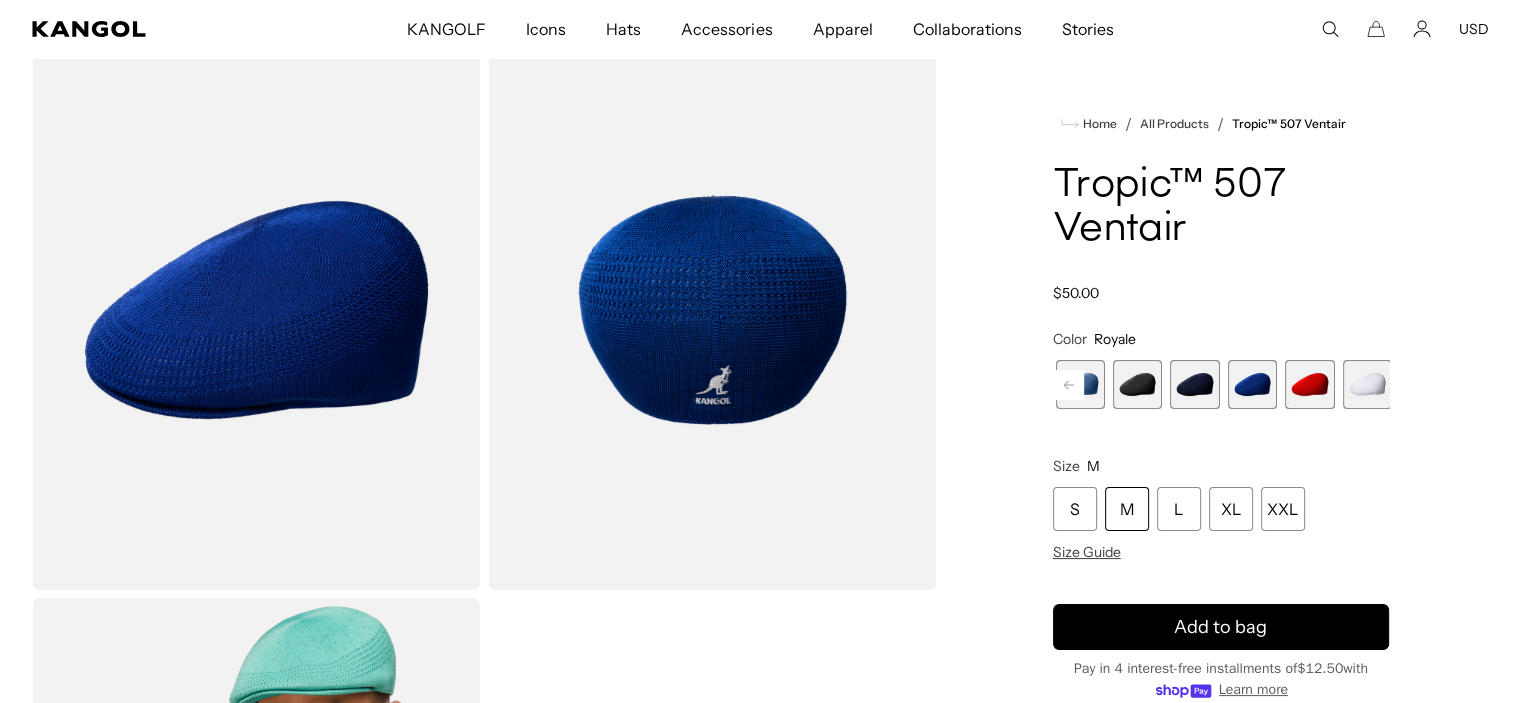 scroll, scrollTop: 0, scrollLeft: 0, axis: both 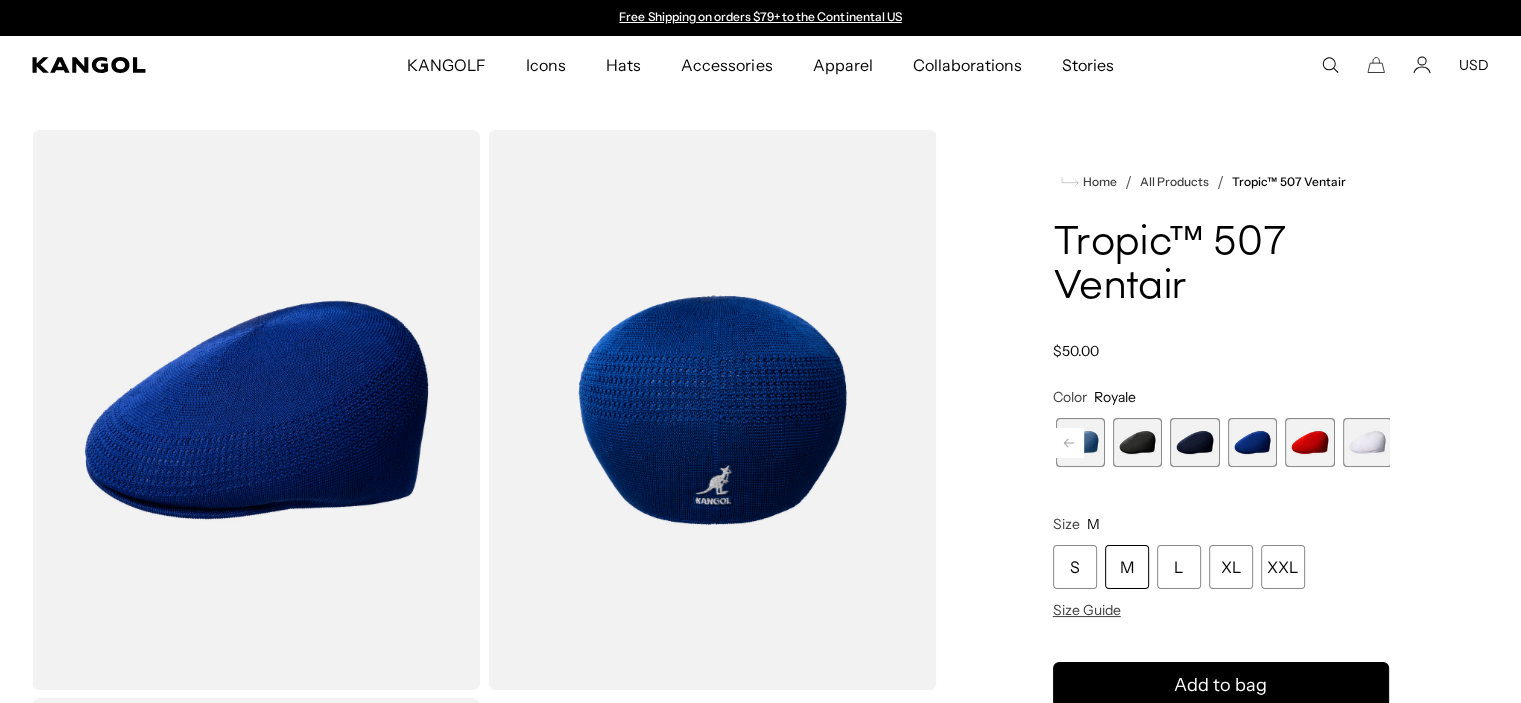 click at bounding box center [1366, 442] 